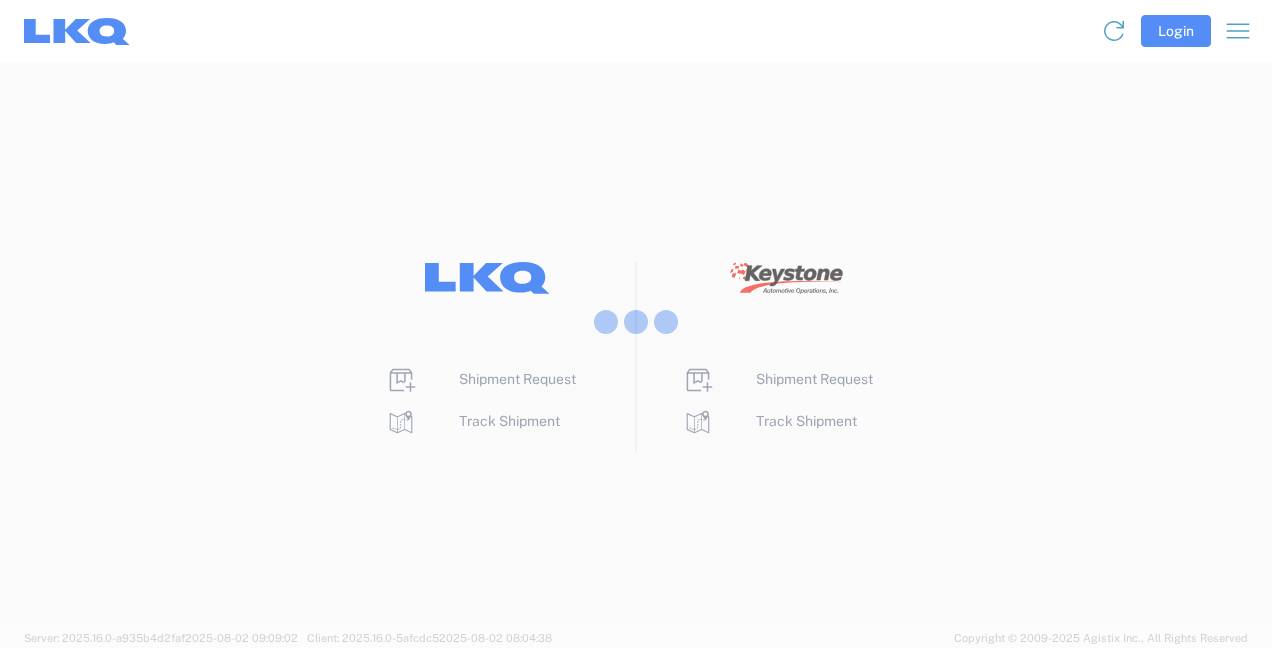 scroll, scrollTop: 0, scrollLeft: 0, axis: both 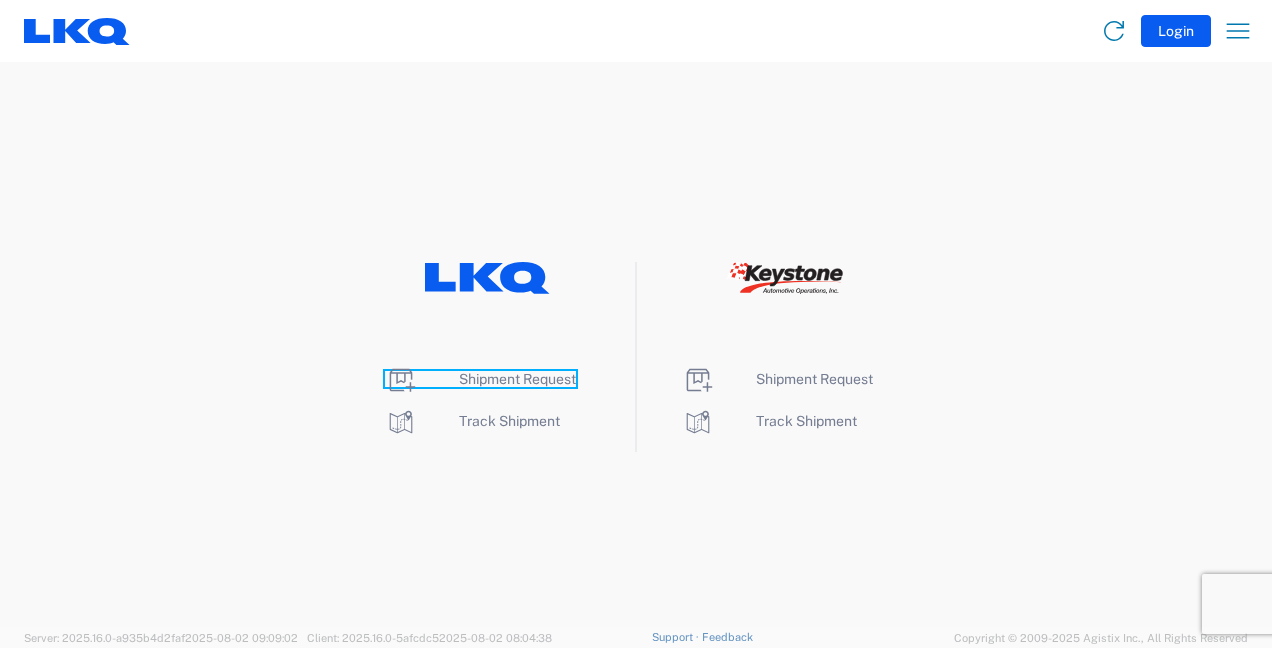 click on "Shipment Request" 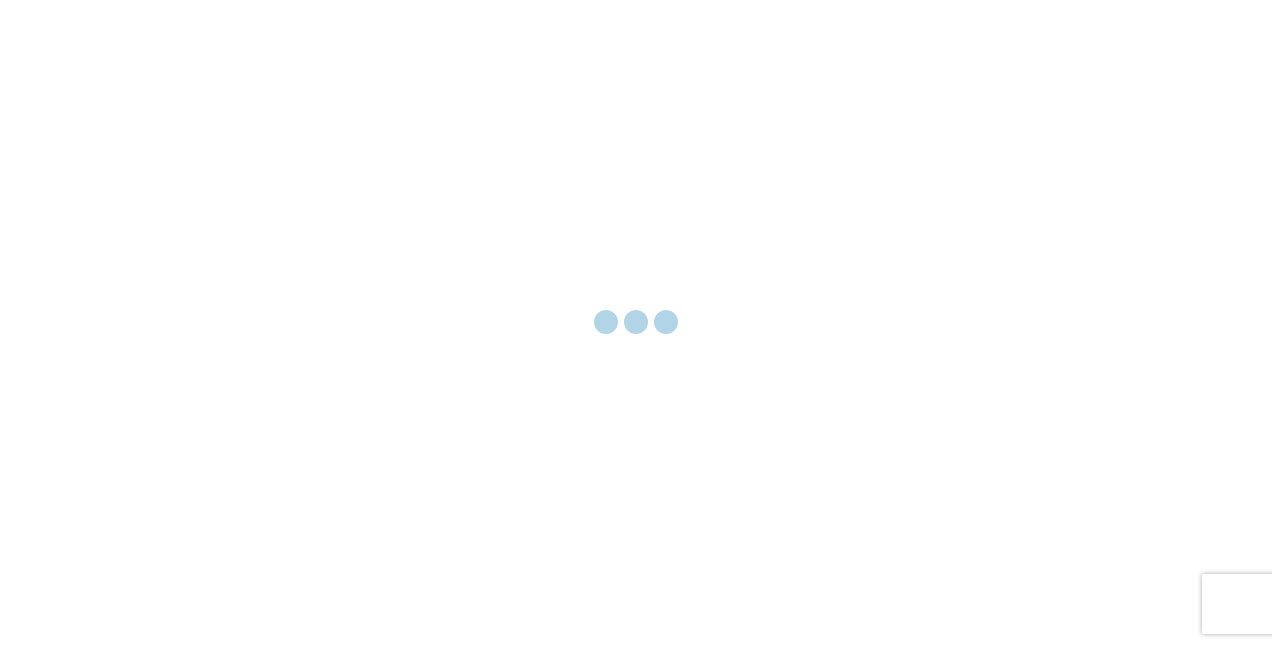 scroll, scrollTop: 0, scrollLeft: 0, axis: both 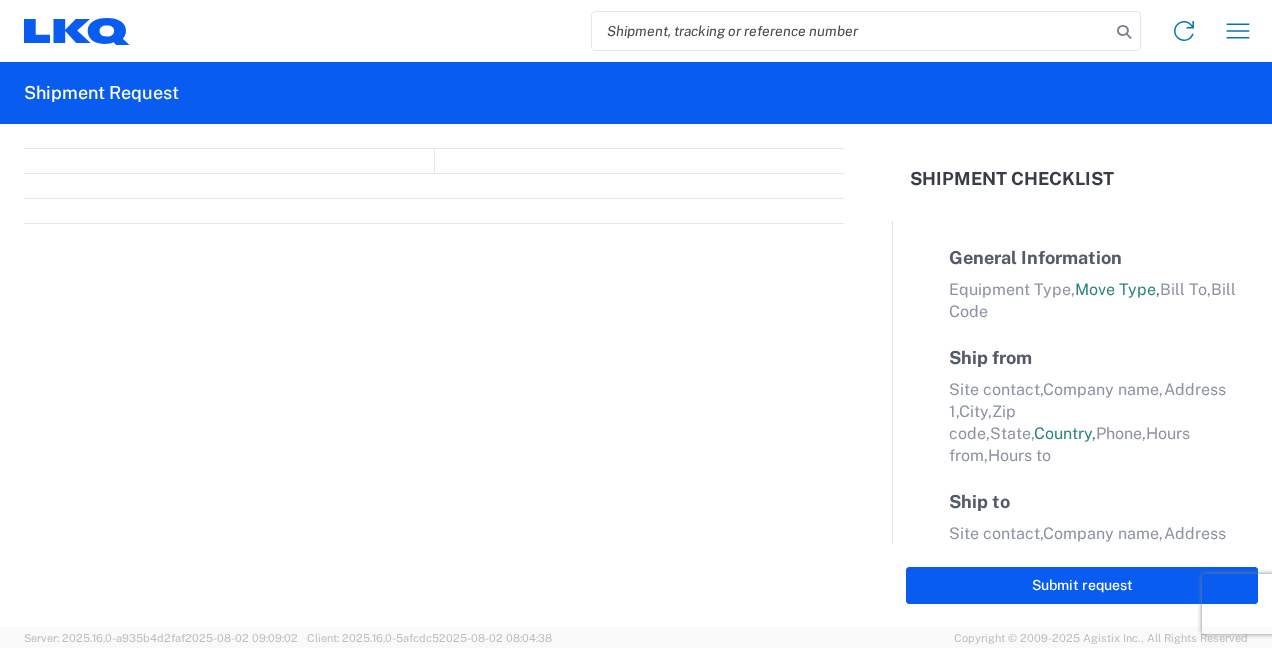 select on "FULL" 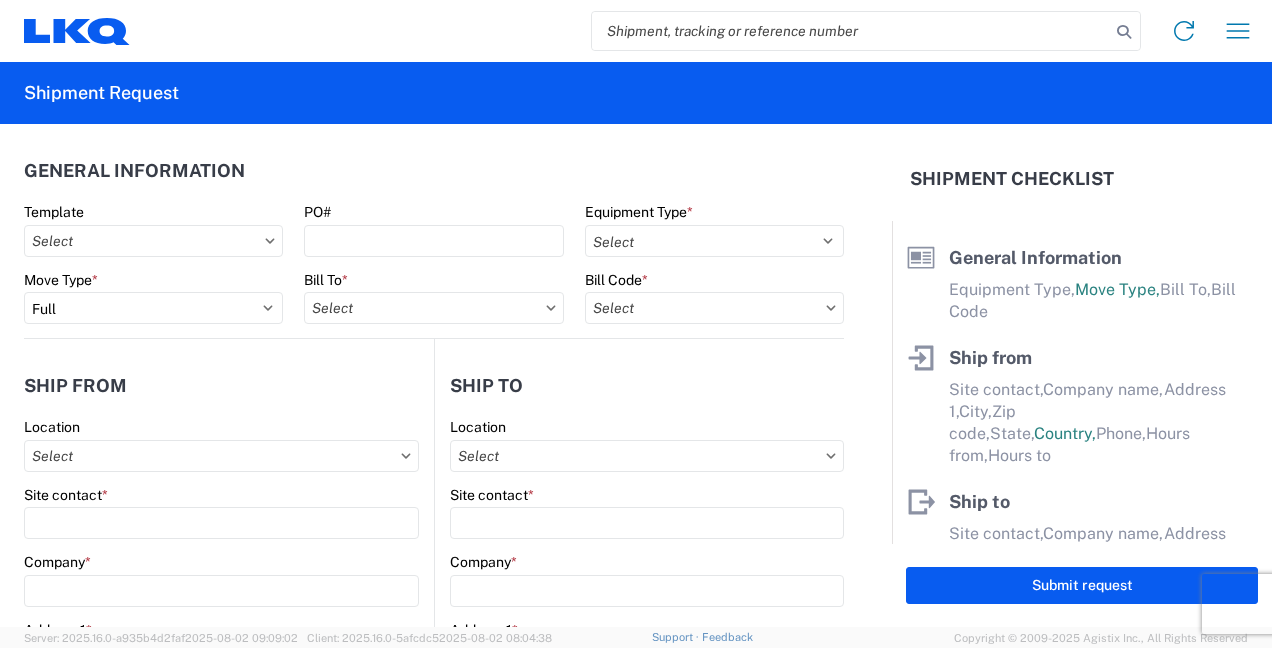 click 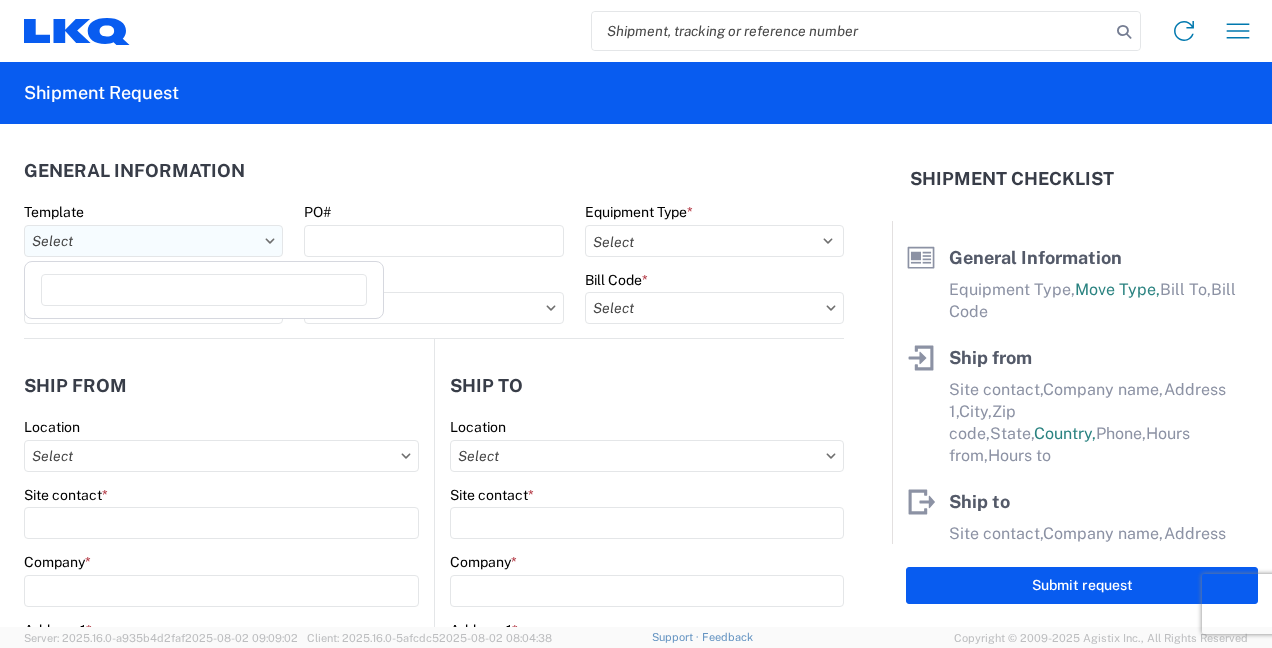 click on "Template" at bounding box center (153, 241) 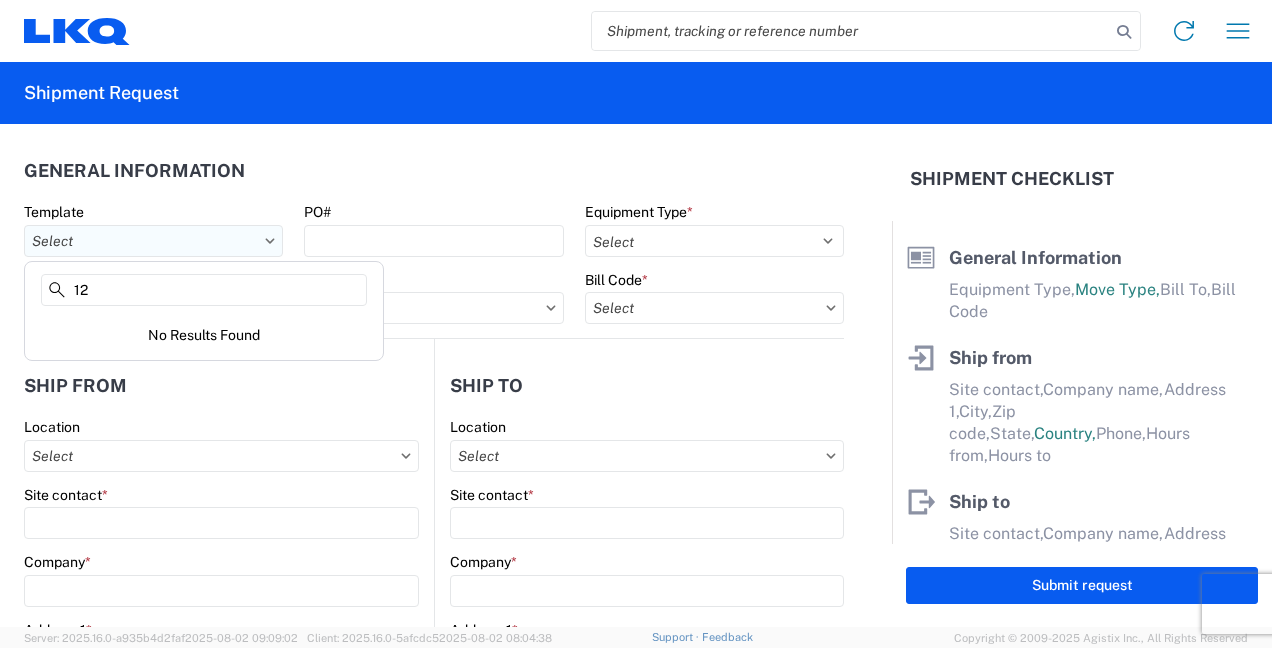 type on "1" 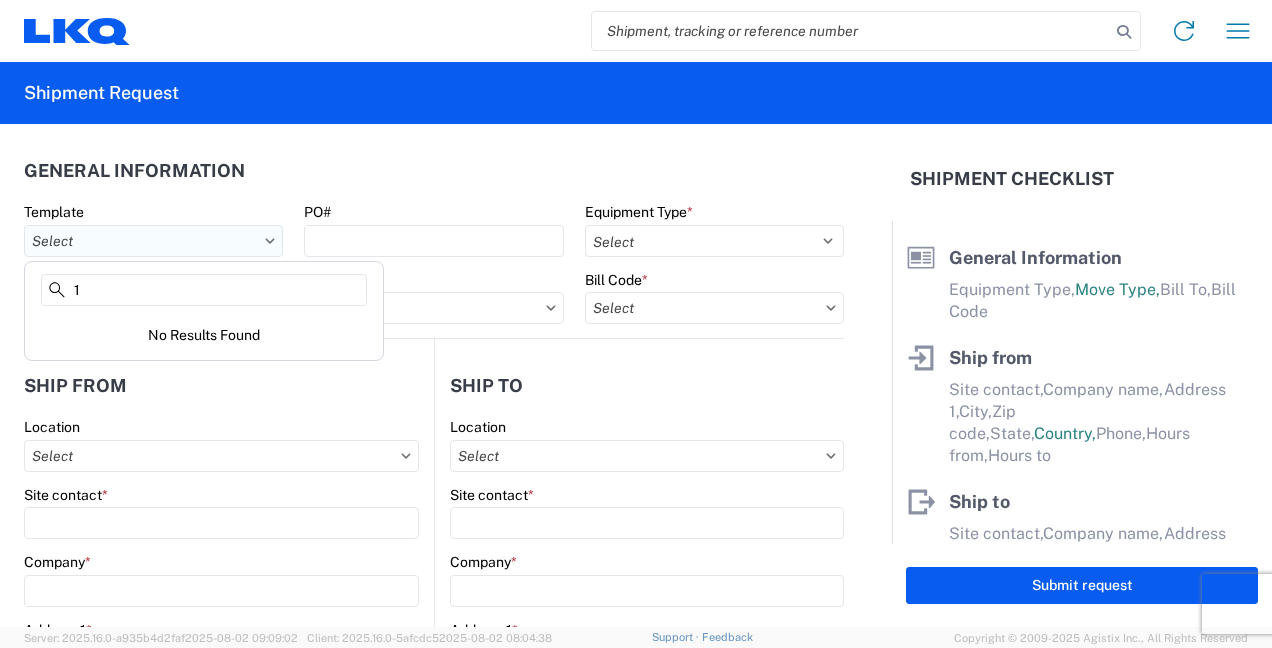 type 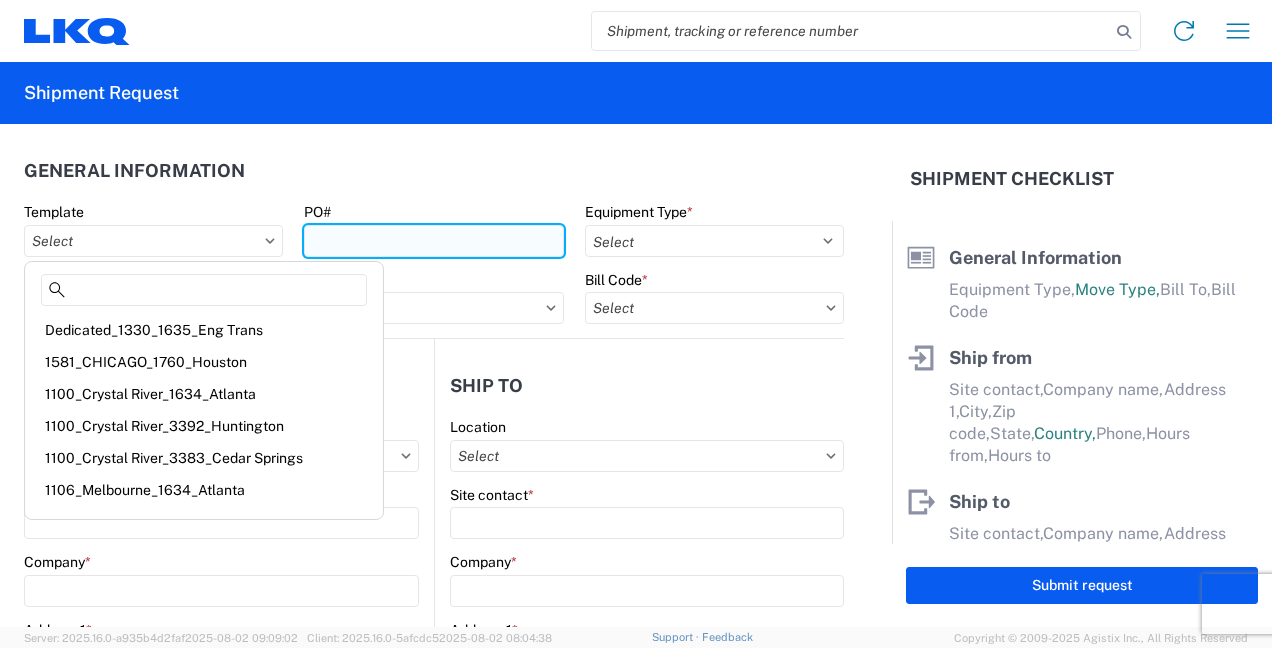 click on "PO#" at bounding box center [433, 241] 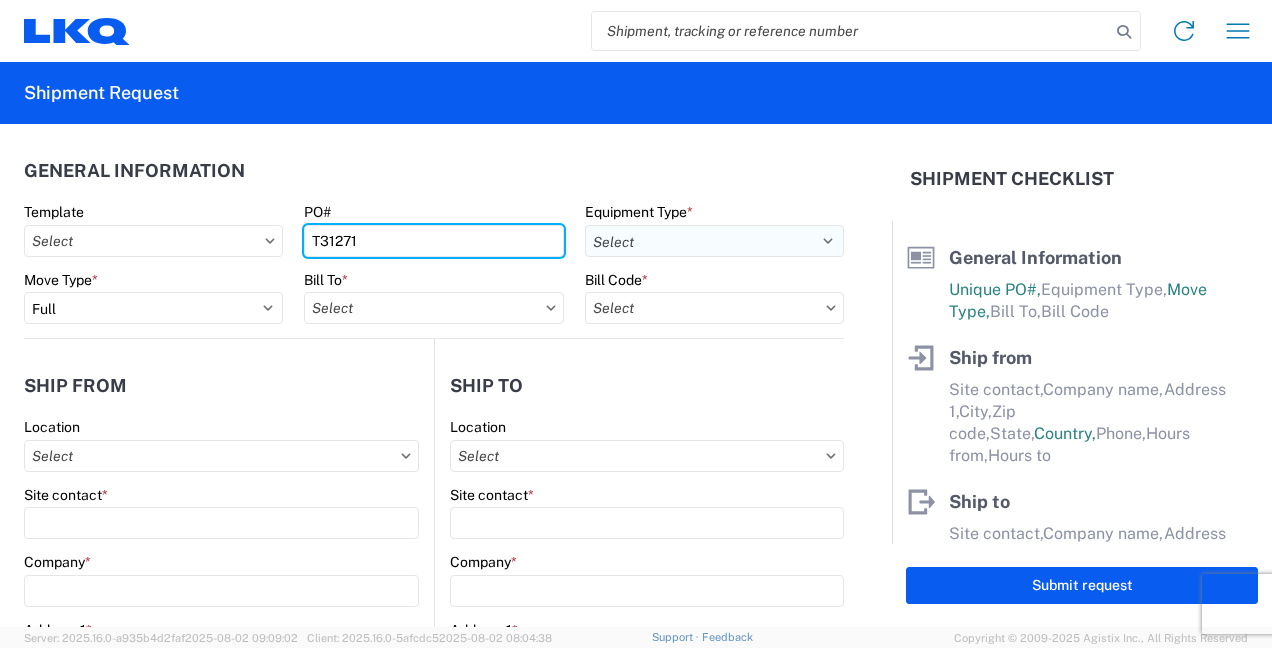 type on "T31271" 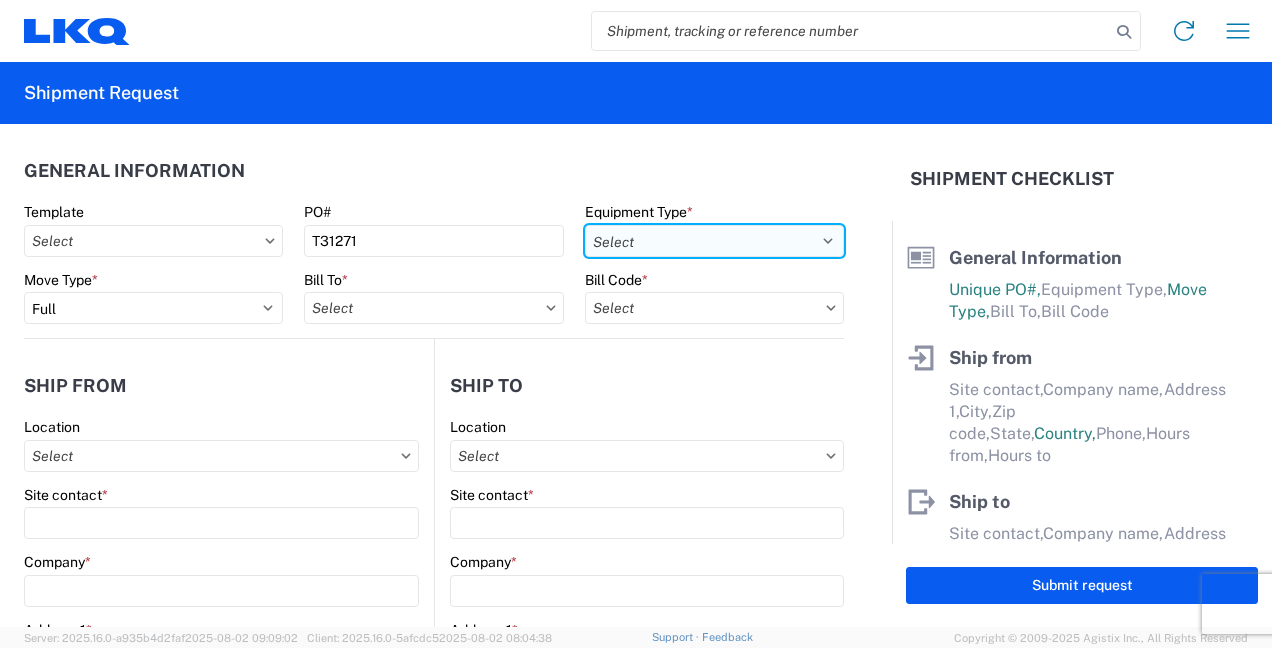 click on "Select 53’ Dry Van Flatbed Dropdeck (van) Lowboy (flatbed) Rail" at bounding box center [714, 241] 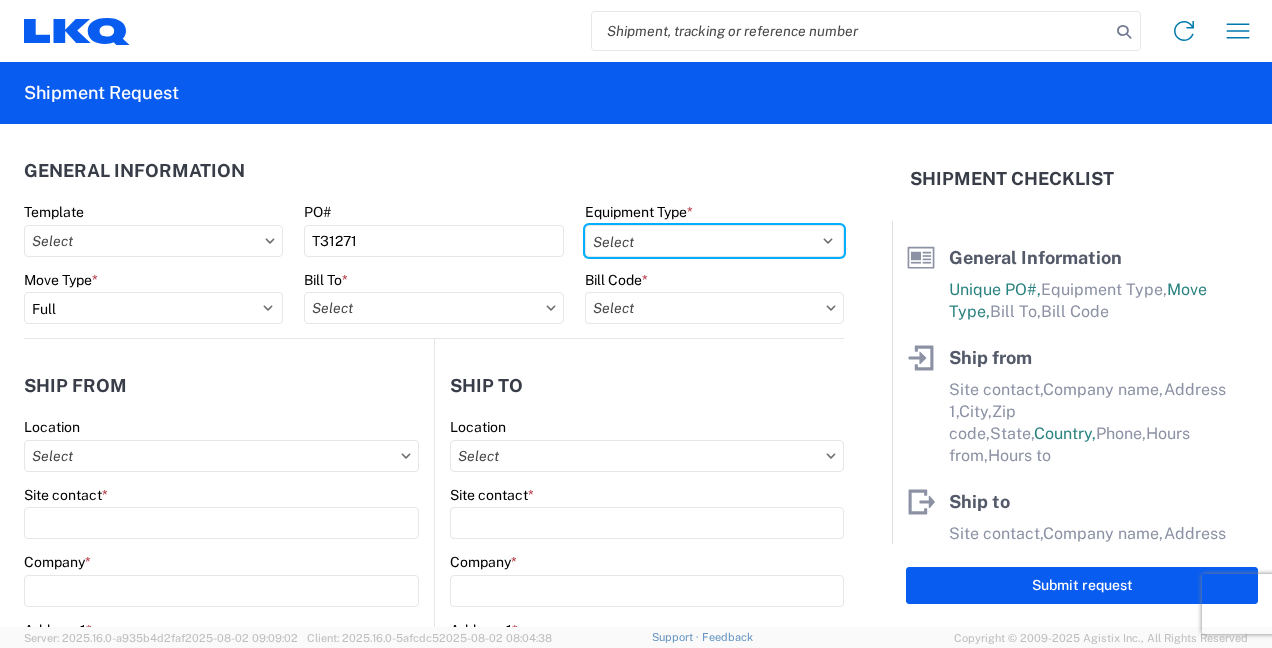 select on "STDV" 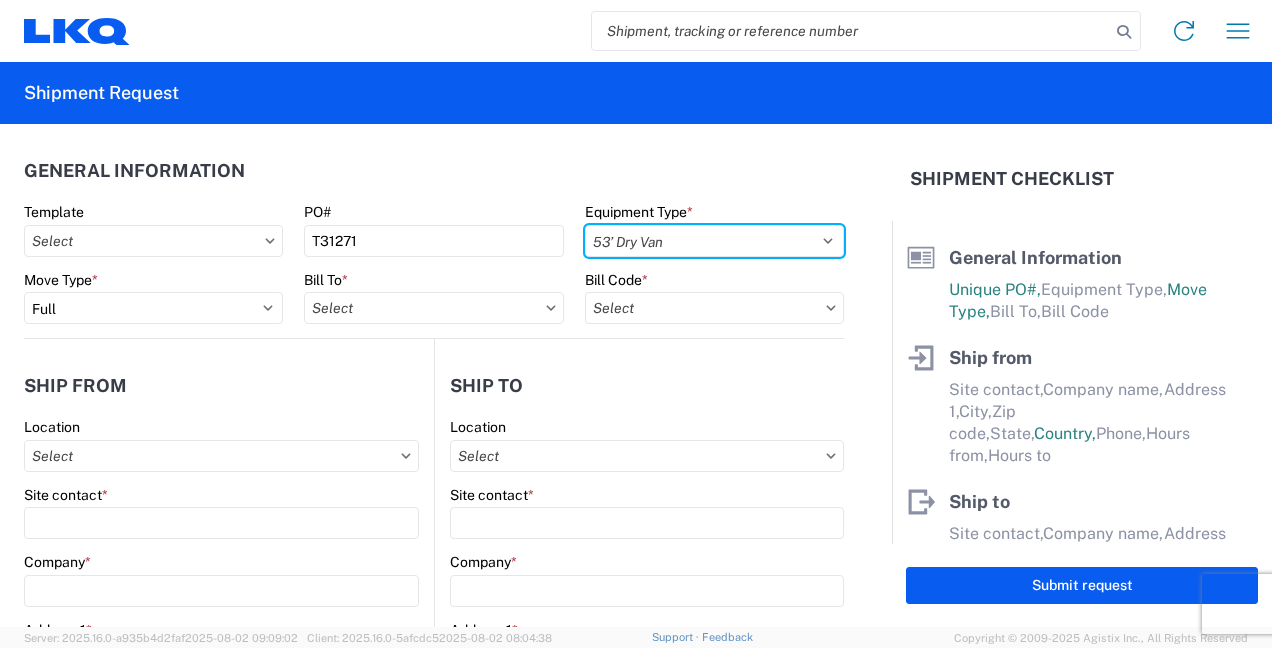 click on "Select 53’ Dry Van Flatbed Dropdeck (van) Lowboy (flatbed) Rail" at bounding box center (714, 241) 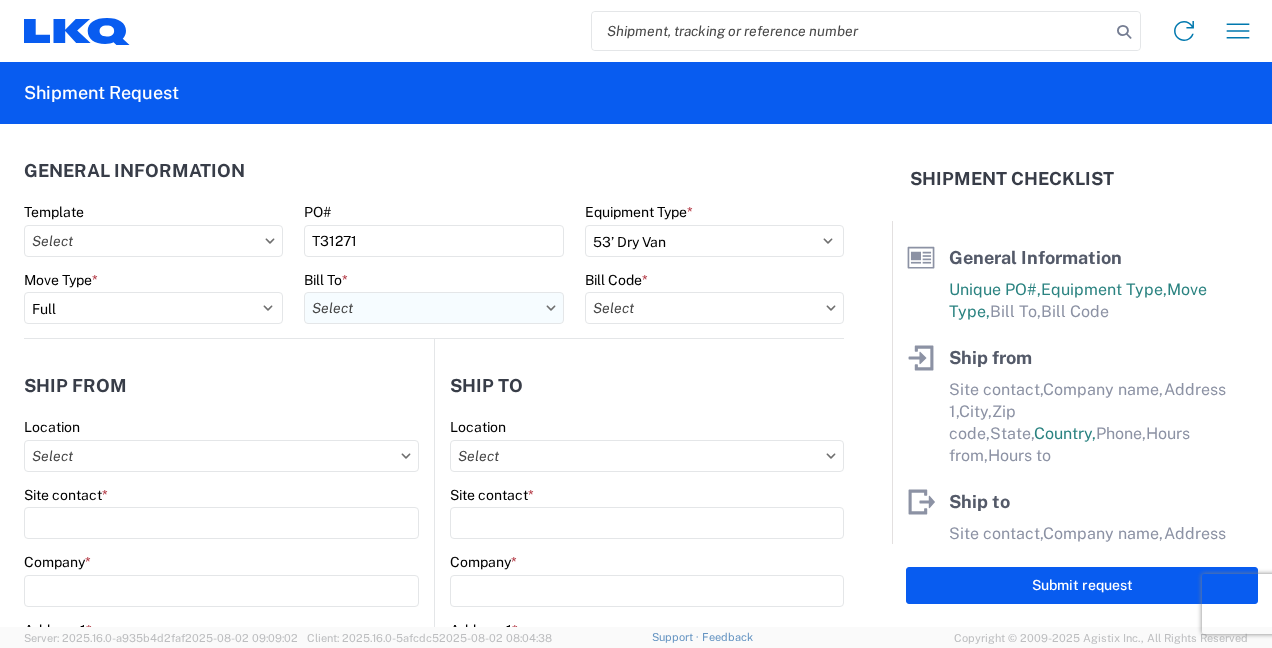 click on "Bill To  *" at bounding box center (433, 308) 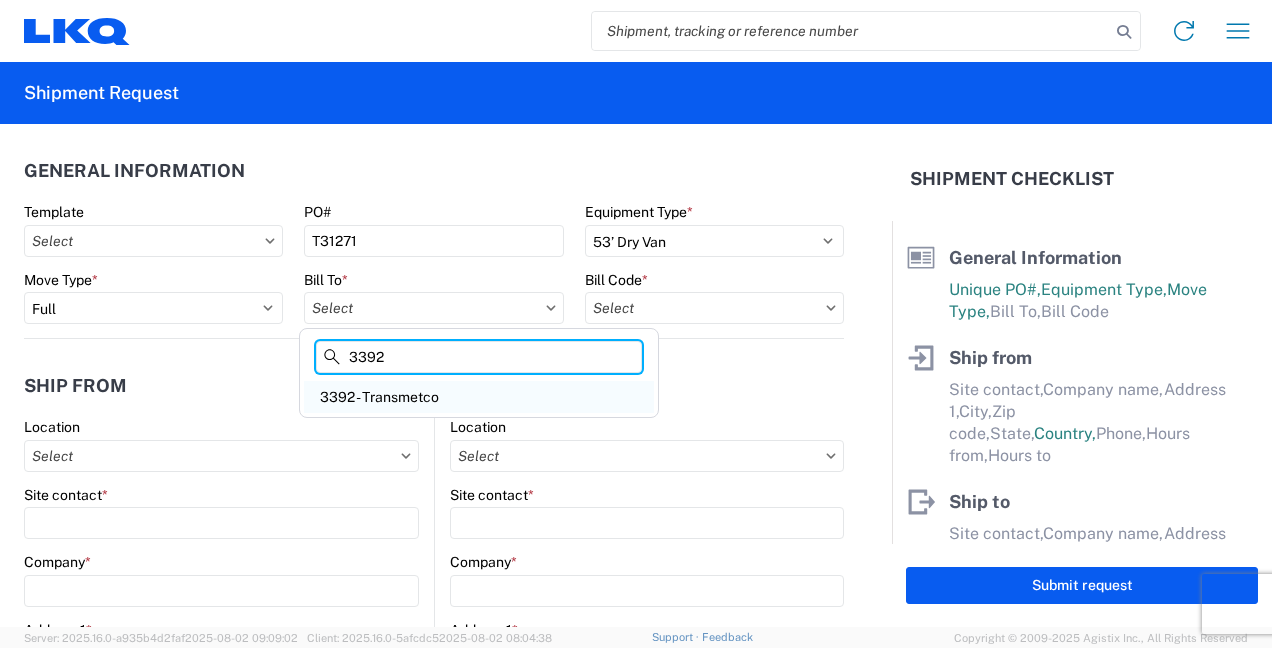 type on "3392" 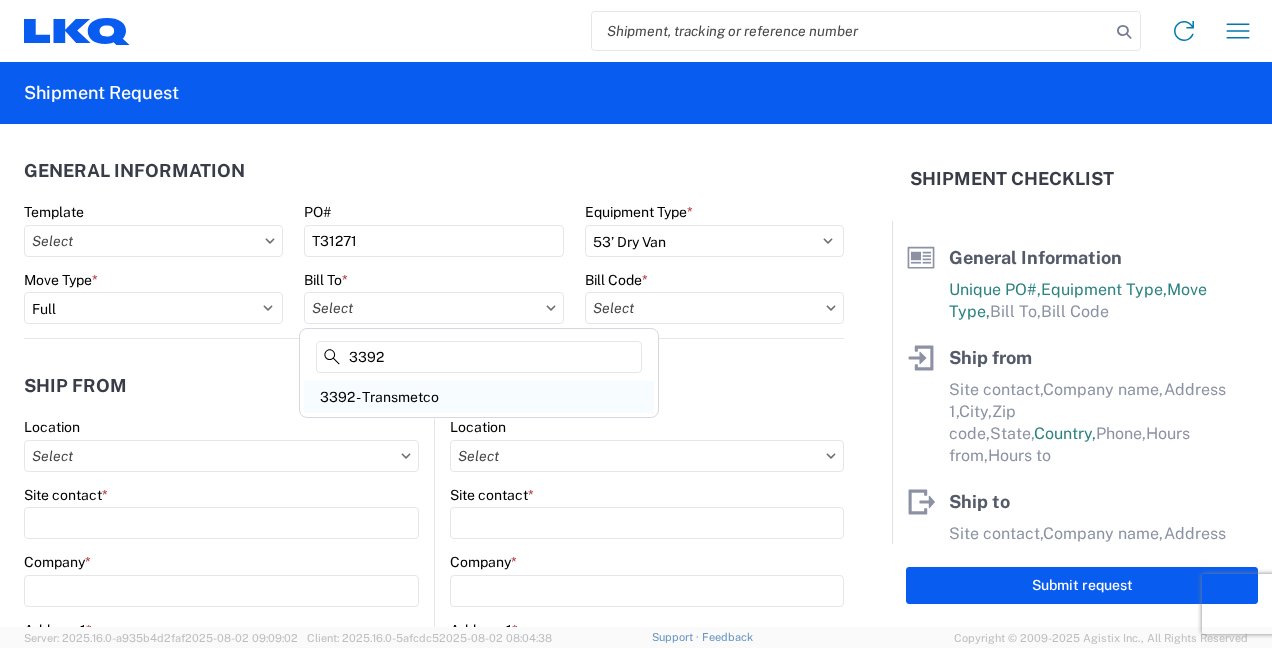 click on "3392 - Transmetco" 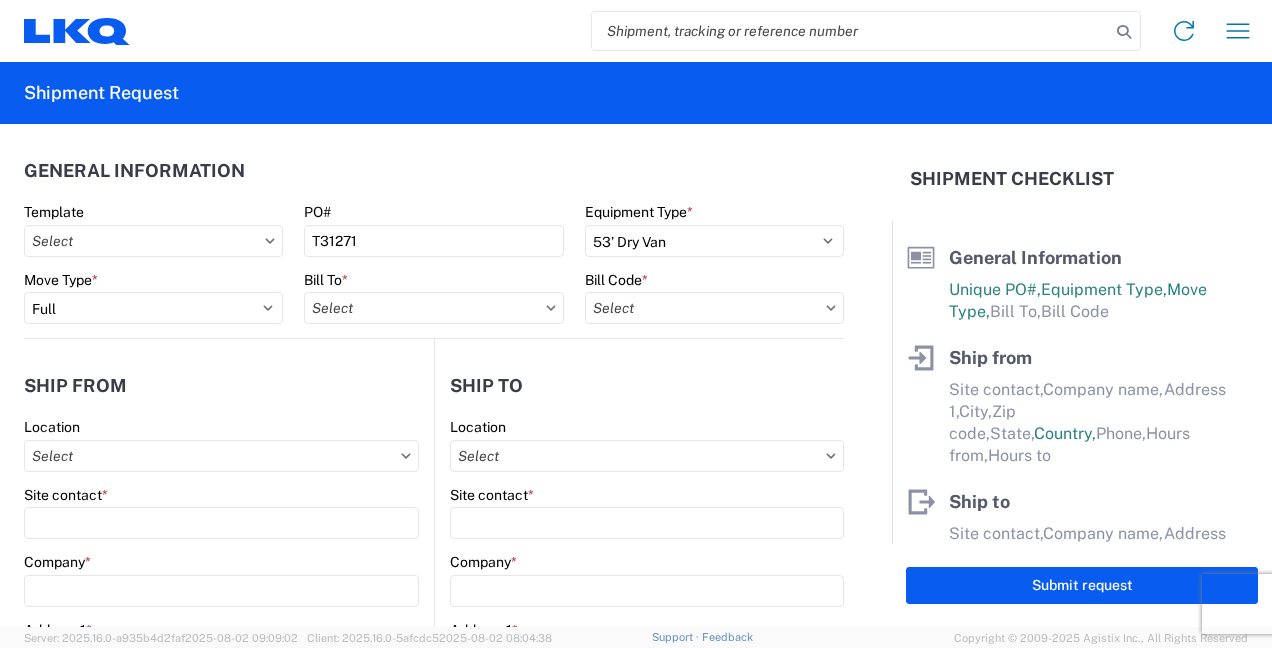 type on "3392 - Transmetco" 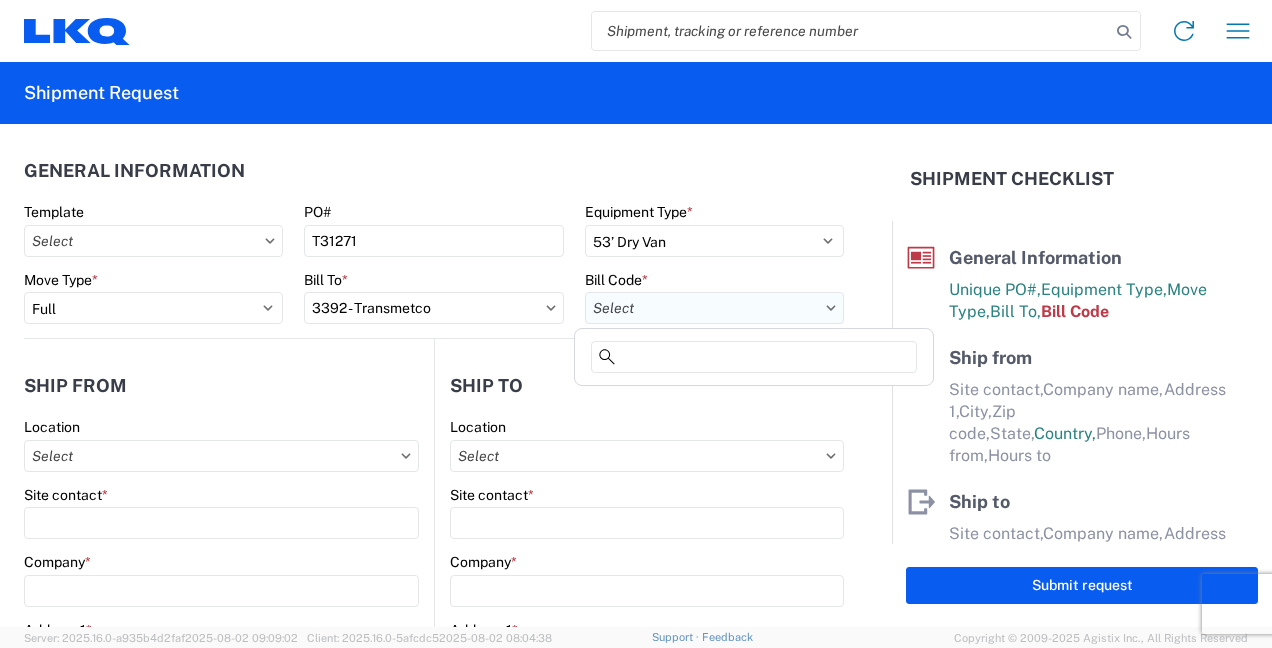 click on "Bill Code  *" at bounding box center (714, 308) 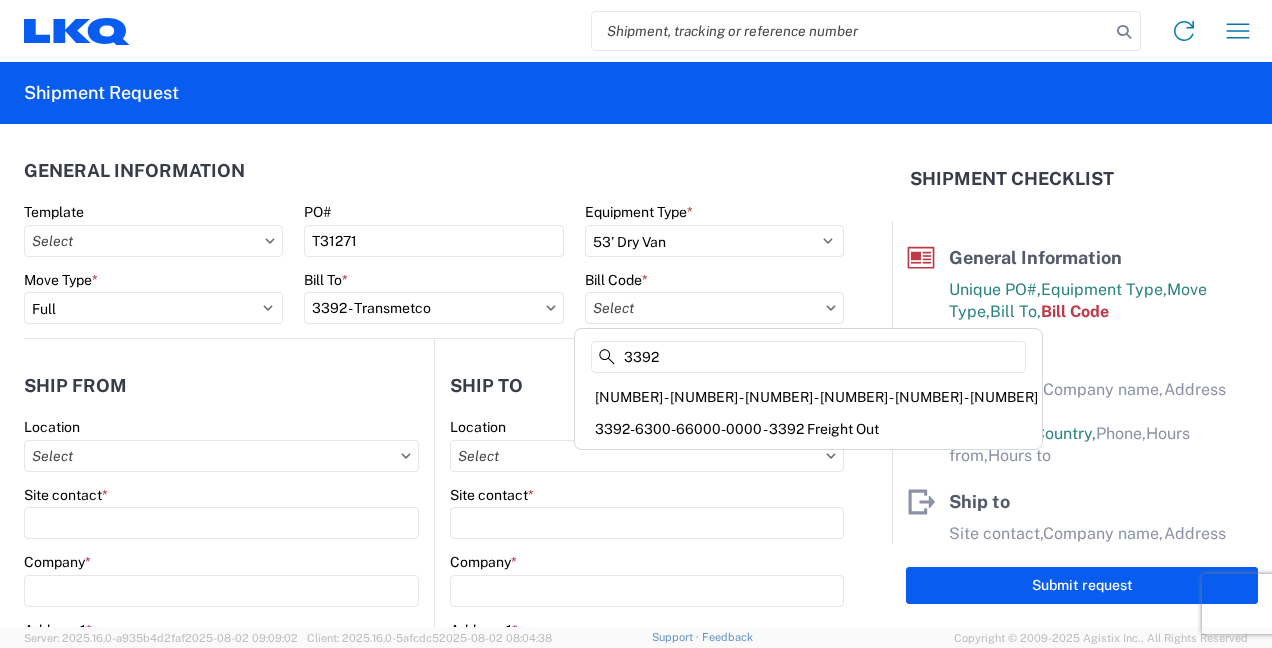 type on "3392" 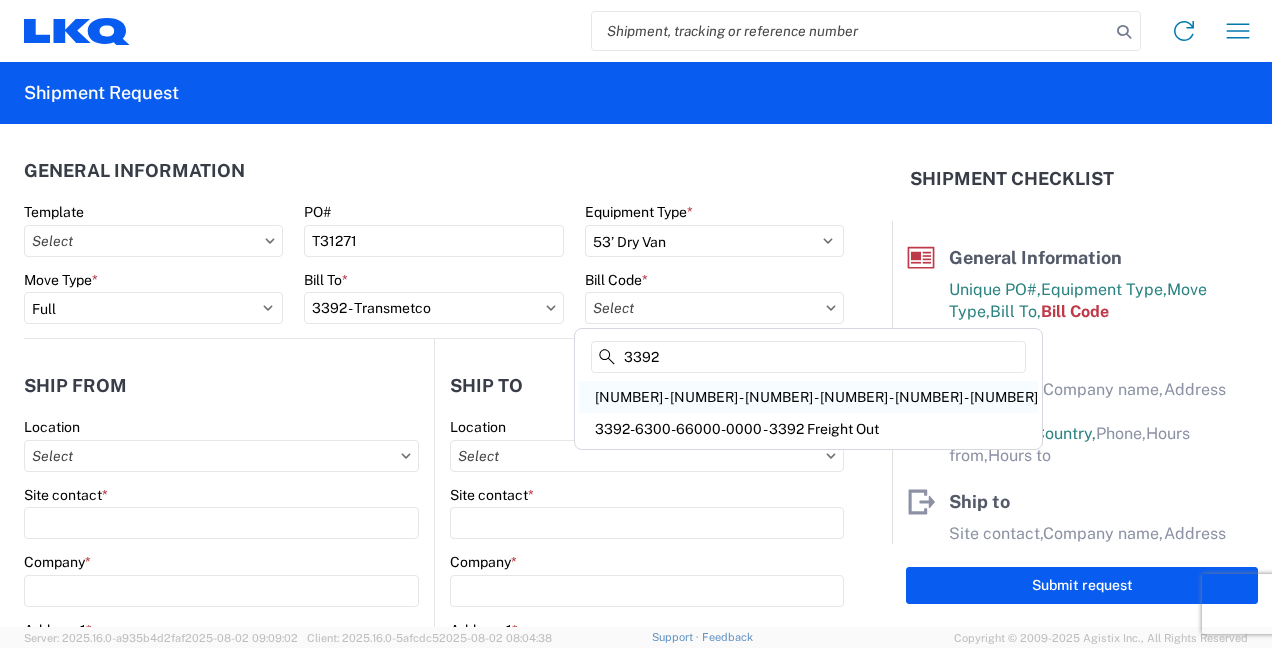 click on "[NUMBER] - [NUMBER] - [NUMBER] - [NUMBER] - [NUMBER] - [NUMBER]" 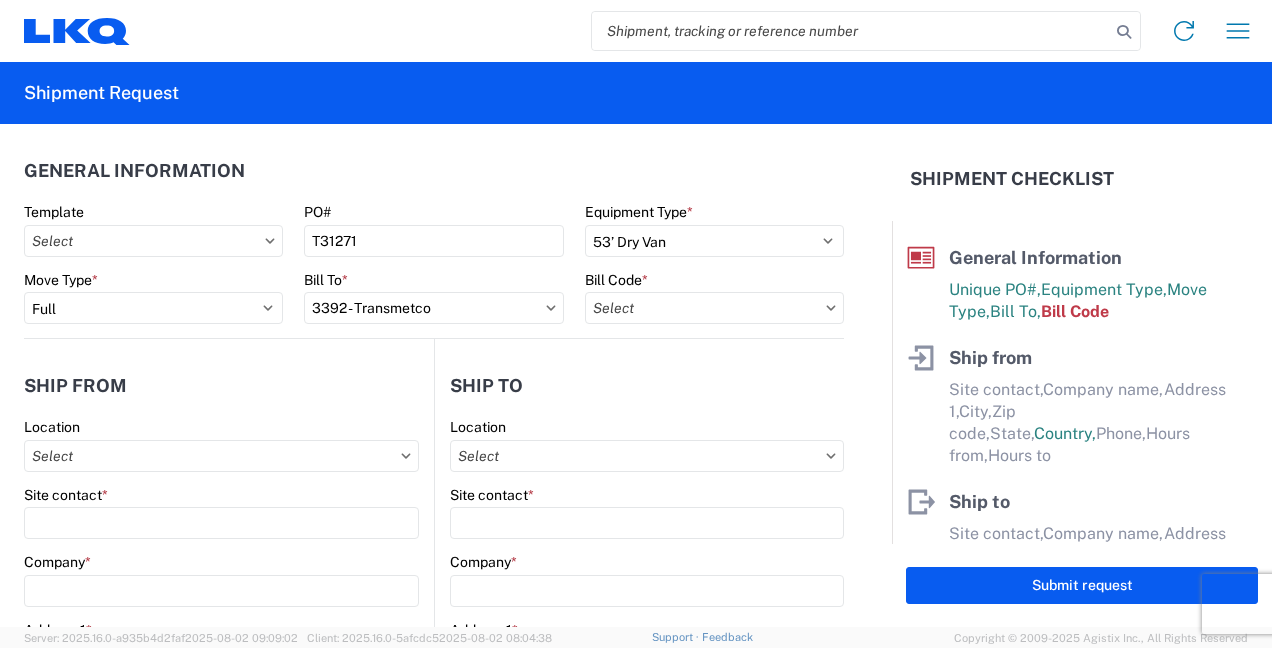 type on "[NUMBER] - [NUMBER] - [NUMBER] - [NUMBER] - [NUMBER] - [NUMBER]" 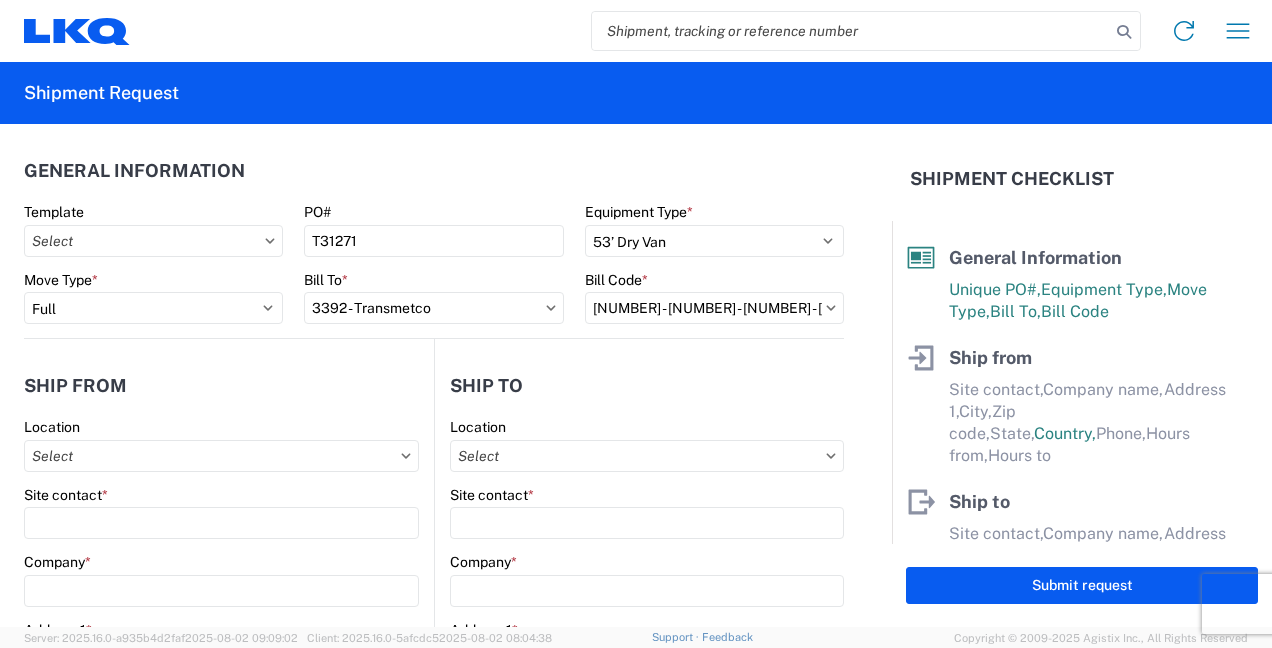 scroll, scrollTop: 100, scrollLeft: 0, axis: vertical 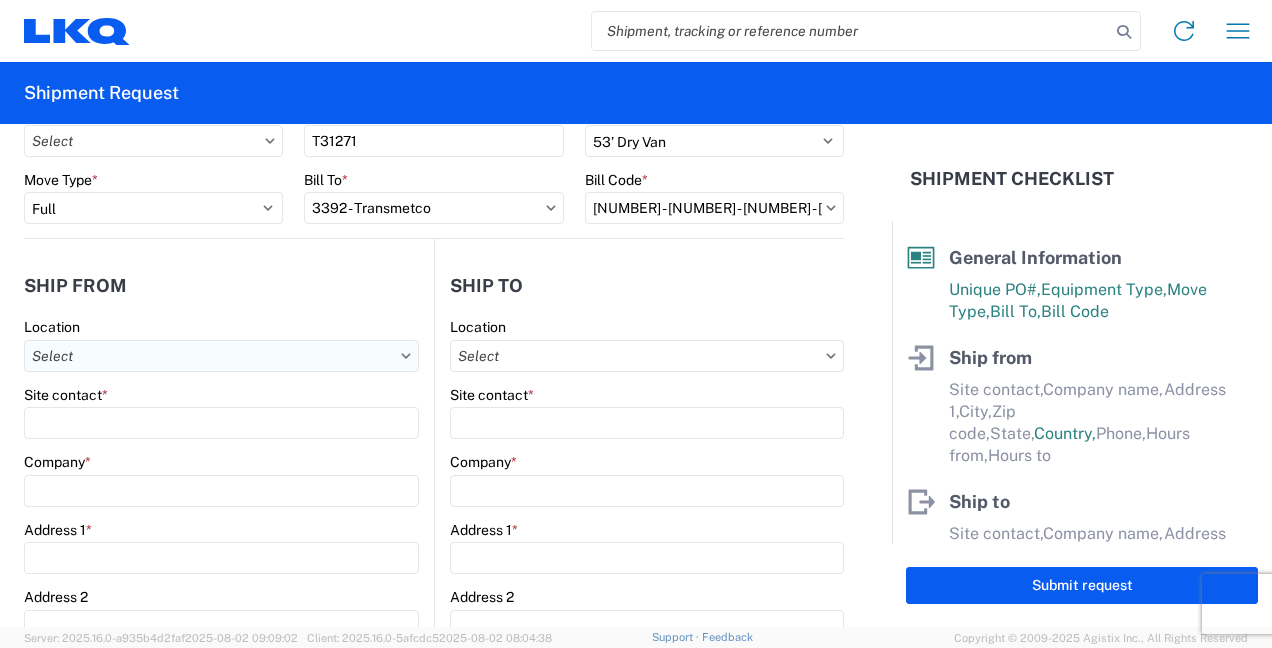 click on "Location" at bounding box center [221, 356] 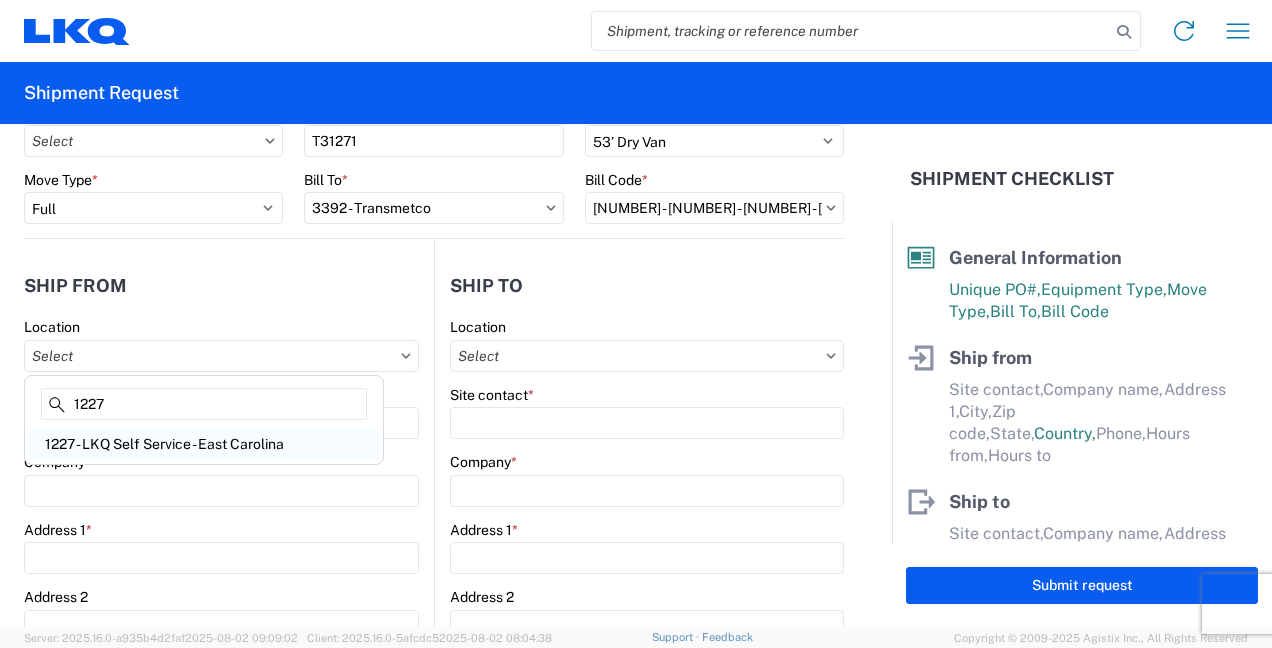 type on "1227" 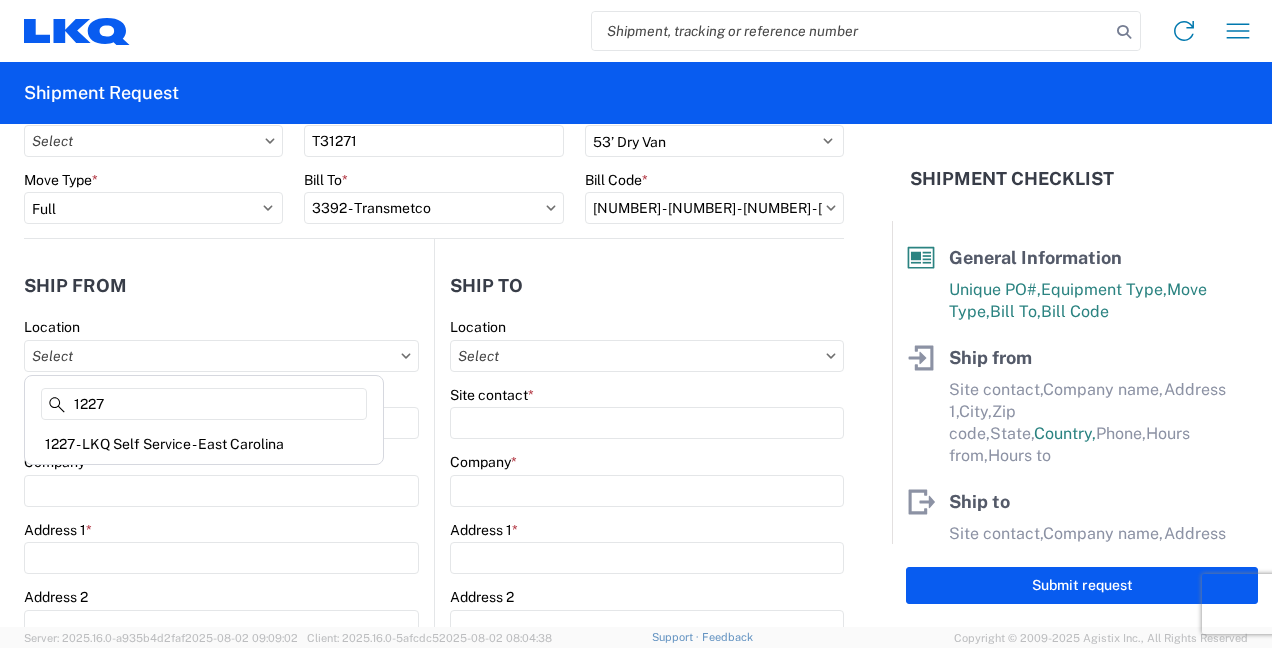 click on "1227 - LKQ Self Service - East Carolina" 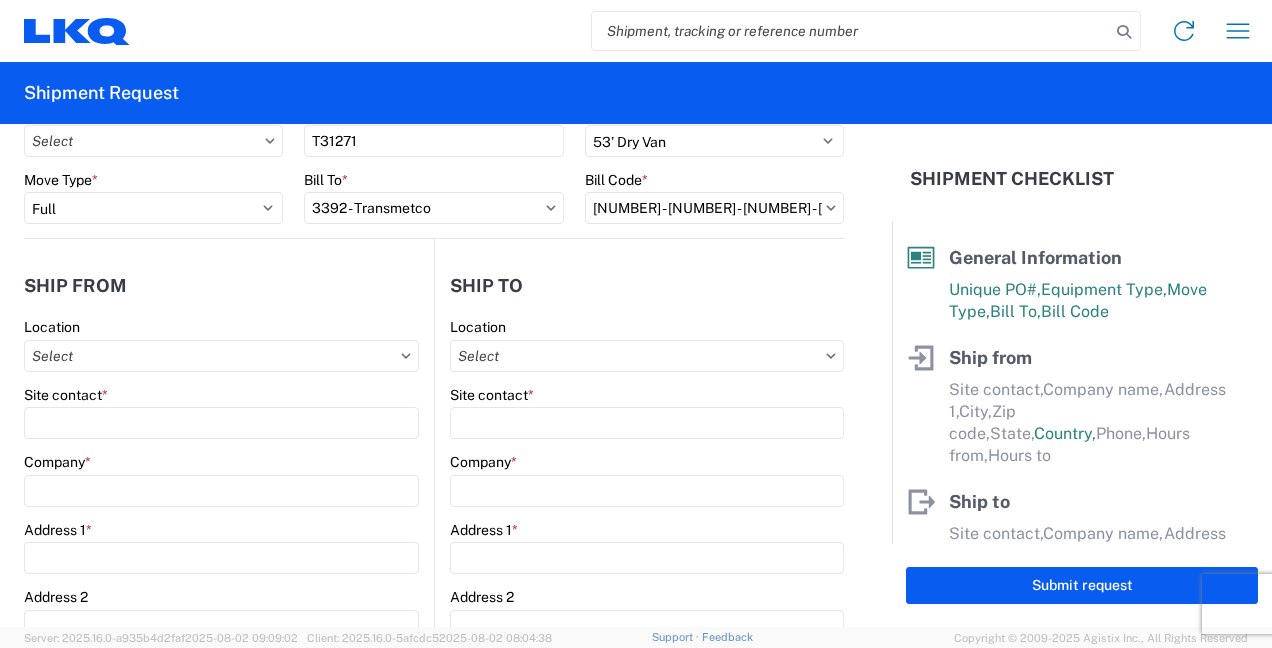 type on "1227 - LKQ Self Service - East Carolina" 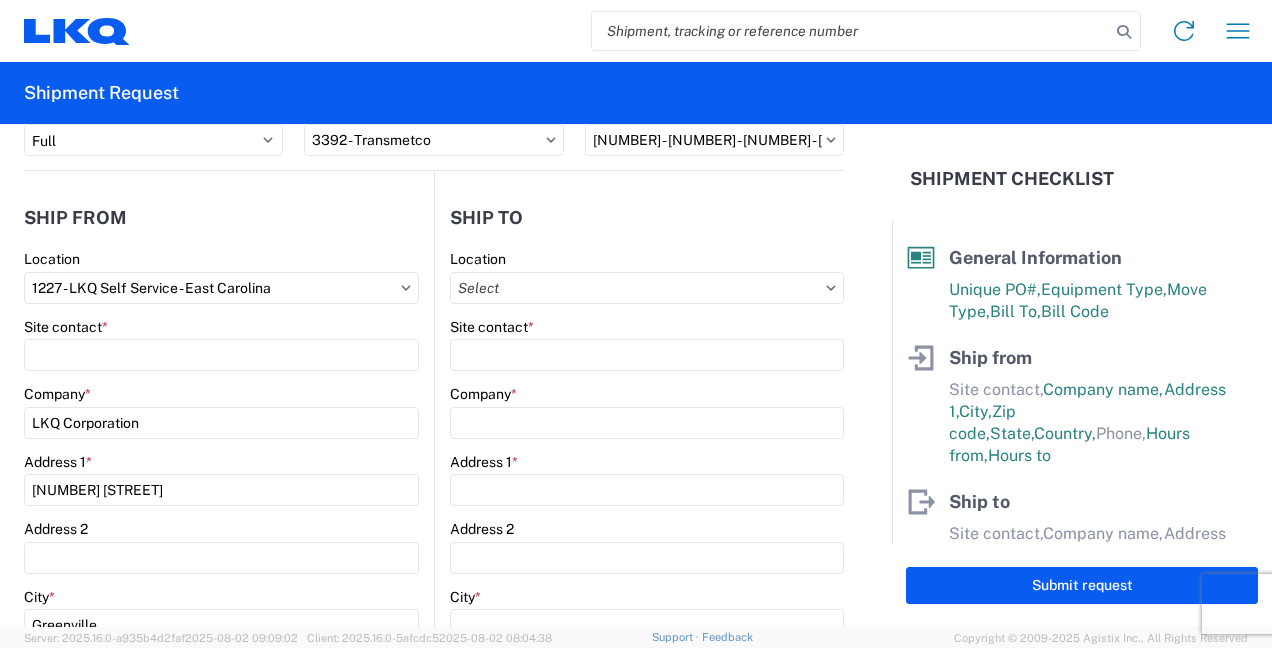 scroll, scrollTop: 200, scrollLeft: 0, axis: vertical 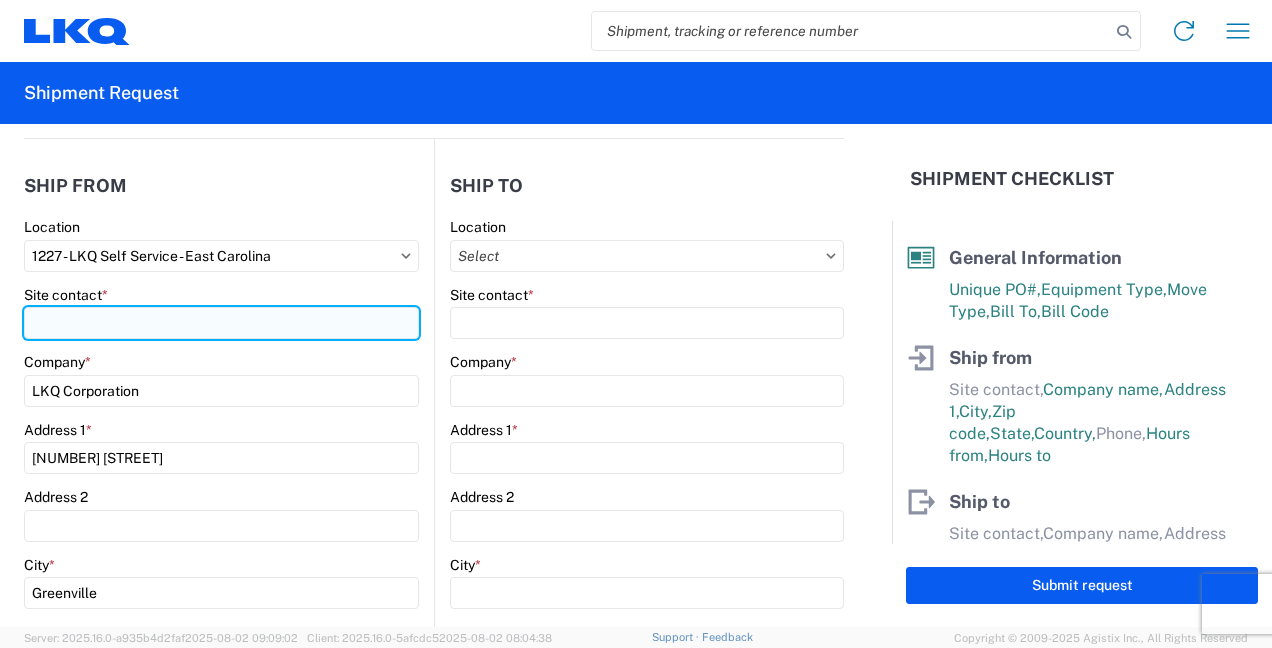 click on "Site contact  *" at bounding box center [221, 323] 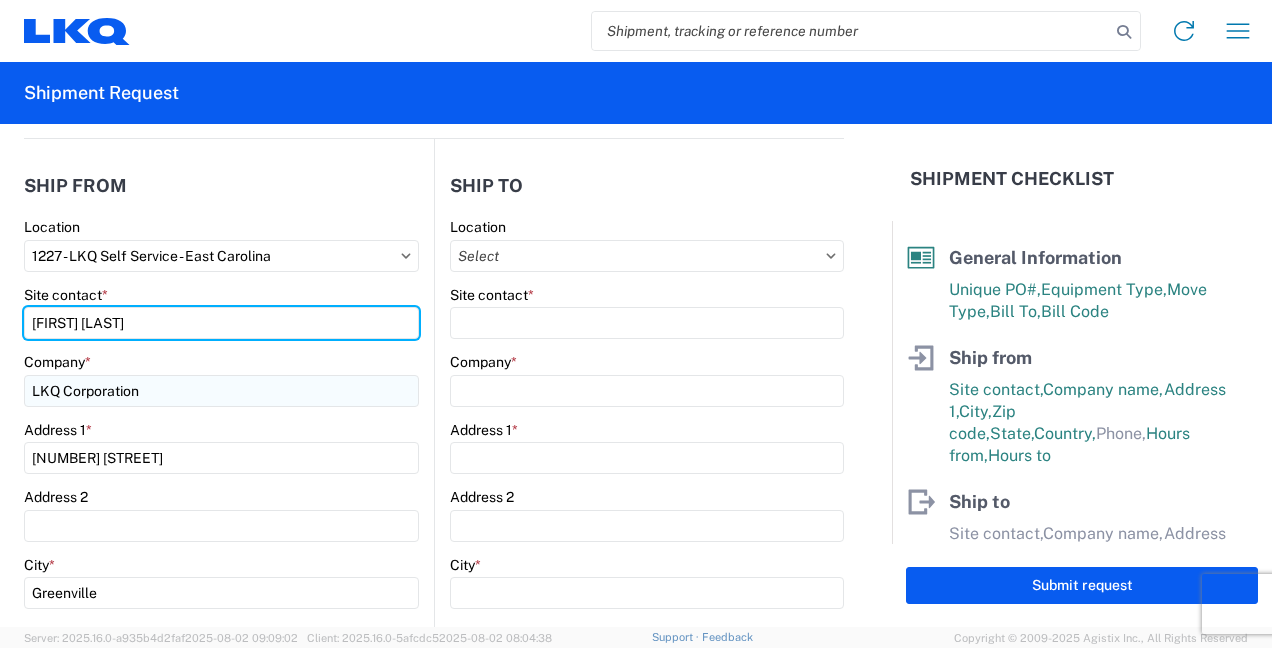 type on "[FIRST] [LAST]" 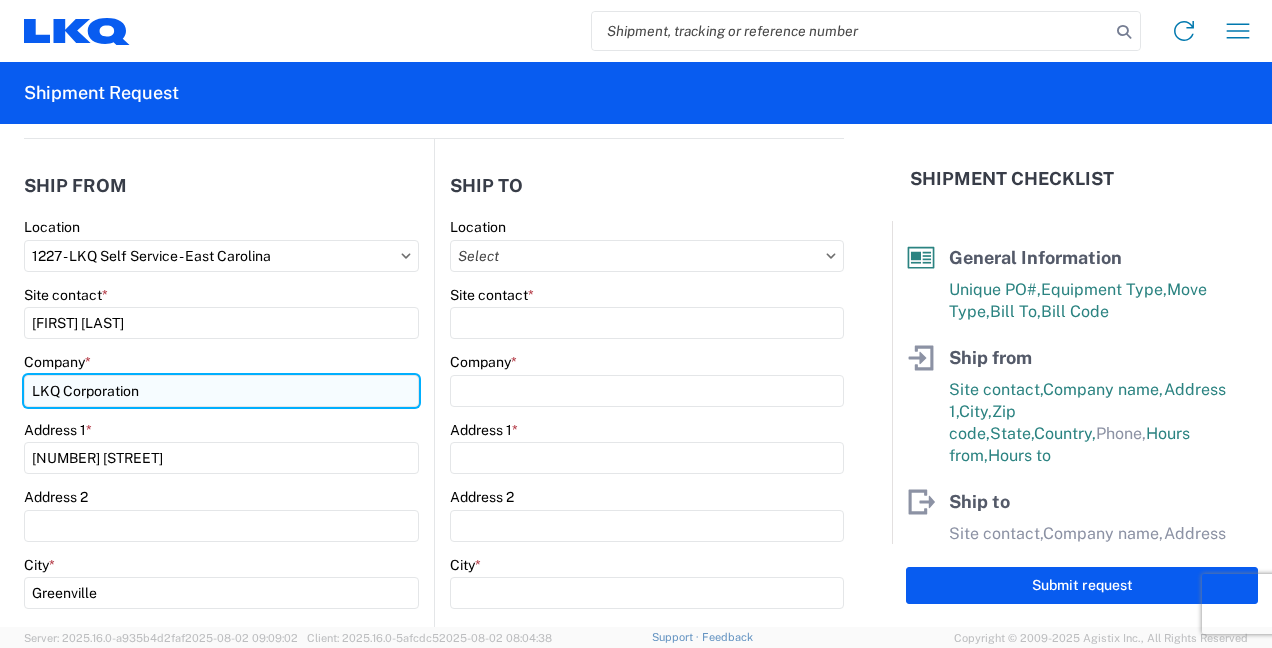 click on "LKQ Corporation" at bounding box center (221, 391) 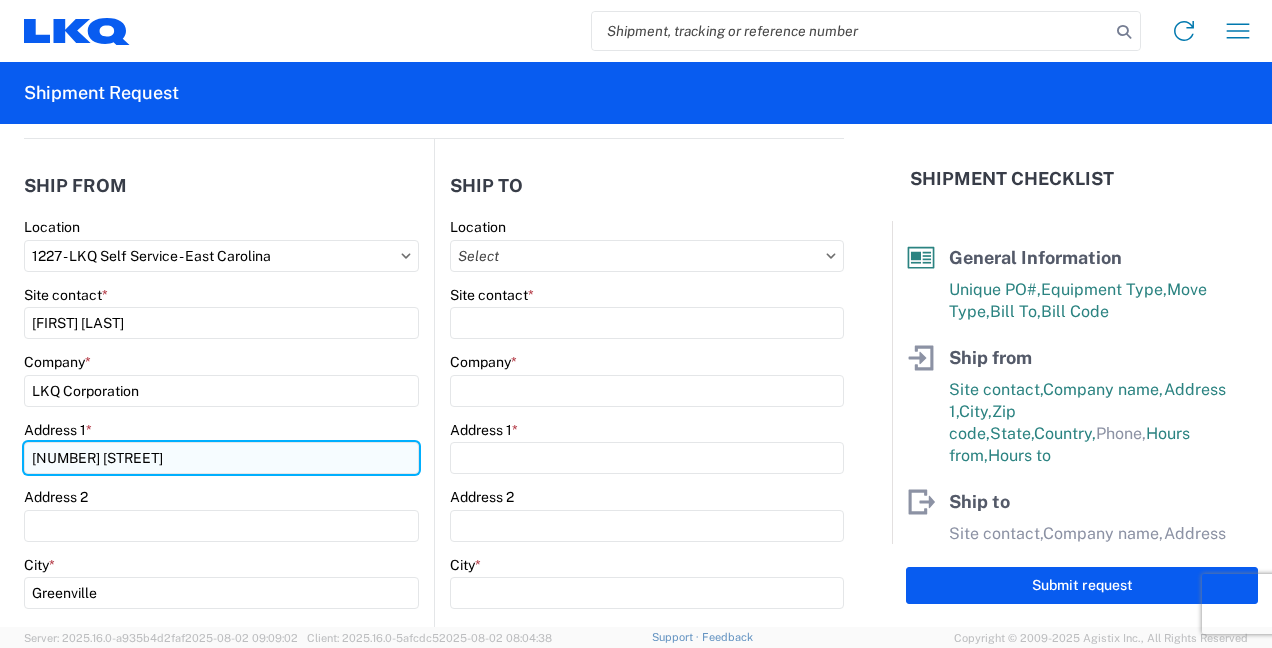 click on "[NUMBER] [STREET]" at bounding box center (221, 458) 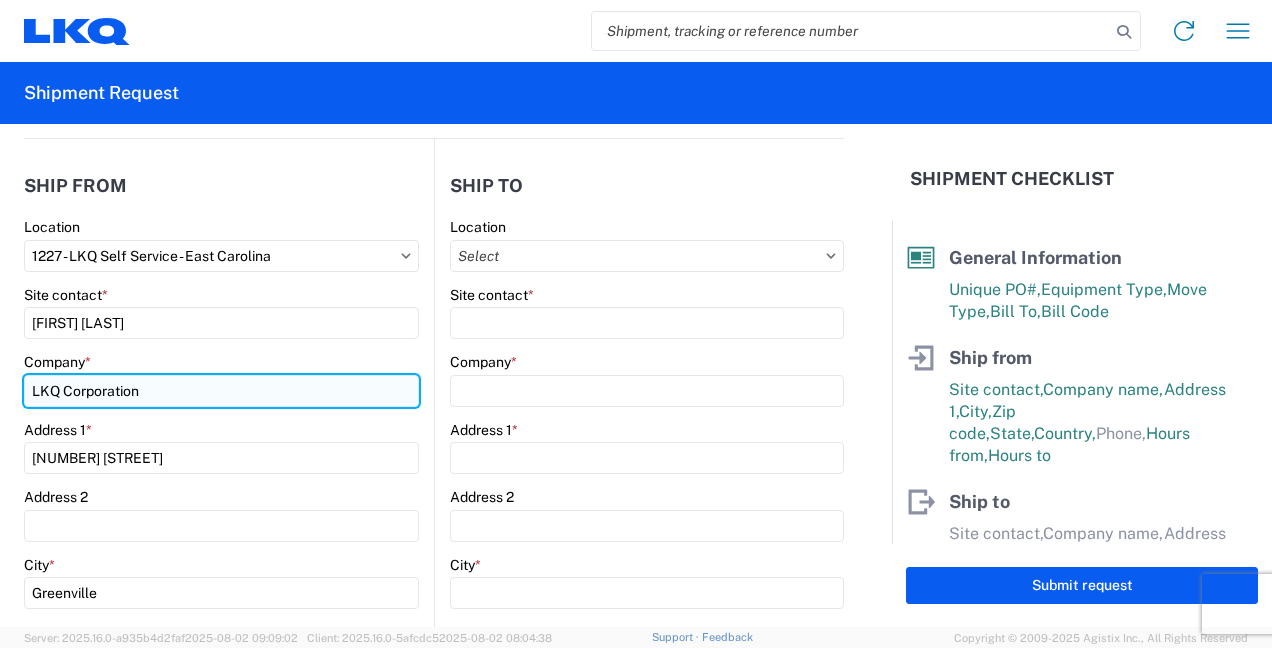 click on "LKQ Corporation" at bounding box center (221, 391) 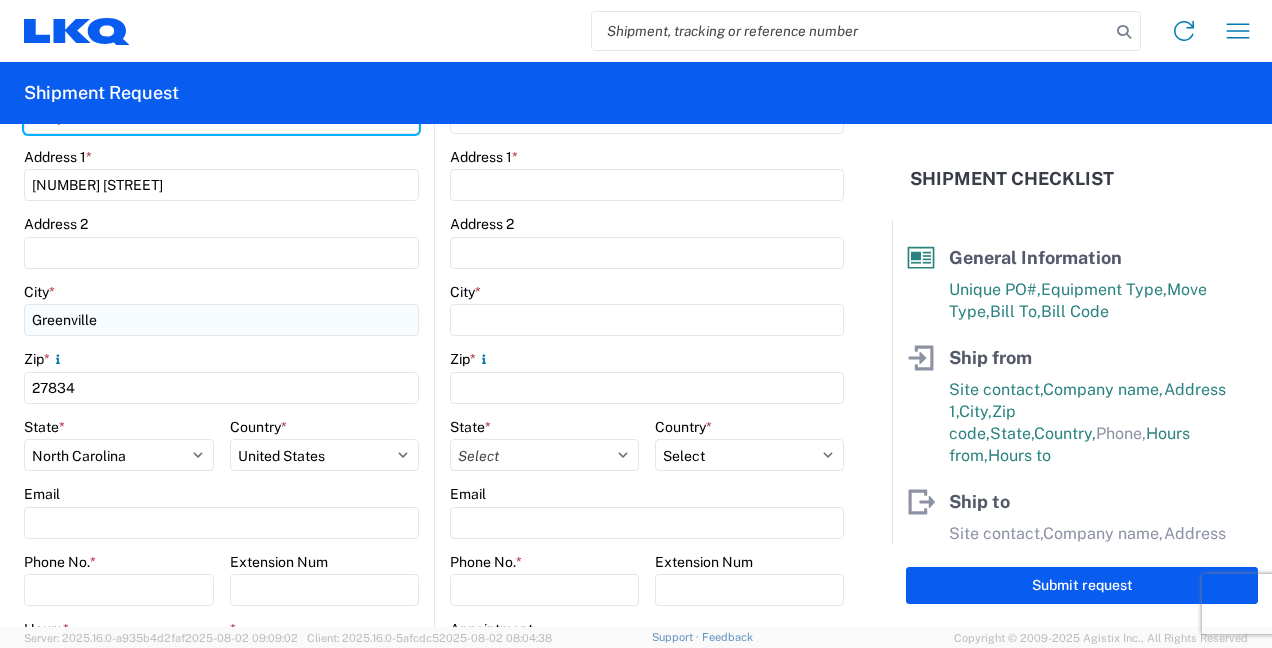 scroll, scrollTop: 500, scrollLeft: 0, axis: vertical 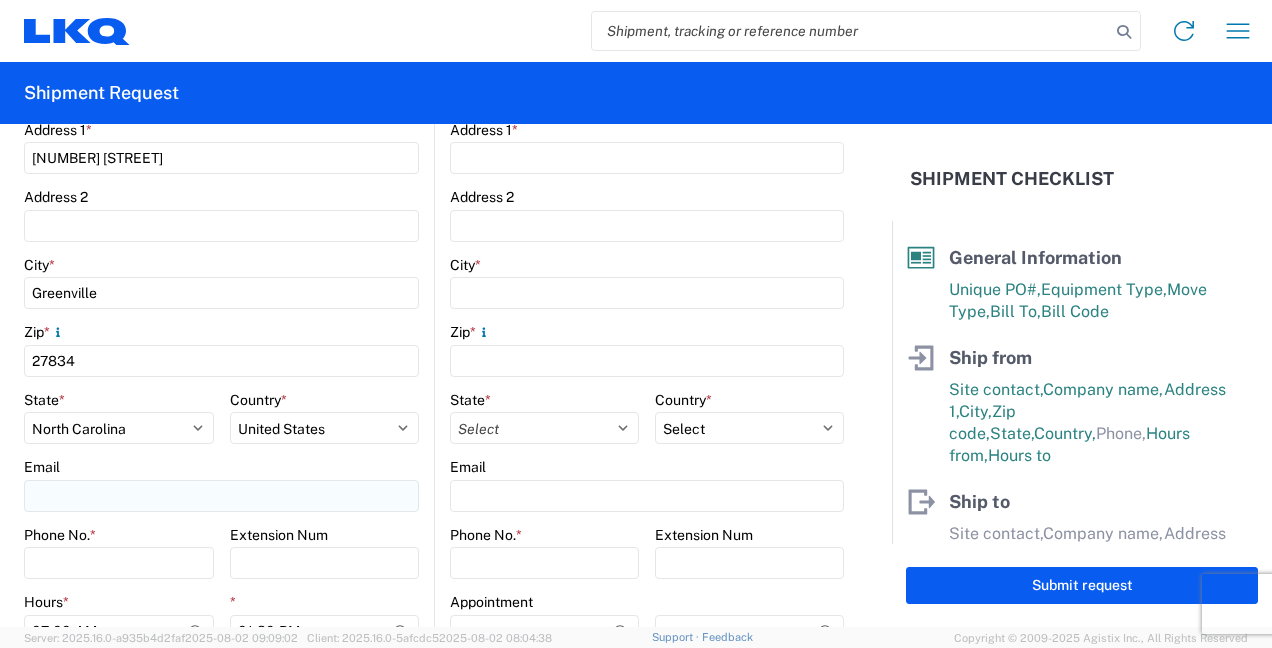 type on "LKQ PYP East NC" 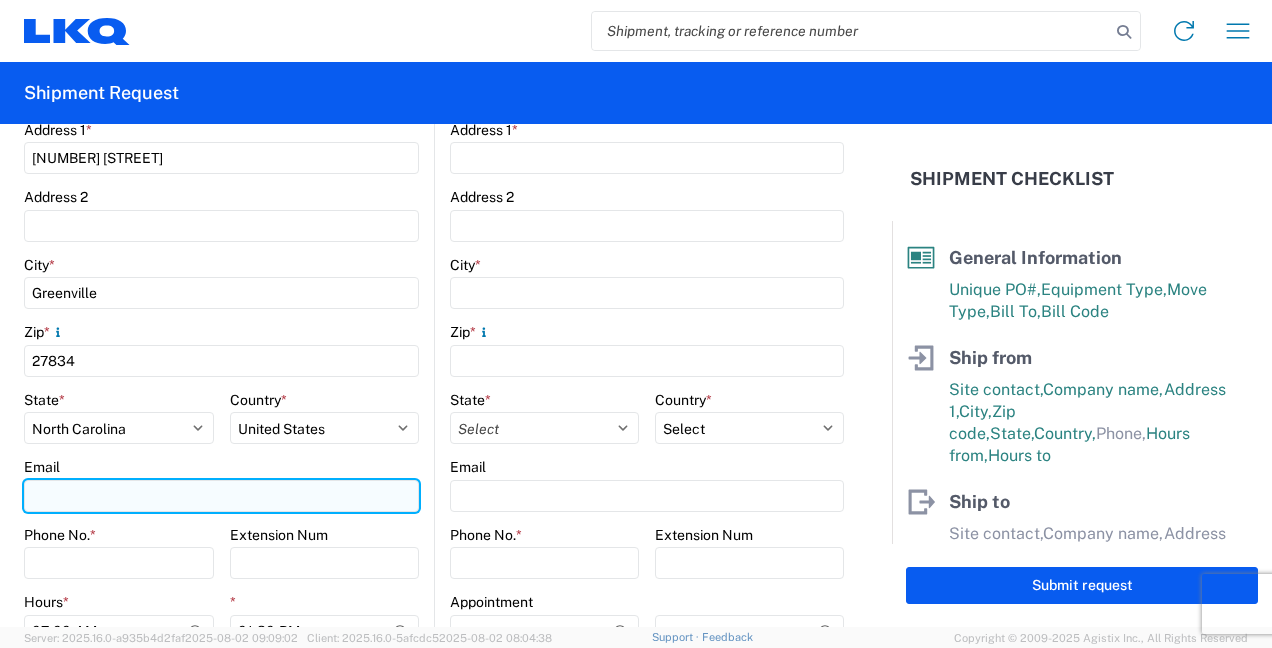 click on "Email" at bounding box center (221, 496) 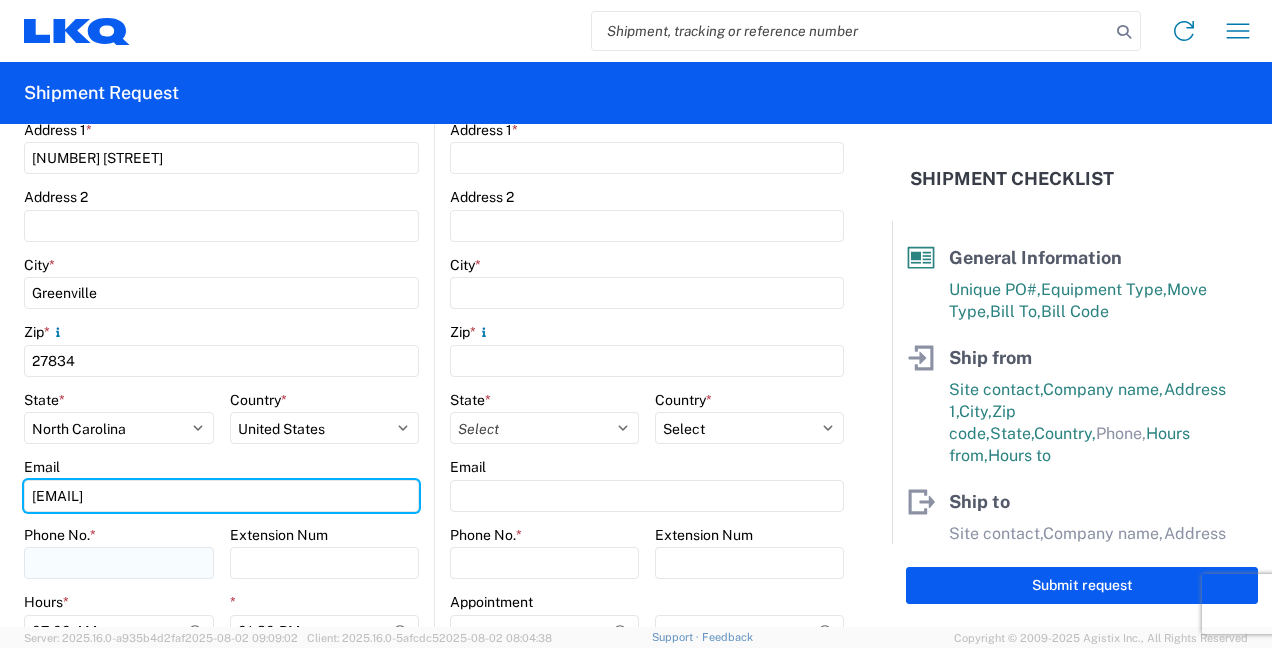 type on "[EMAIL]" 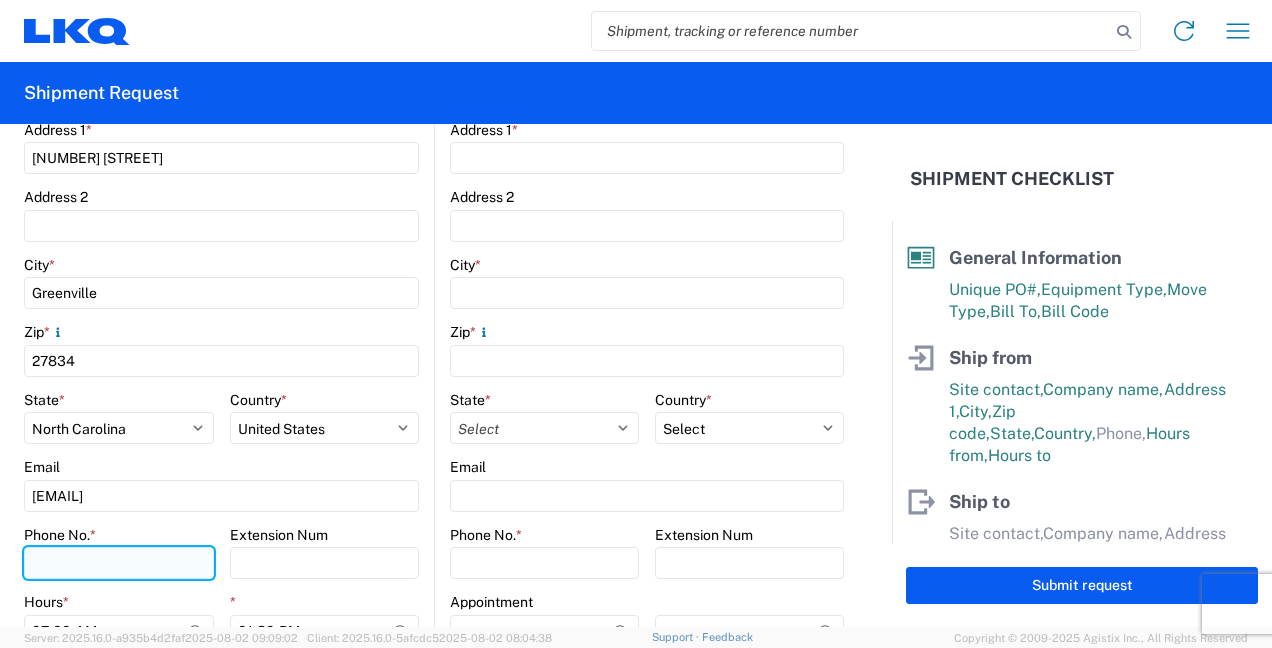 click on "Phone No.  *" at bounding box center [119, 563] 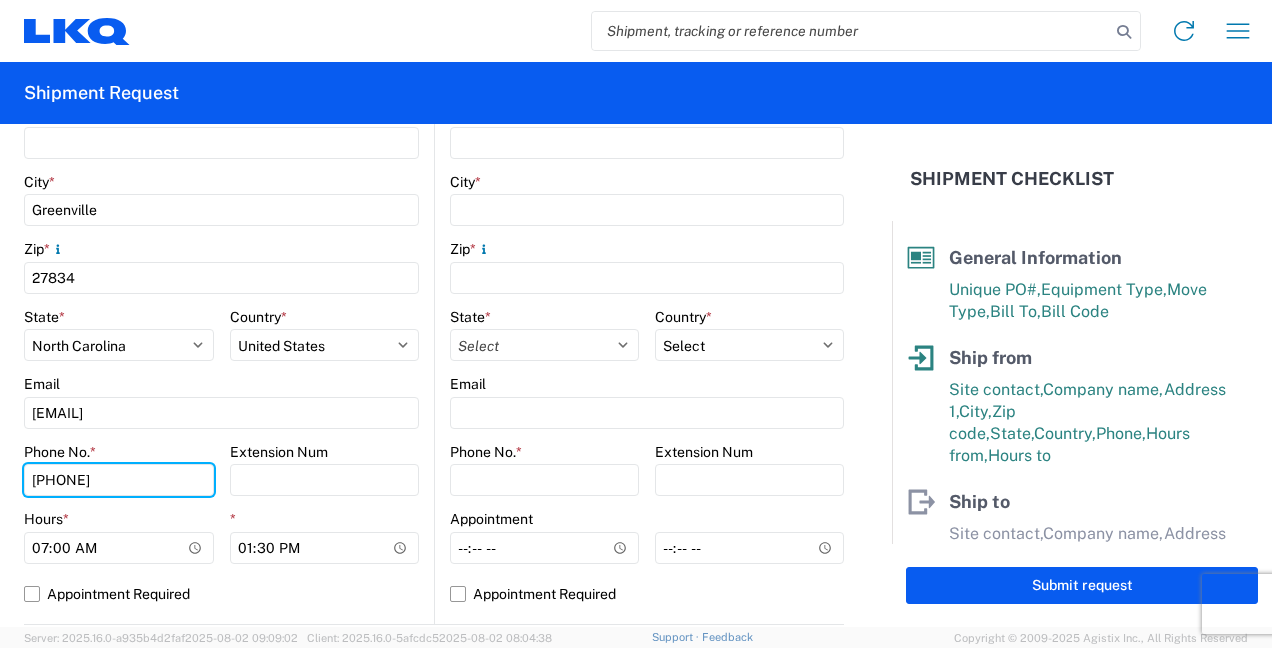scroll, scrollTop: 700, scrollLeft: 0, axis: vertical 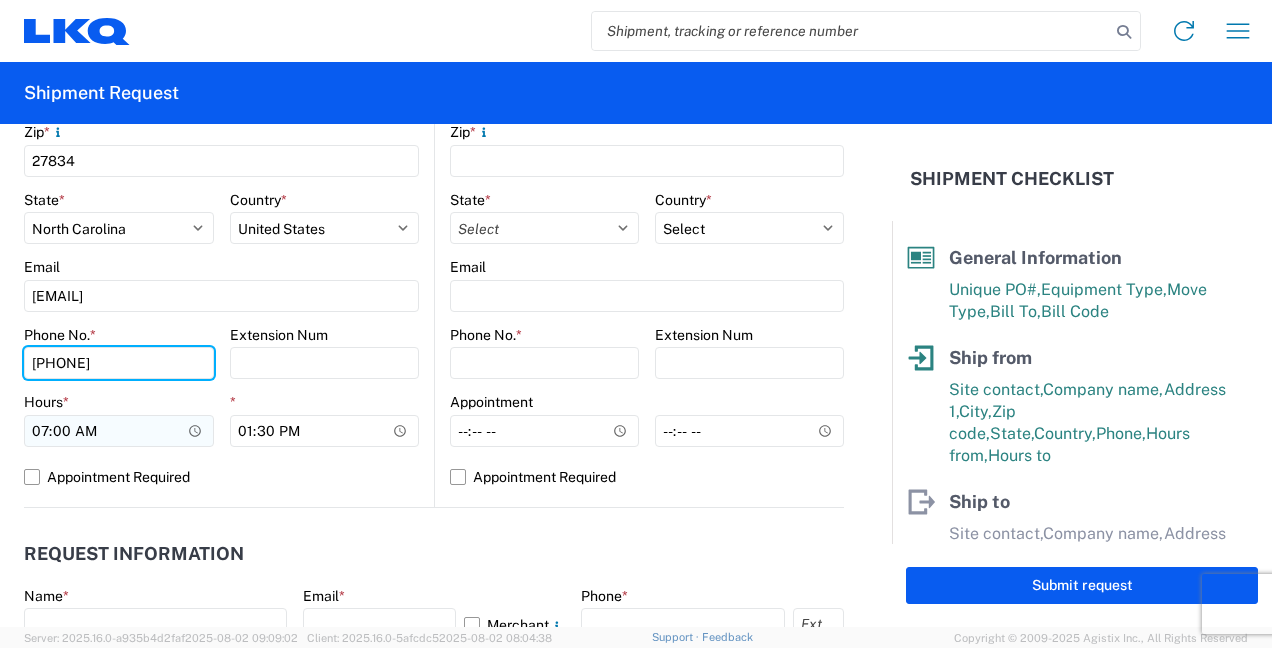 type on "[PHONE]" 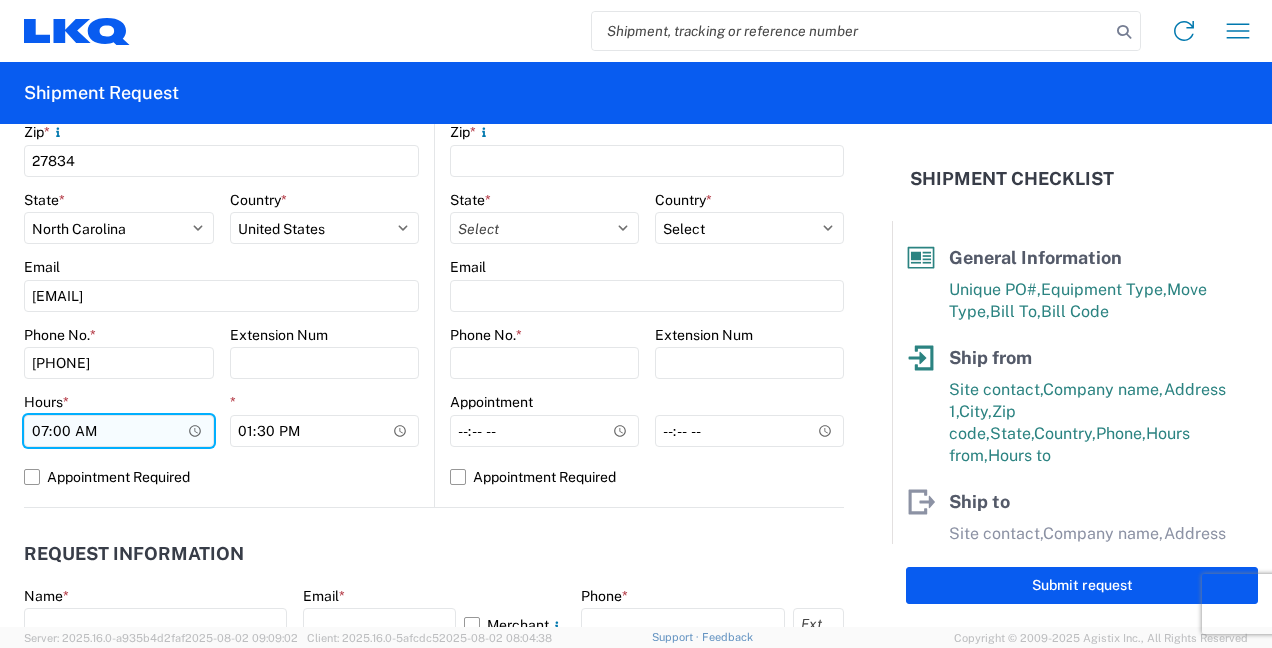 click on "07:00" at bounding box center [119, 431] 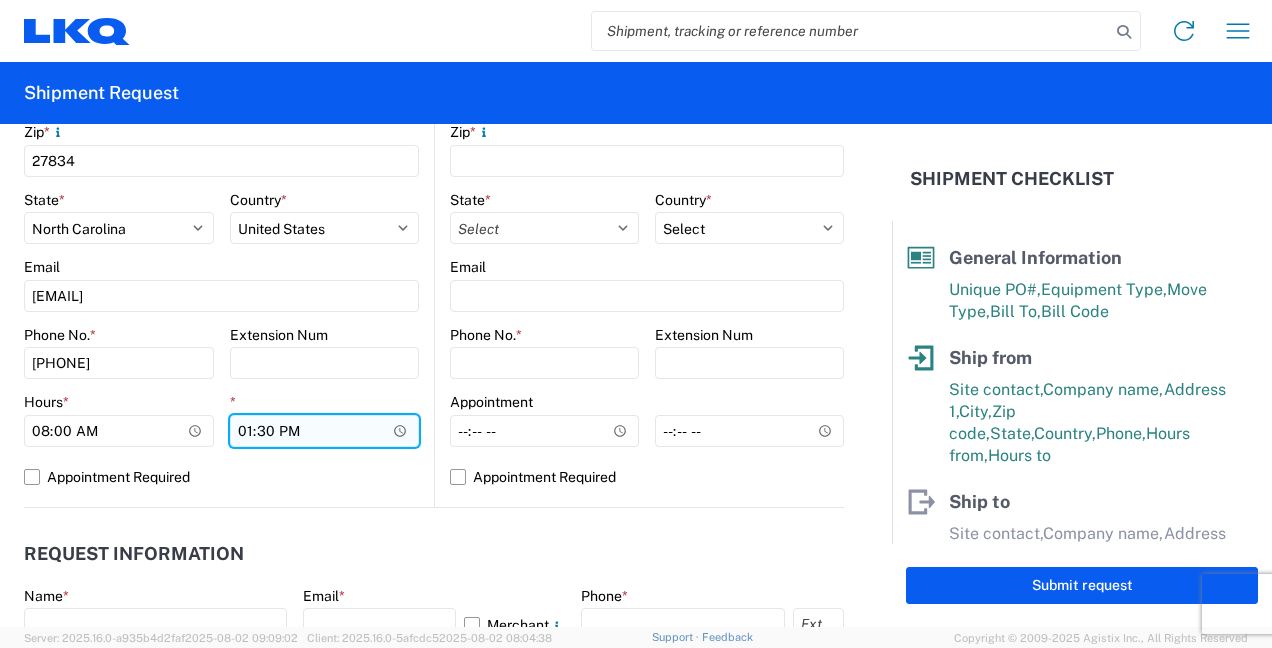 type on "08:00" 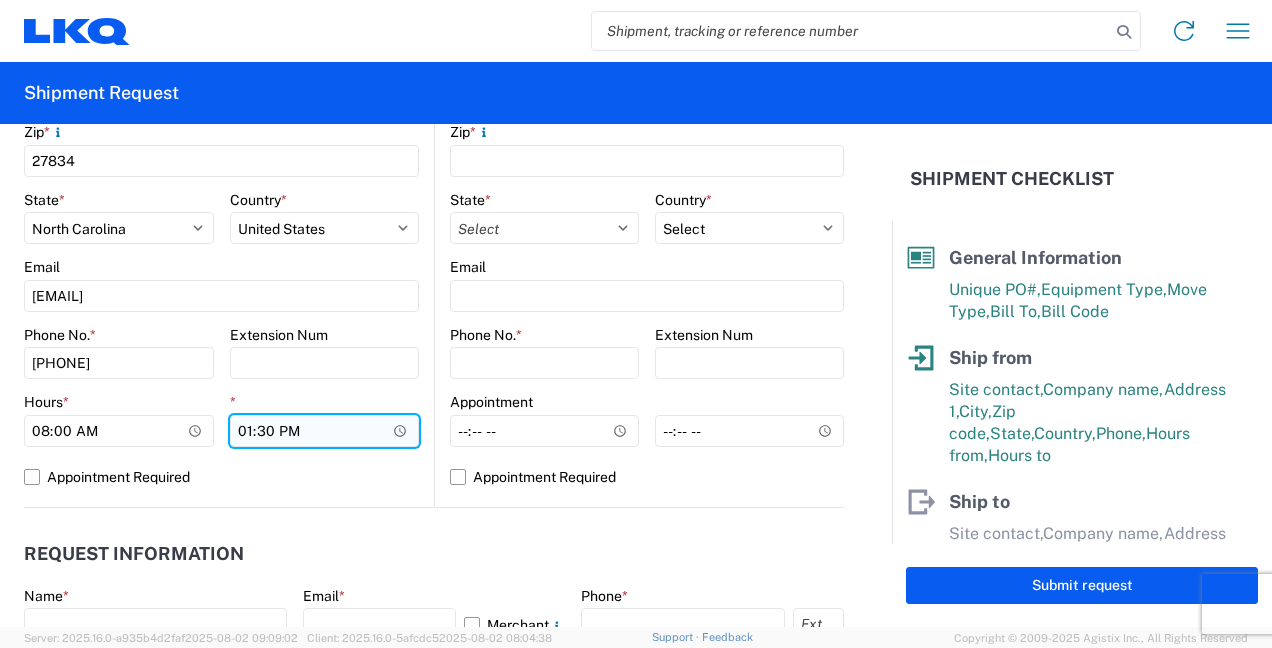 click on "13:30" at bounding box center [325, 431] 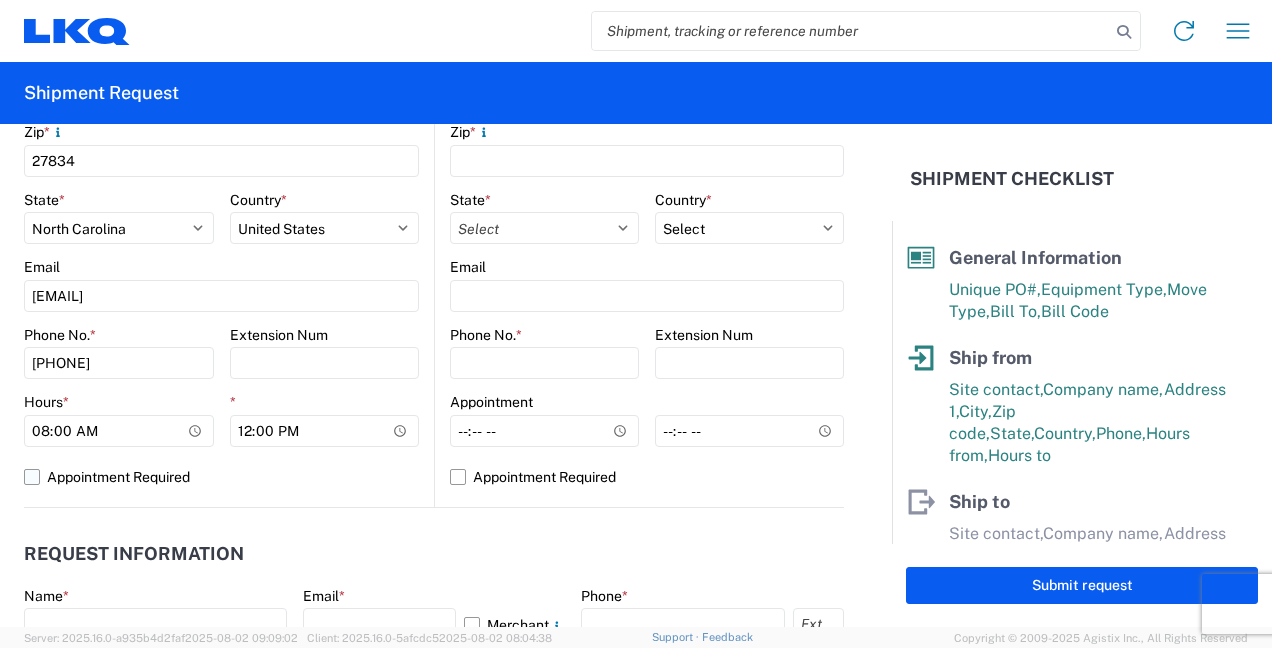 type on "12:00" 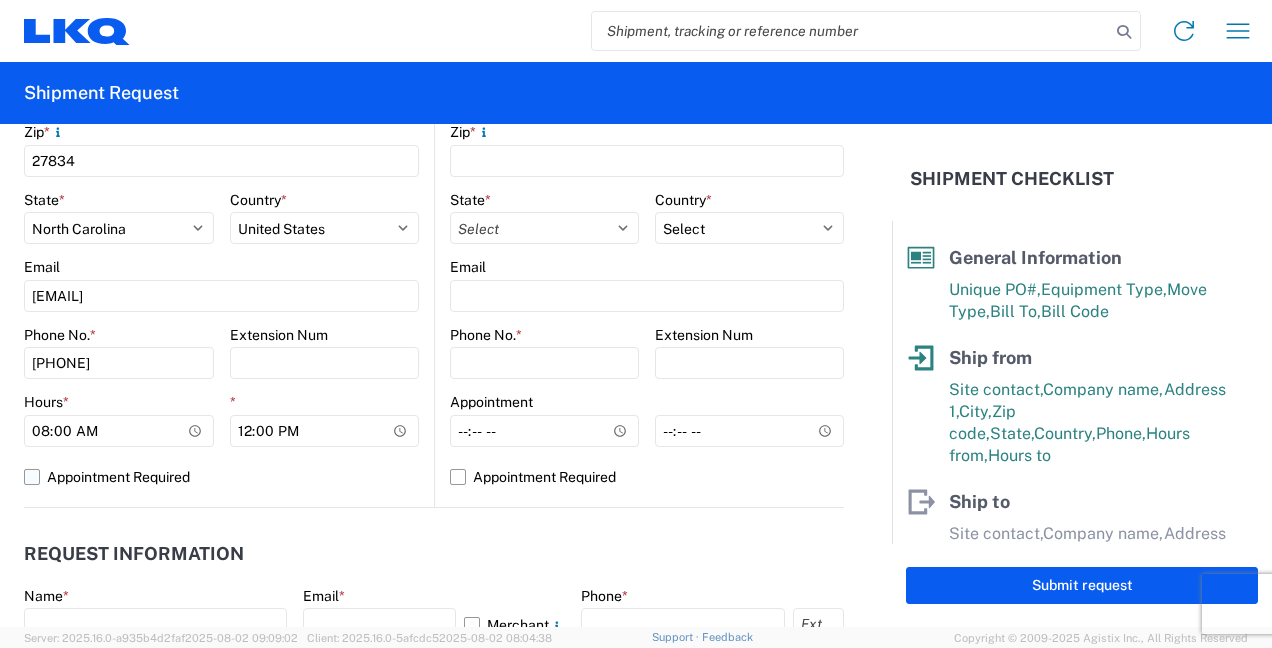 click on "Appointment Required" 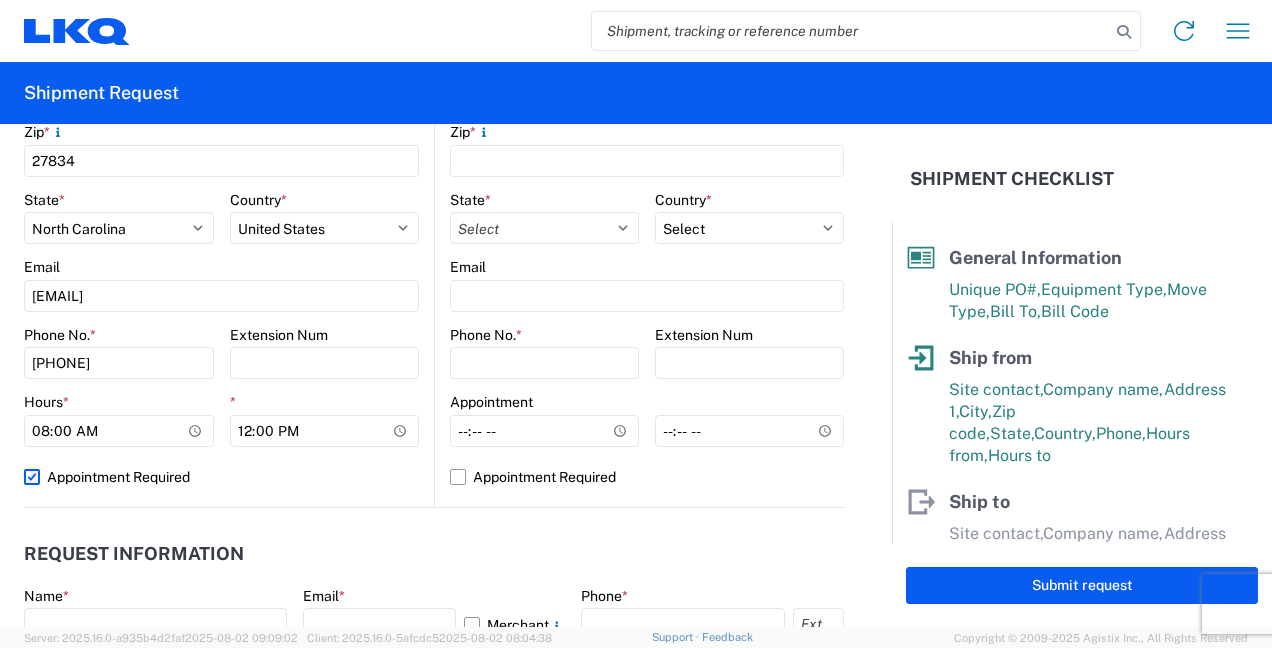 select on "US" 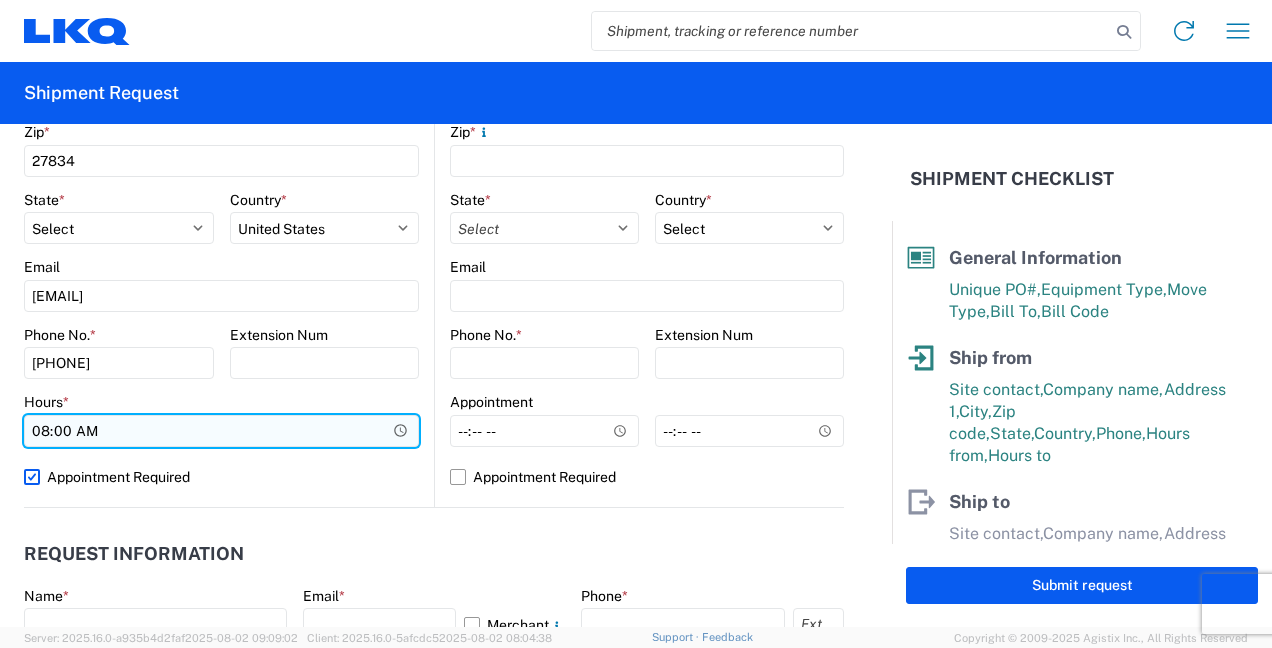 click on "08:00" at bounding box center (221, 431) 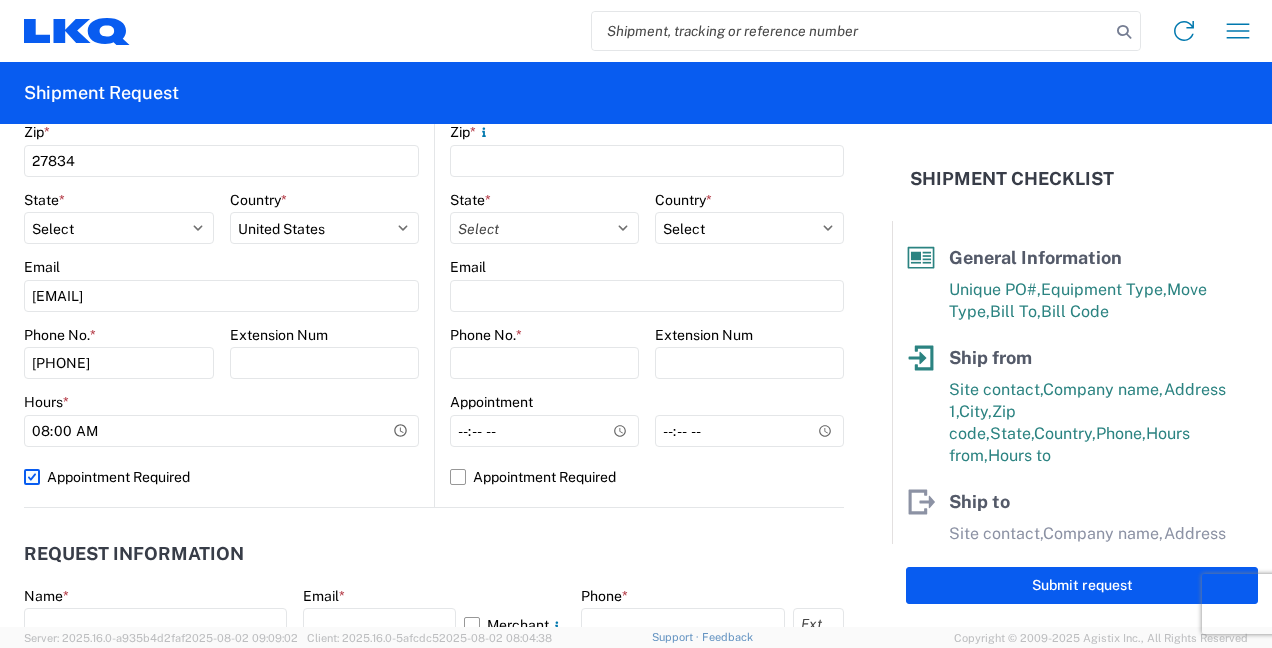 click on "Appointment Required" 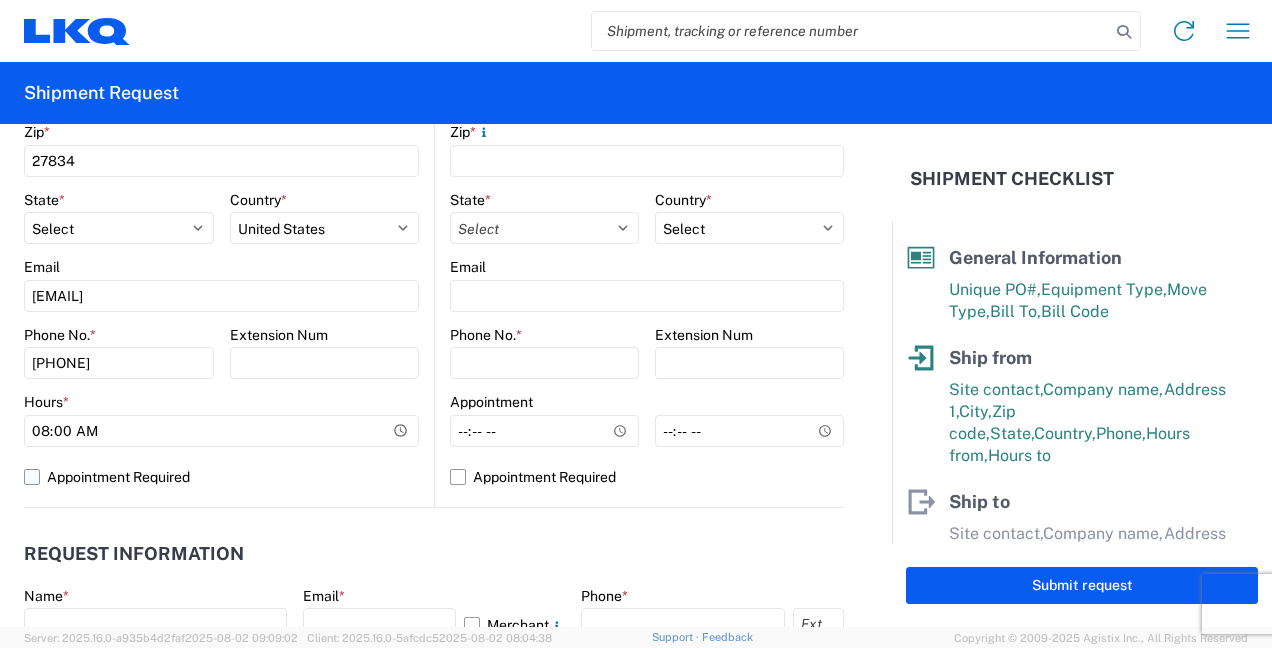 select on "NC" 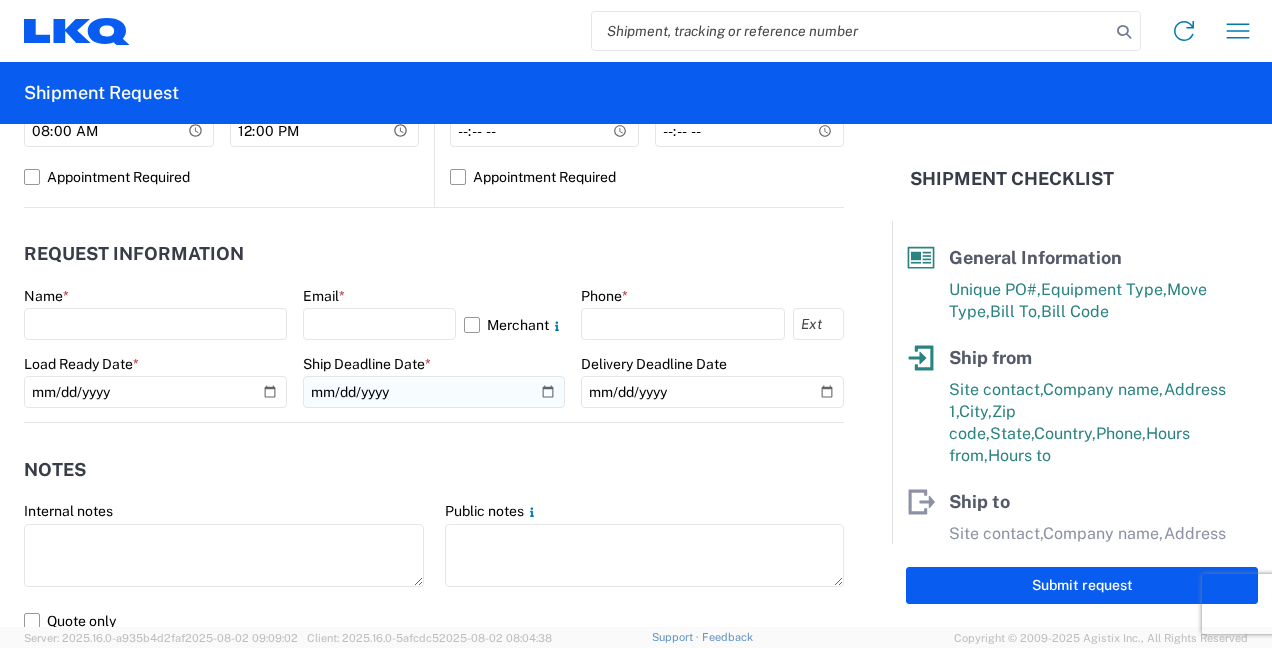 scroll, scrollTop: 1000, scrollLeft: 0, axis: vertical 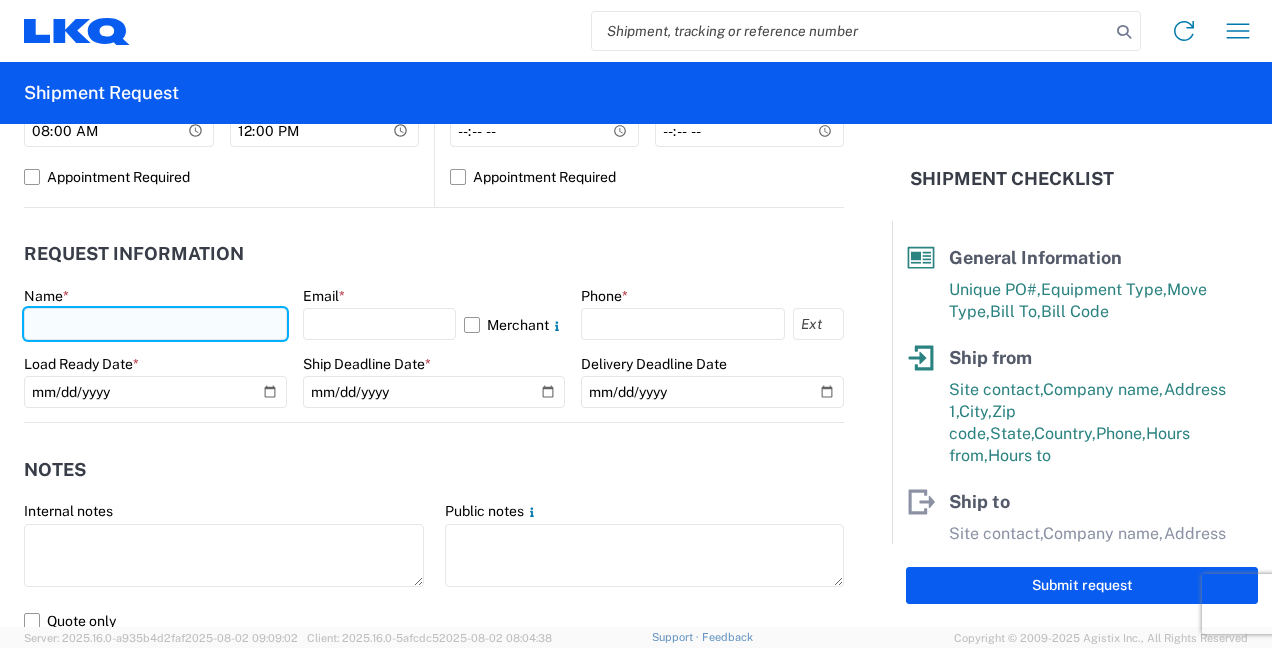click 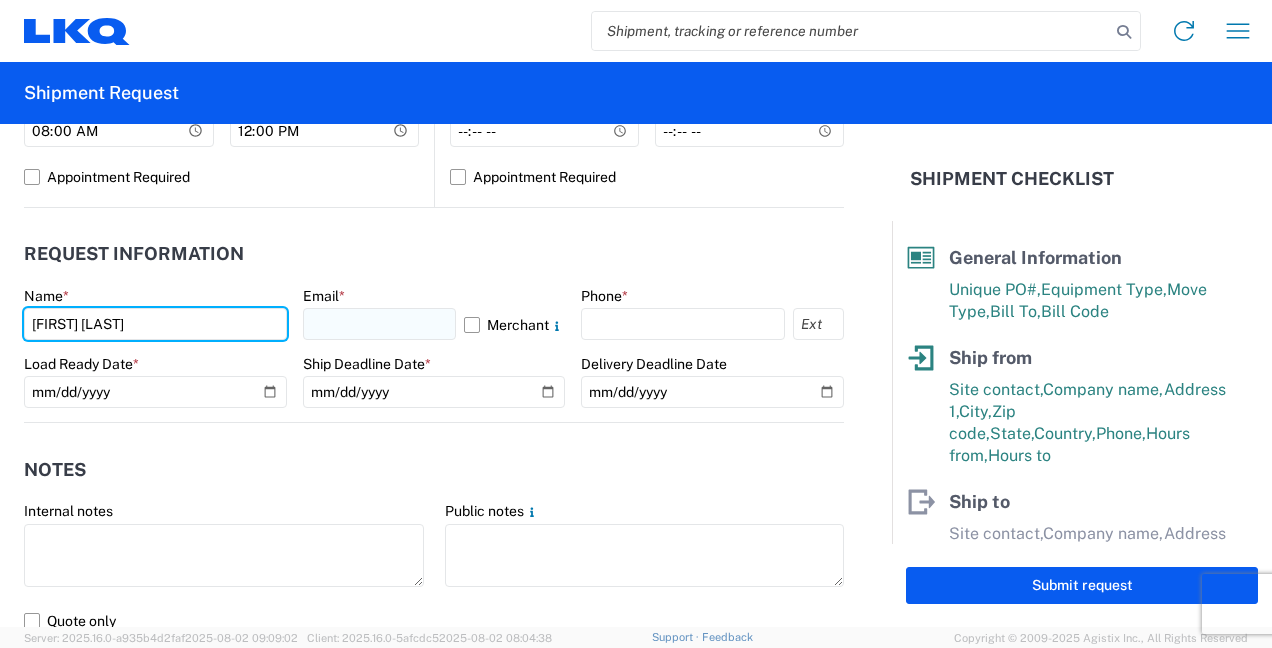 type on "[FIRST] [LAST]" 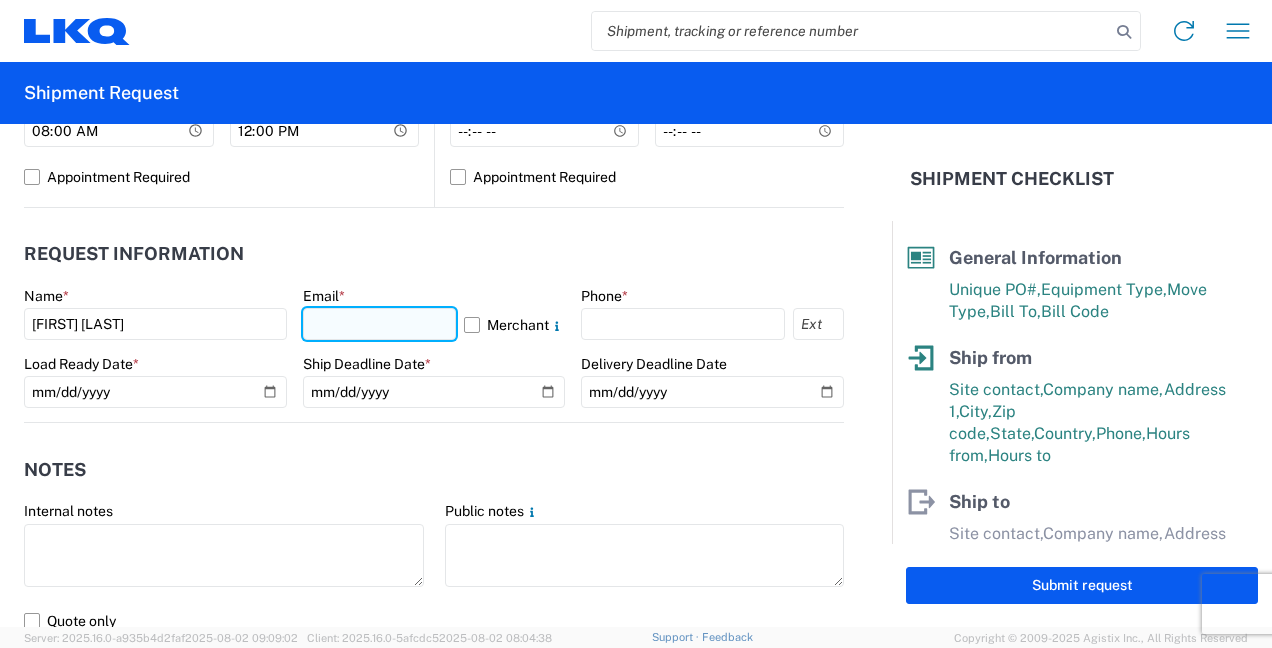 click 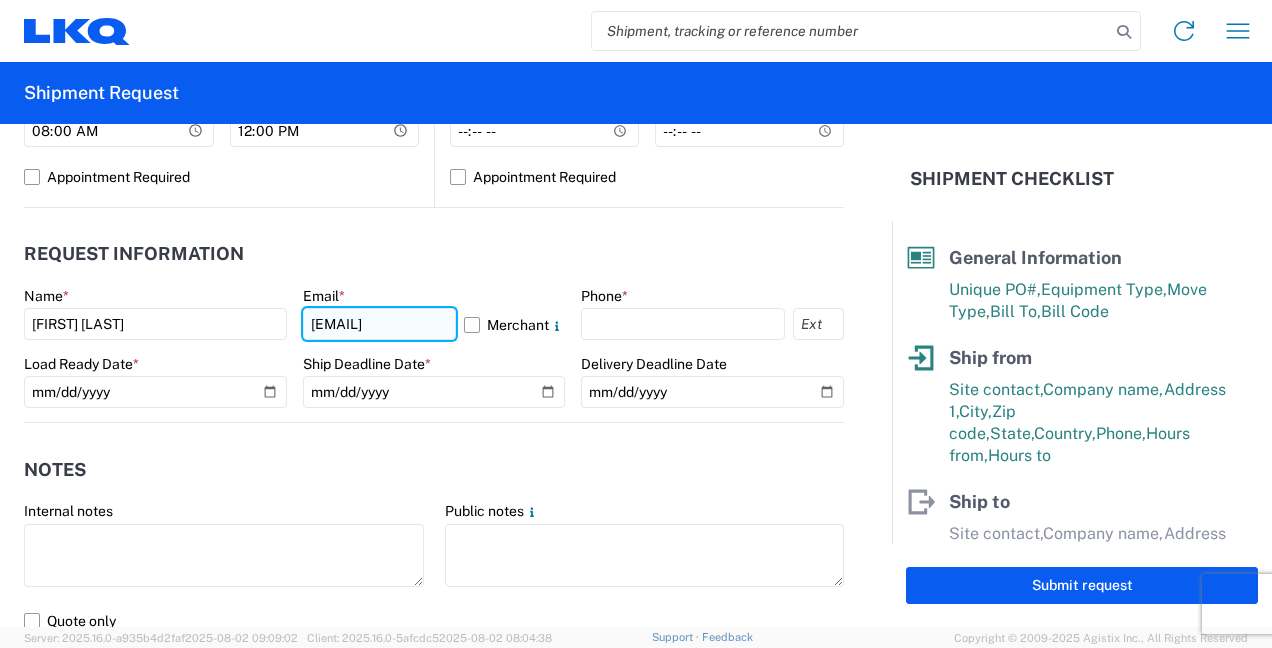 scroll, scrollTop: 0, scrollLeft: 21, axis: horizontal 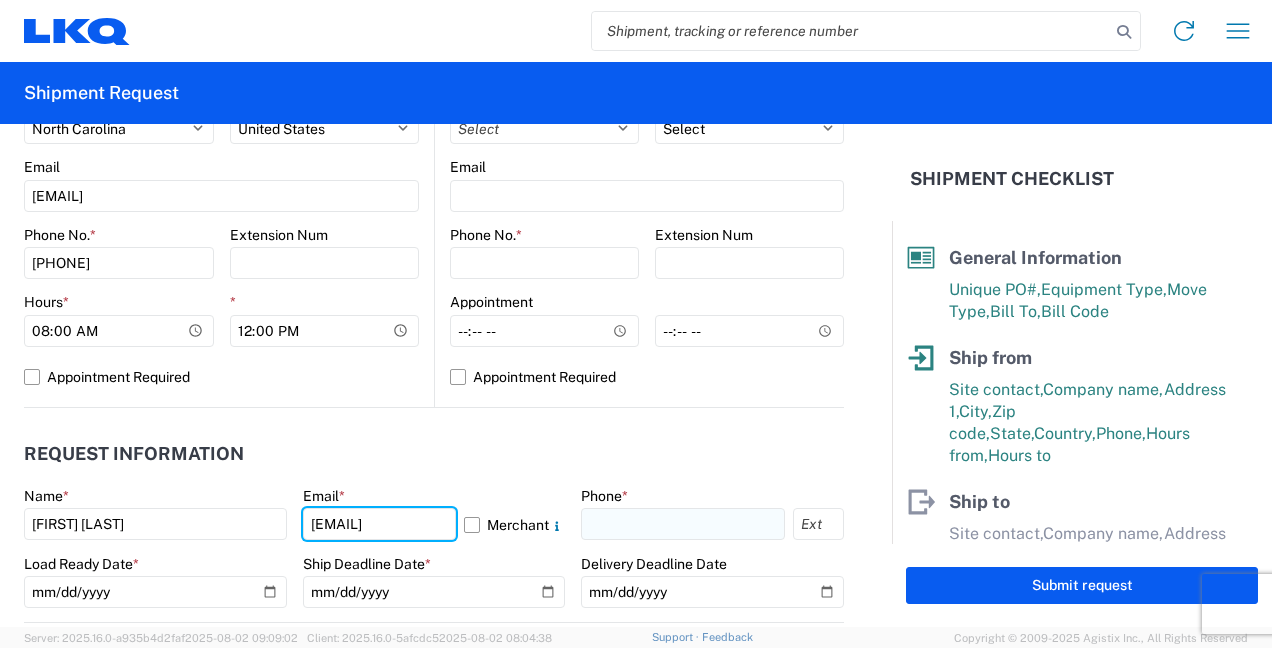 type on "[EMAIL]" 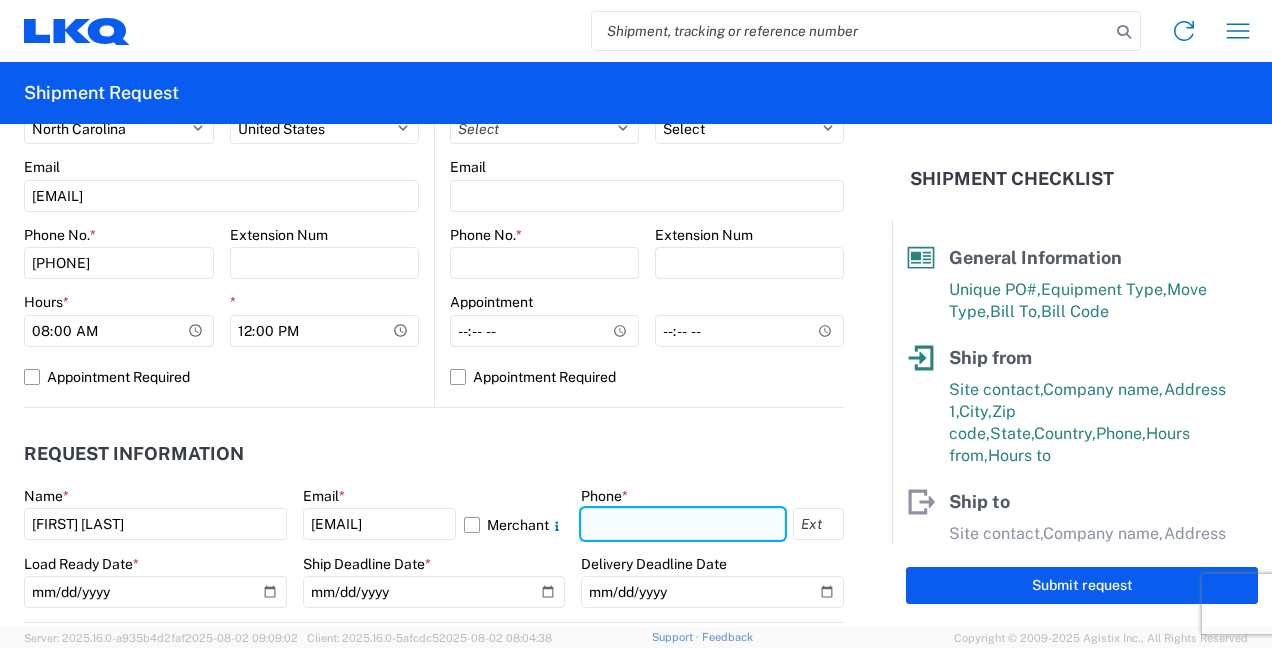click 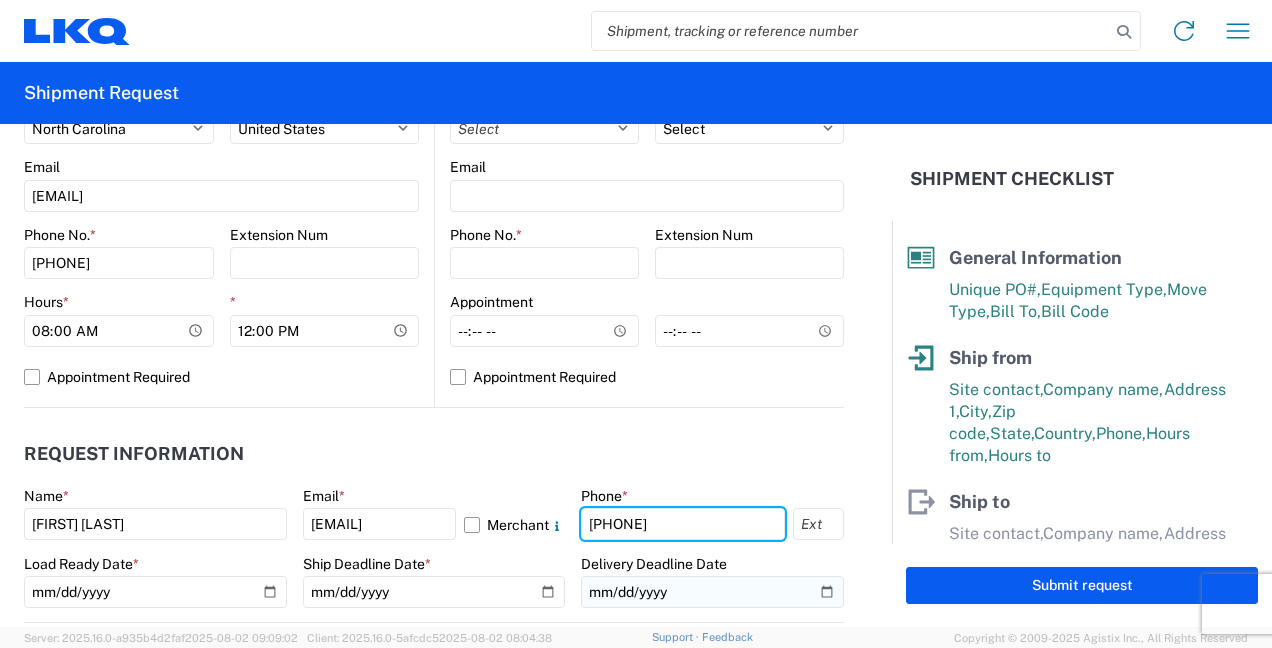 scroll, scrollTop: 900, scrollLeft: 0, axis: vertical 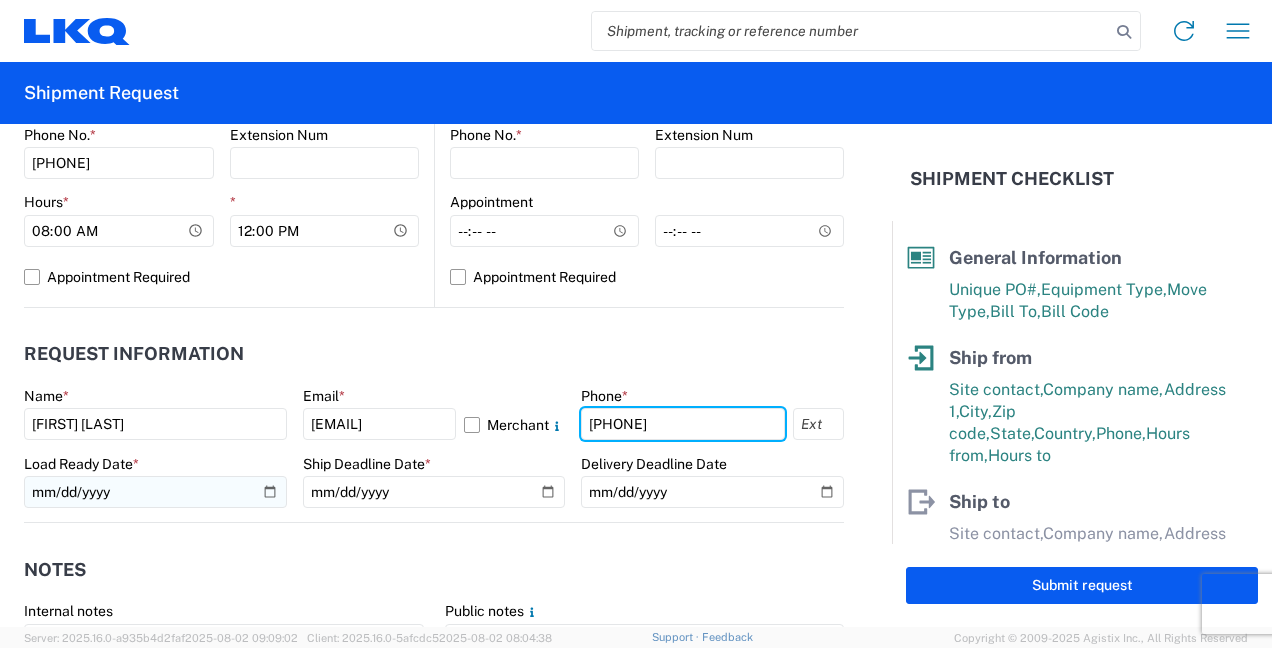 type on "[PHONE]" 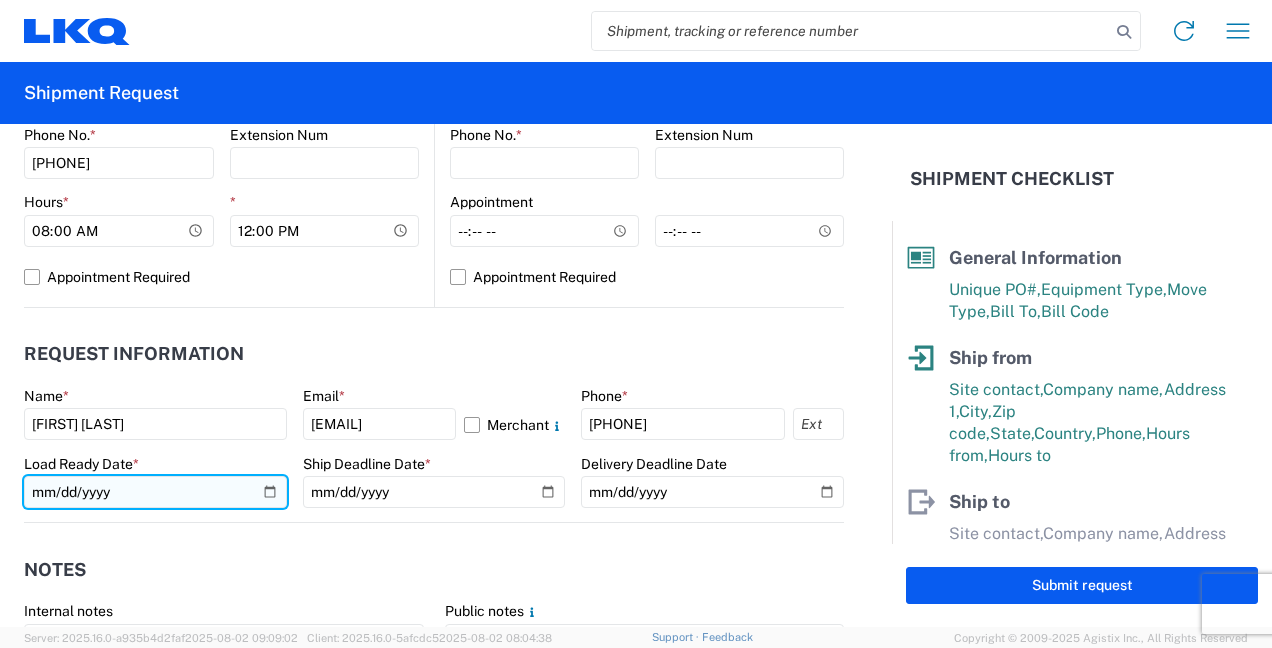click 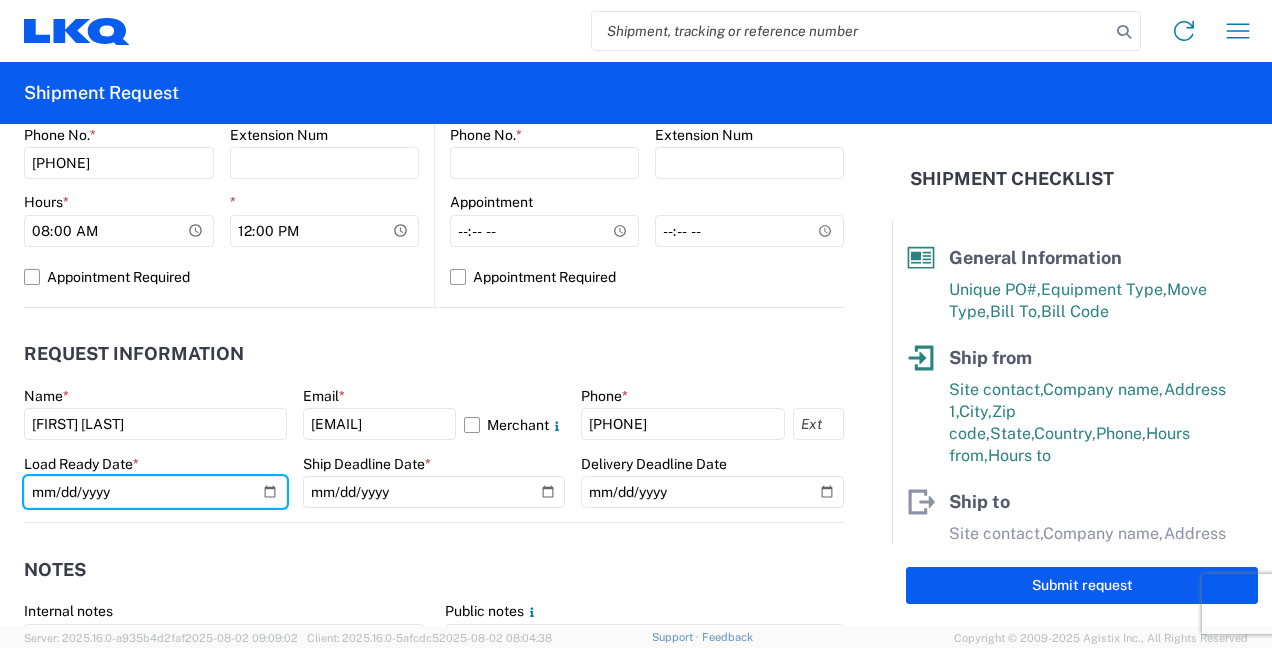 type on "[DATE]" 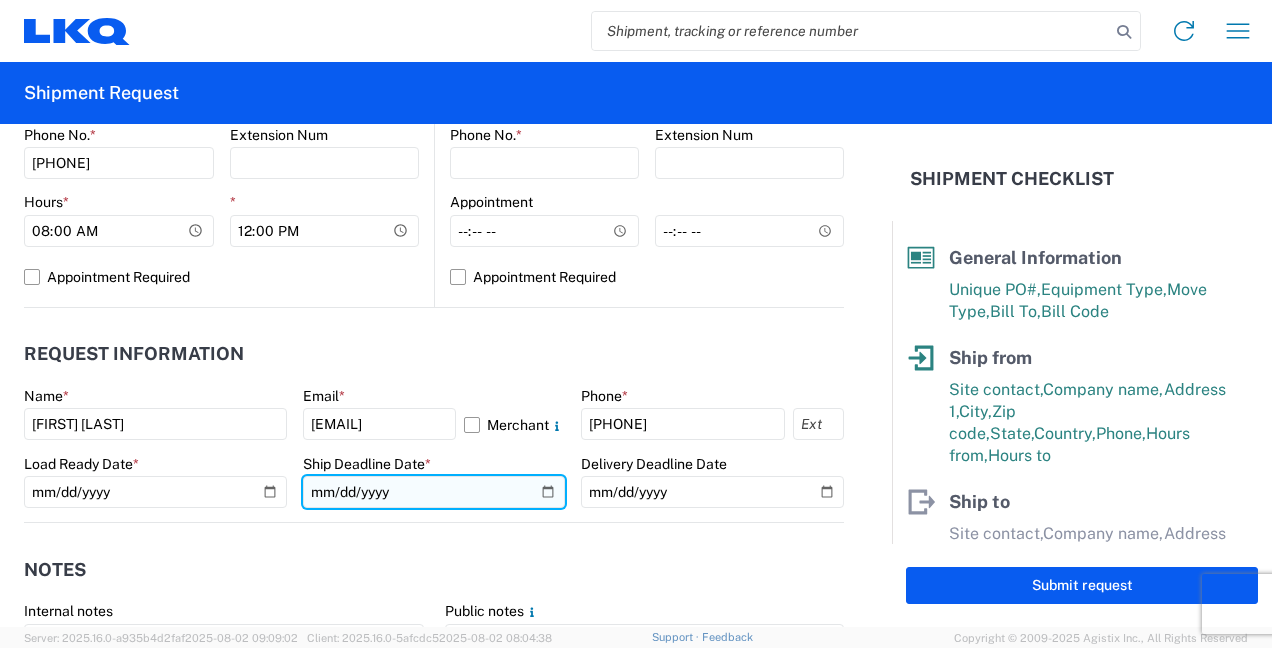 click 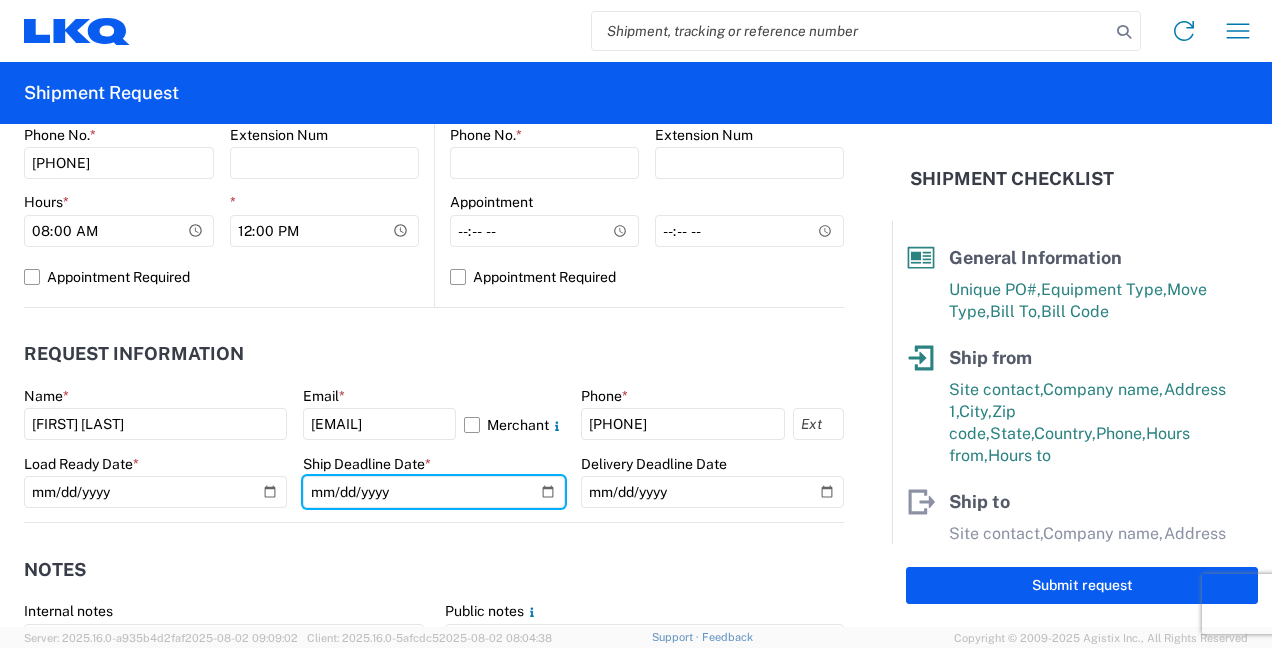 type on "[DATE]" 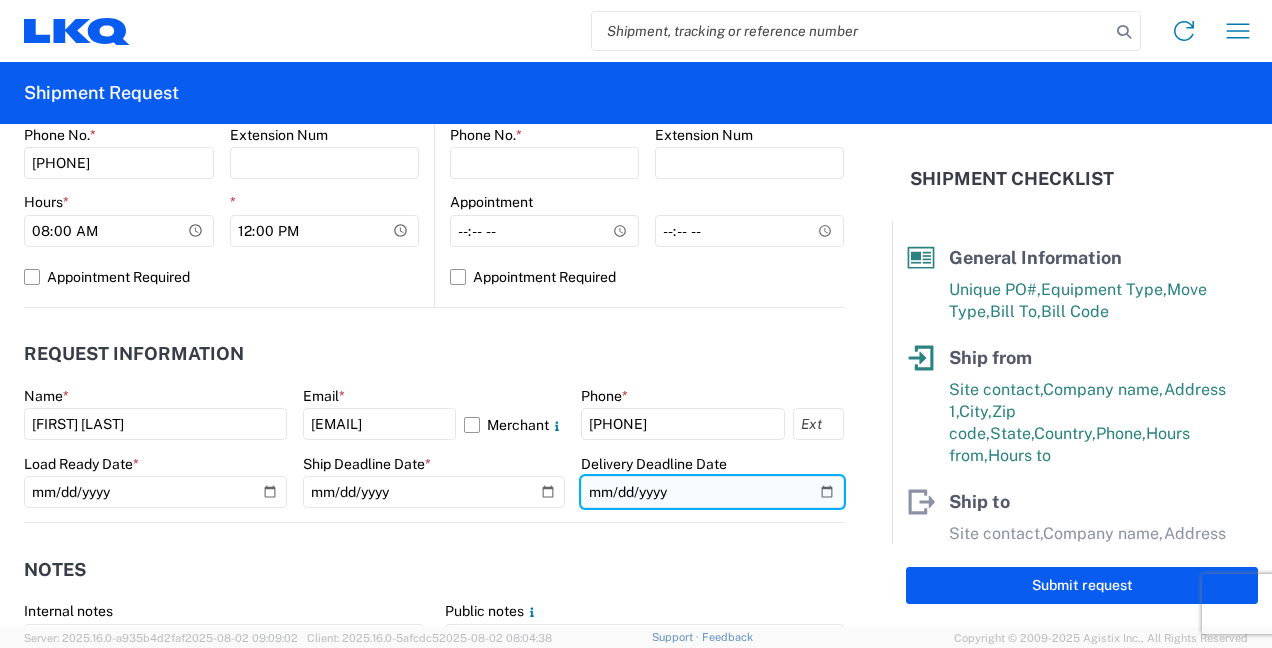 click 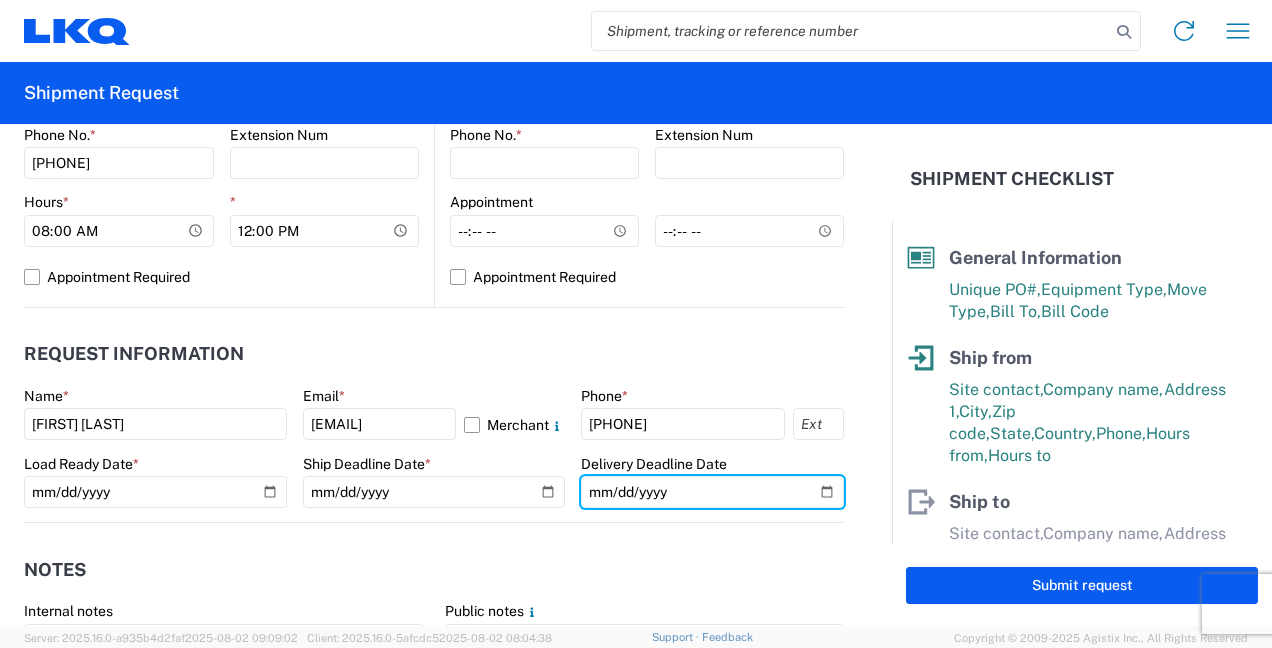 type on "[DATE]" 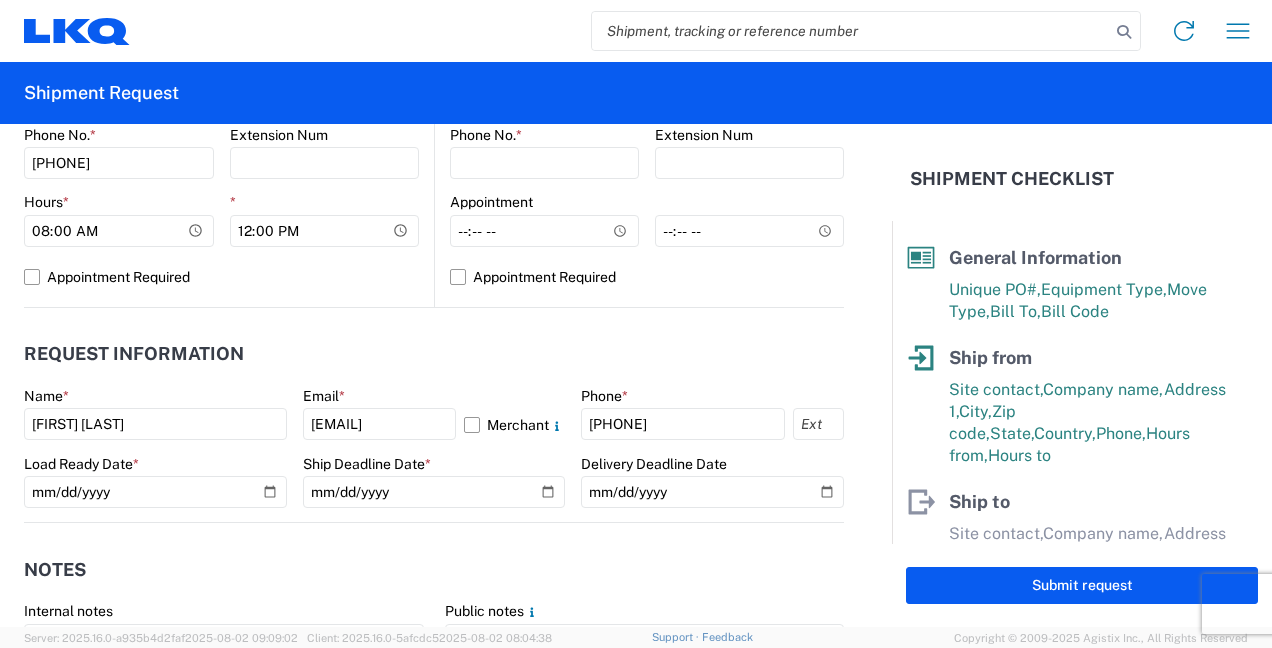 click on "Notes" 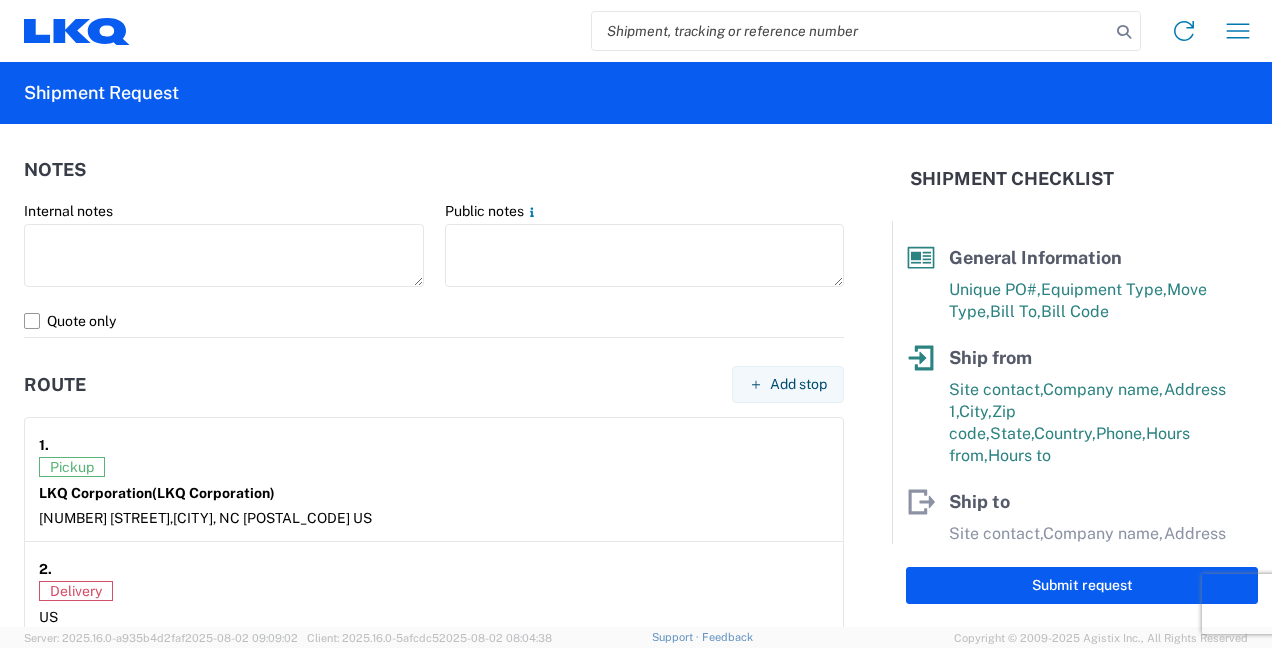 scroll, scrollTop: 1200, scrollLeft: 0, axis: vertical 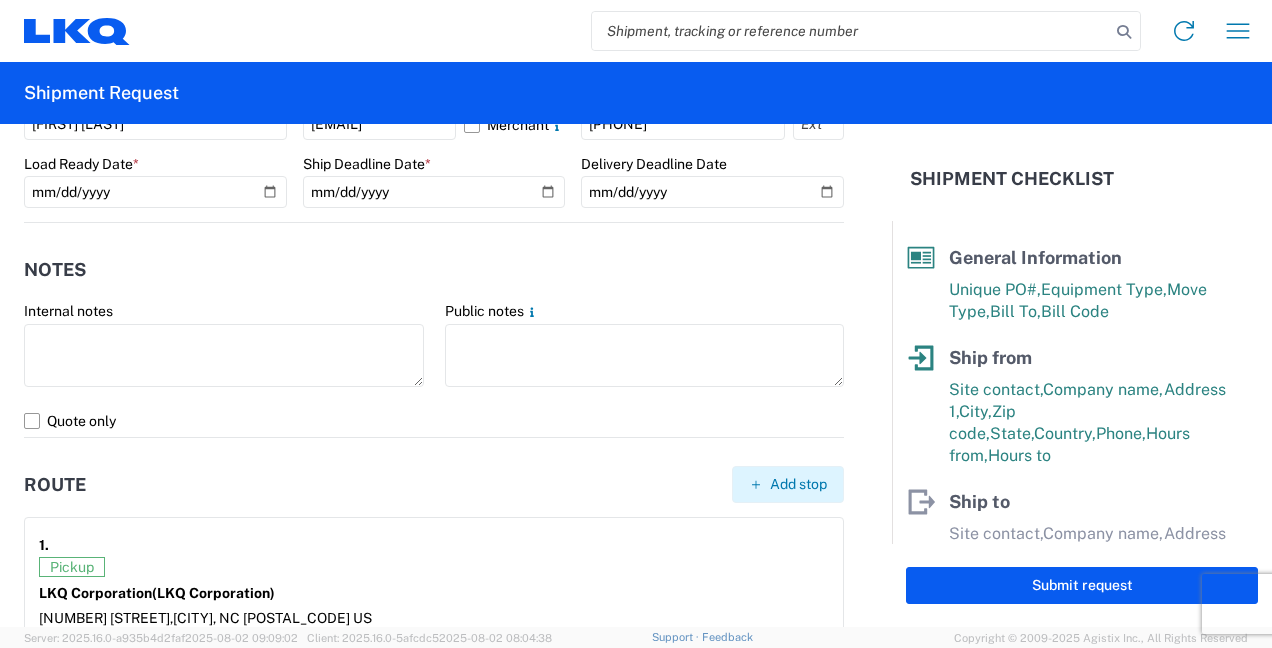 click on "Add stop" 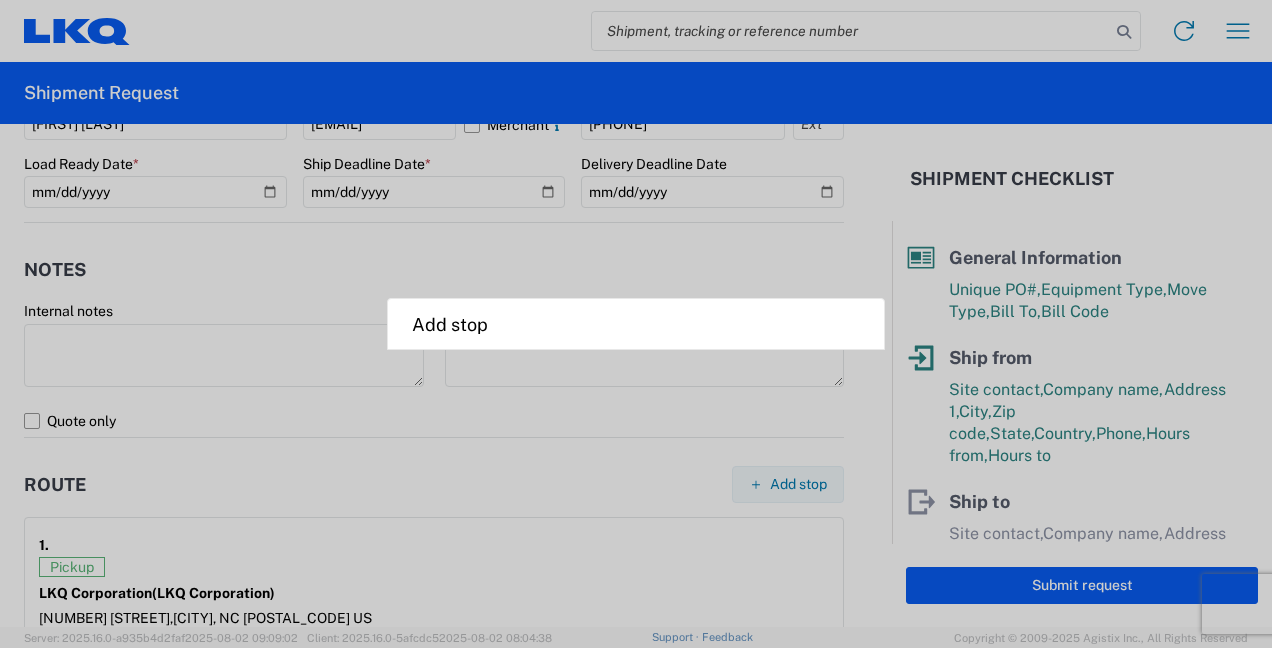 select on "US" 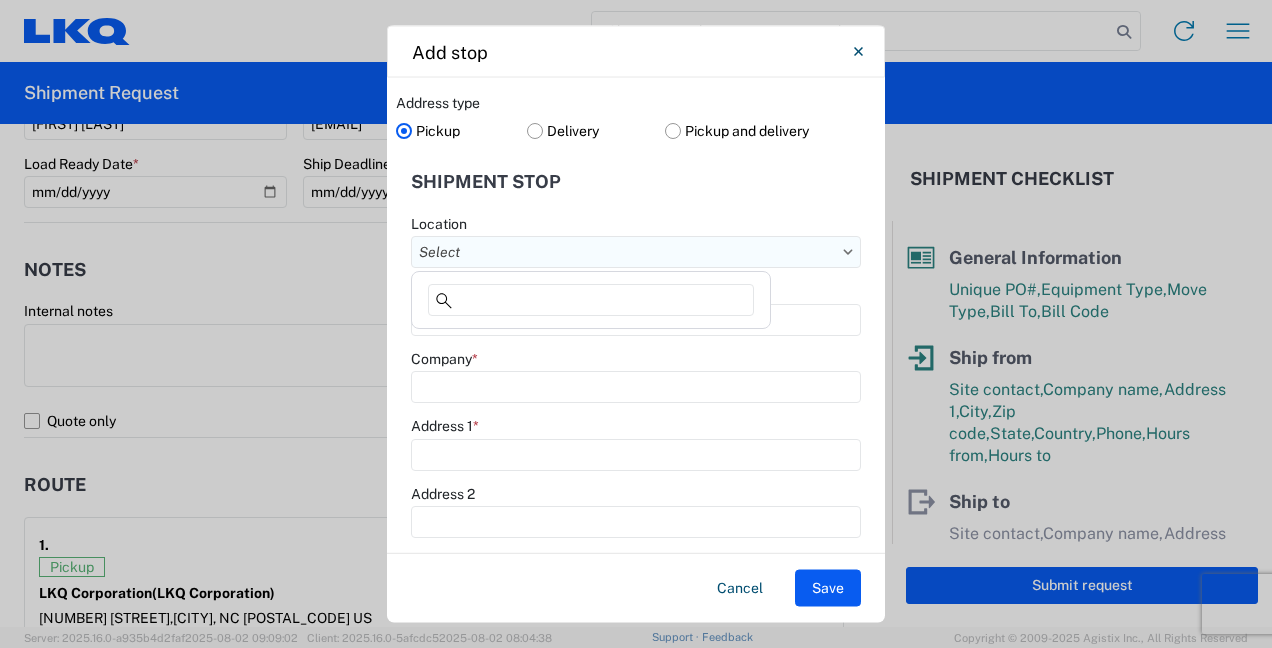 click on "Location" at bounding box center (636, 252) 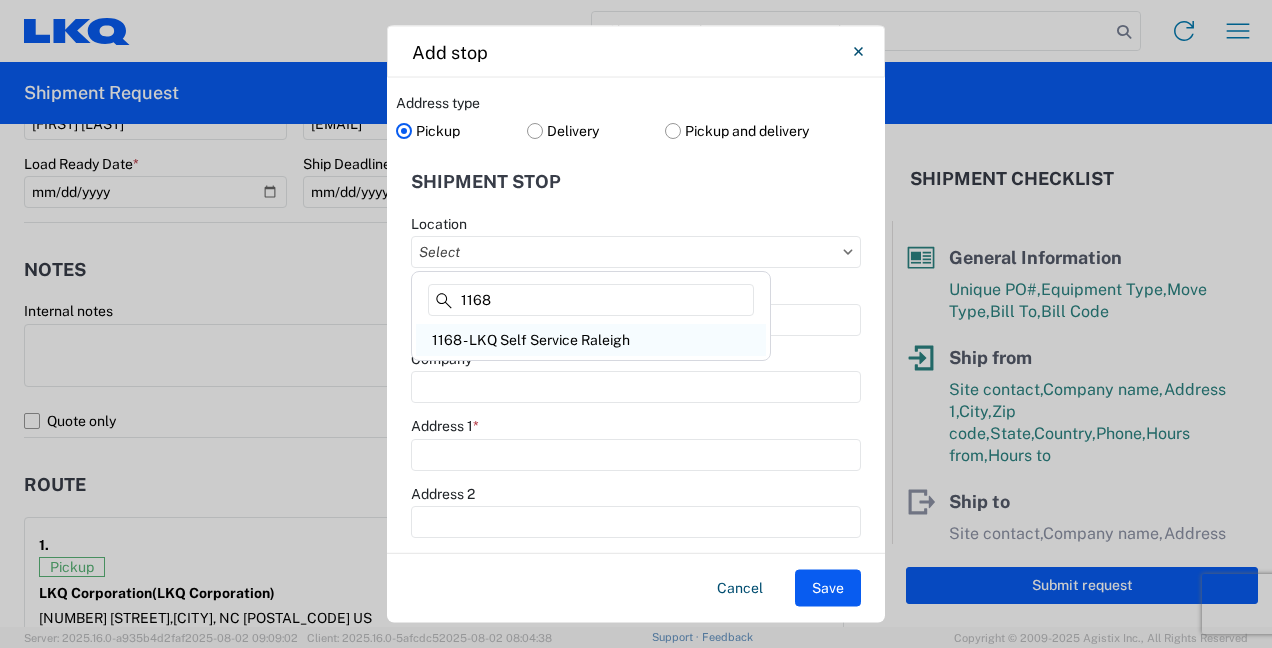 type on "1168" 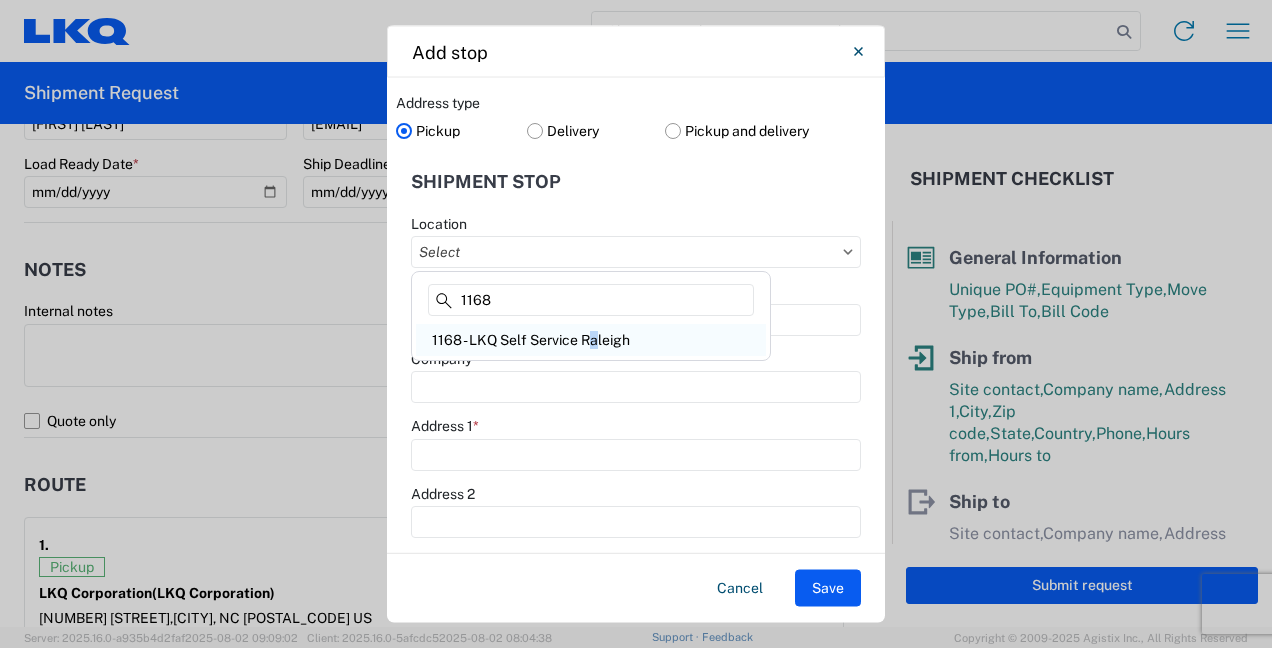 click on "1168 - LKQ Self Service Raleigh" 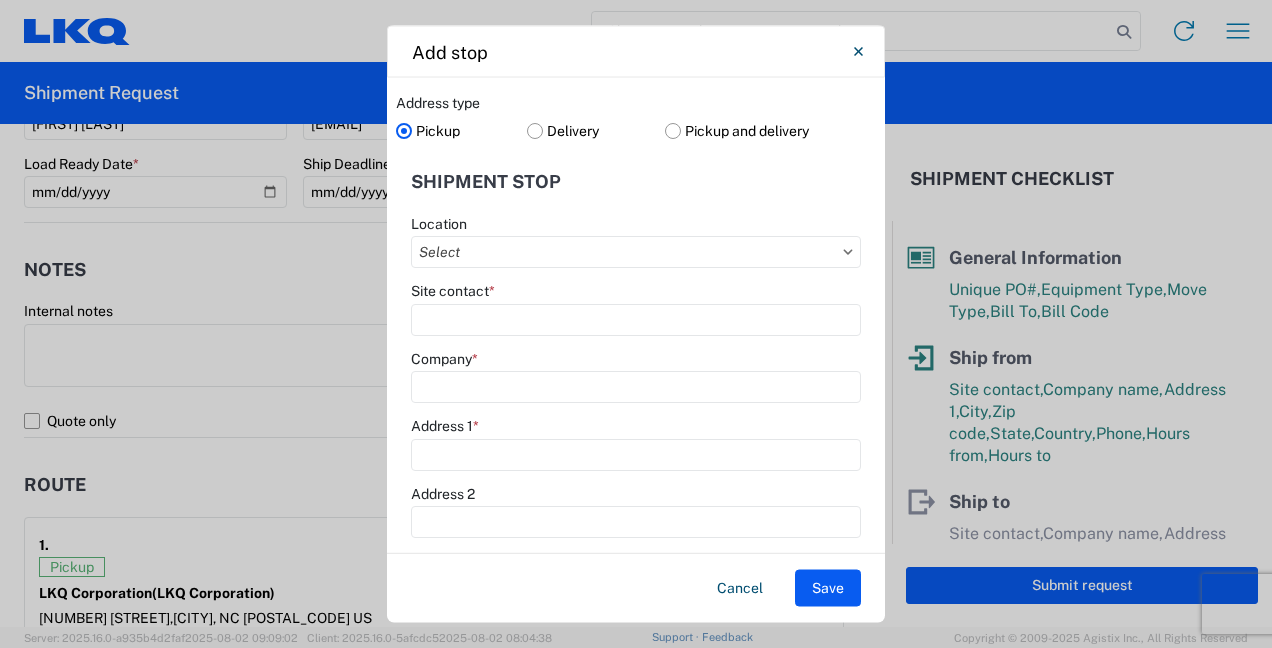 type on "1168 - LKQ Self Service Raleigh" 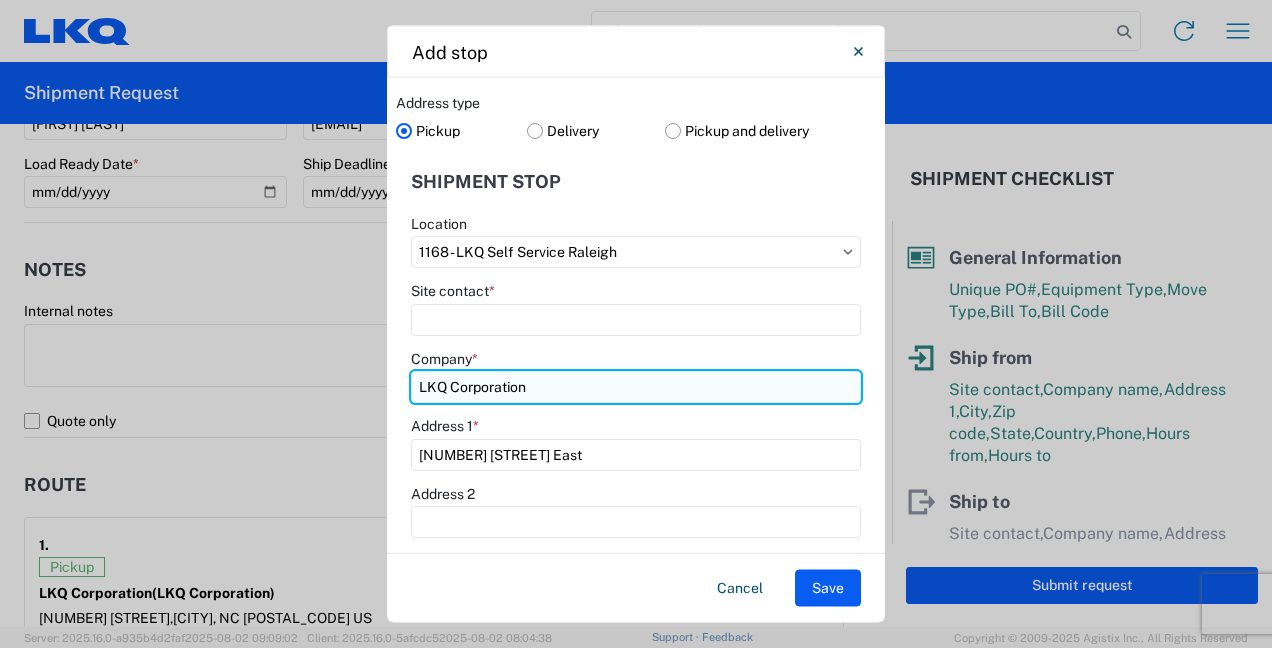 click on "LKQ Corporation" at bounding box center [636, 387] 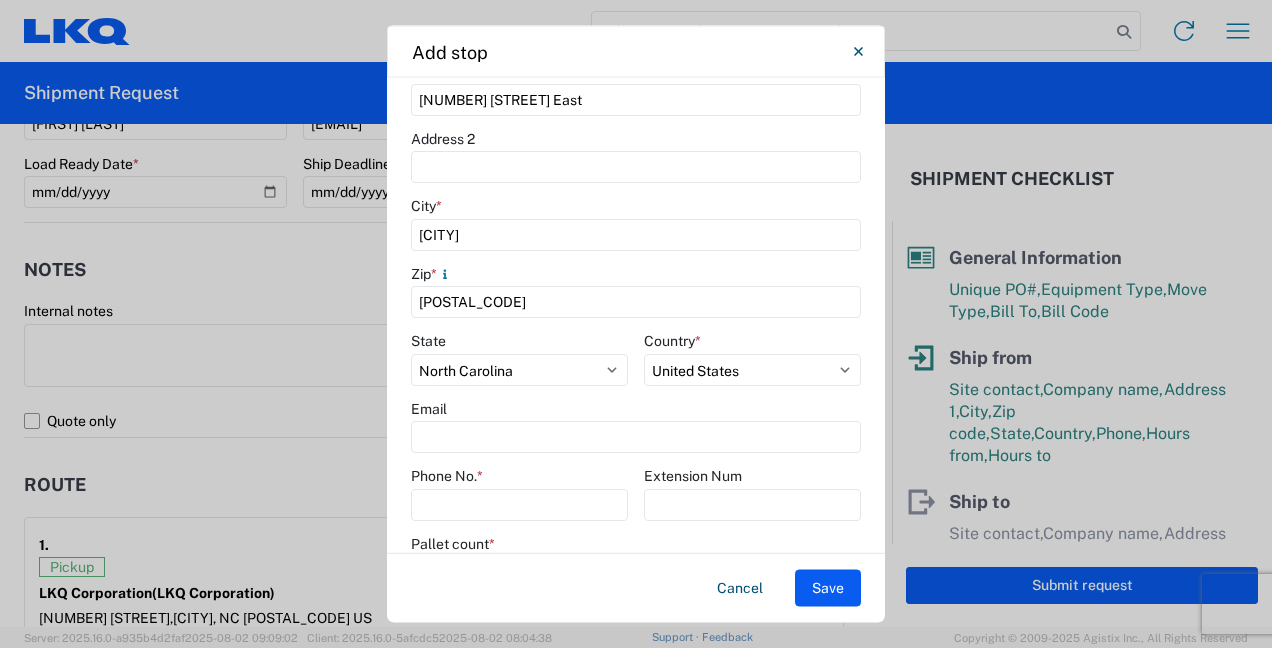 scroll, scrollTop: 400, scrollLeft: 0, axis: vertical 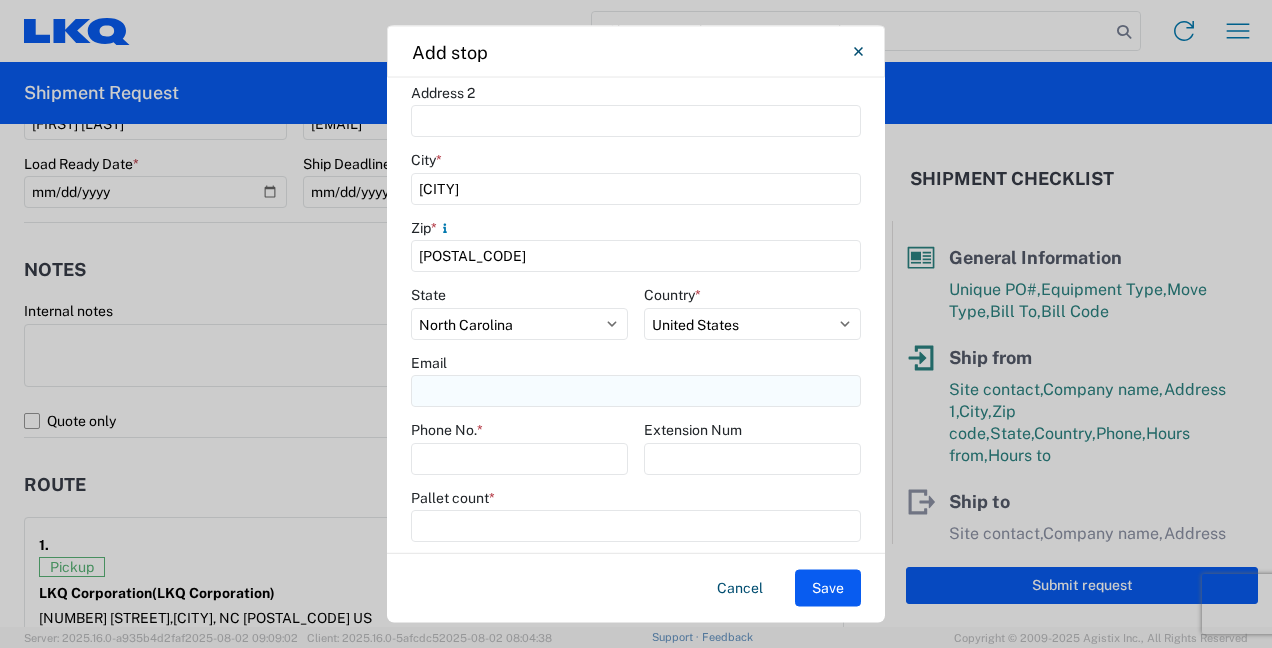 type on "LKQ PYP Raleigh" 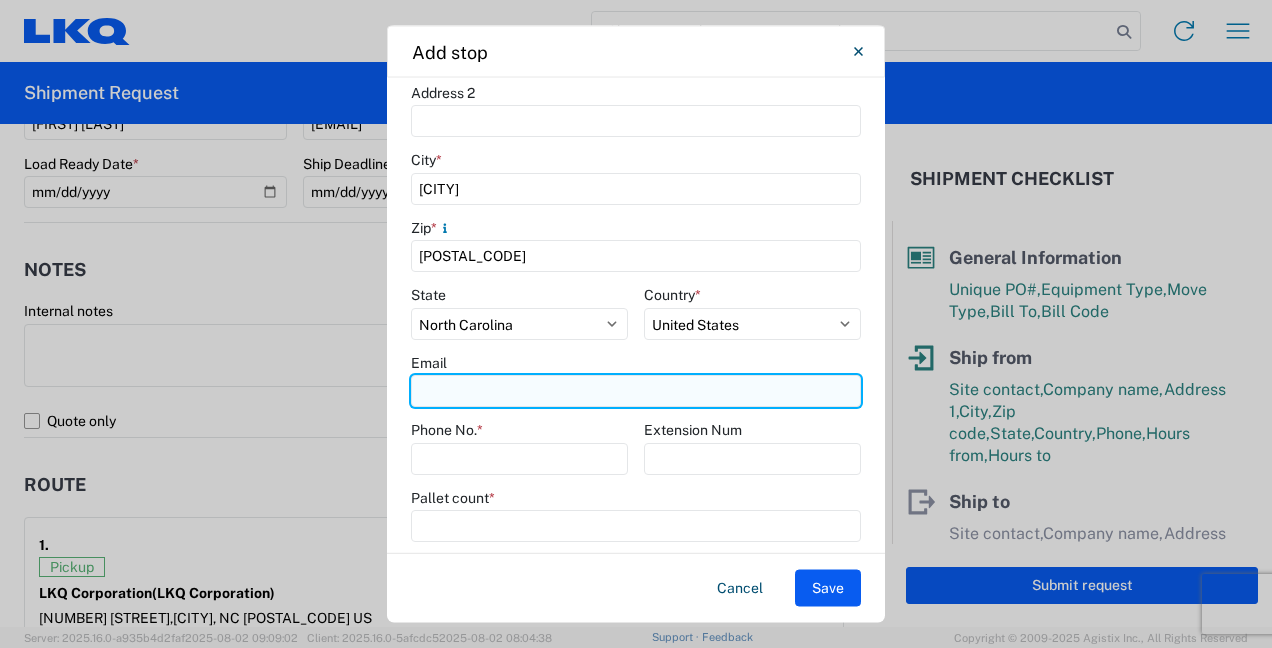 click on "Email" at bounding box center [636, 392] 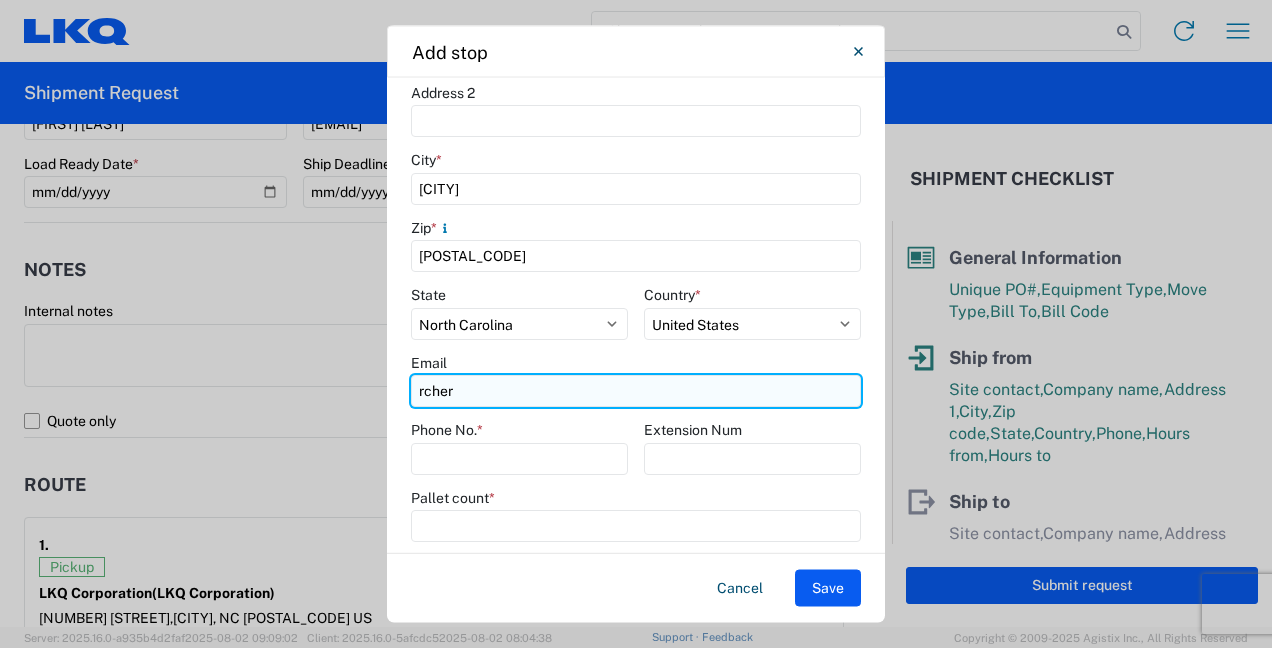 type on "[EMAIL]" 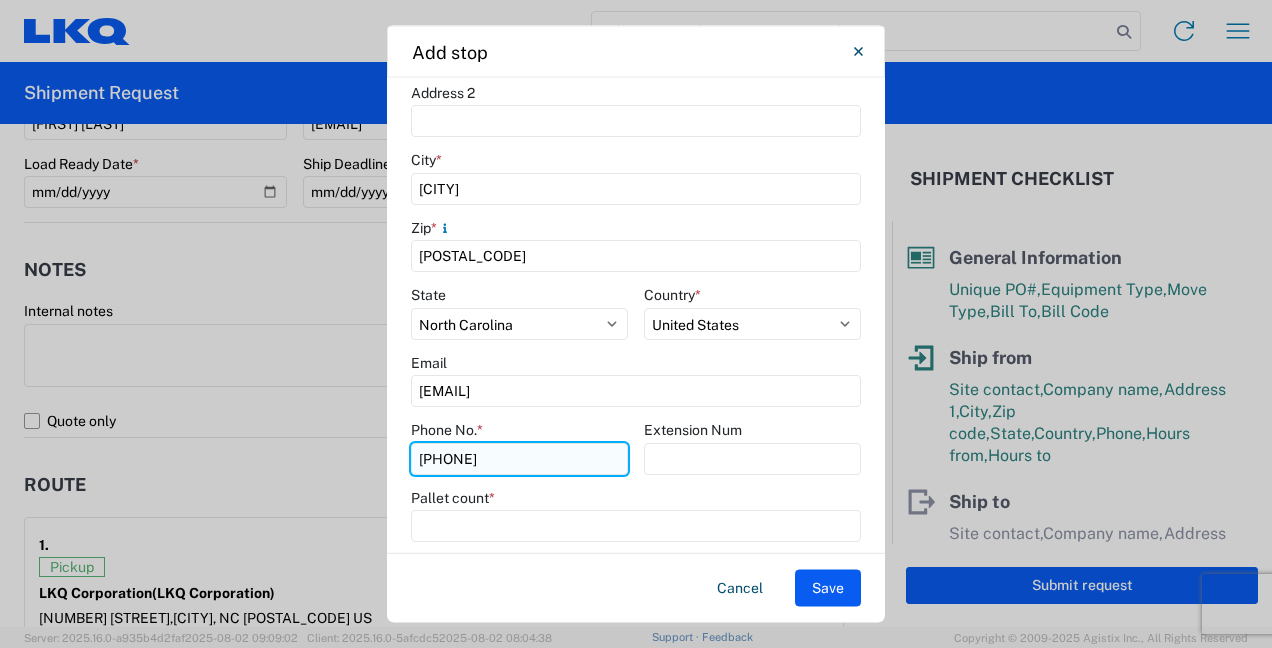 type on "[PHONE]" 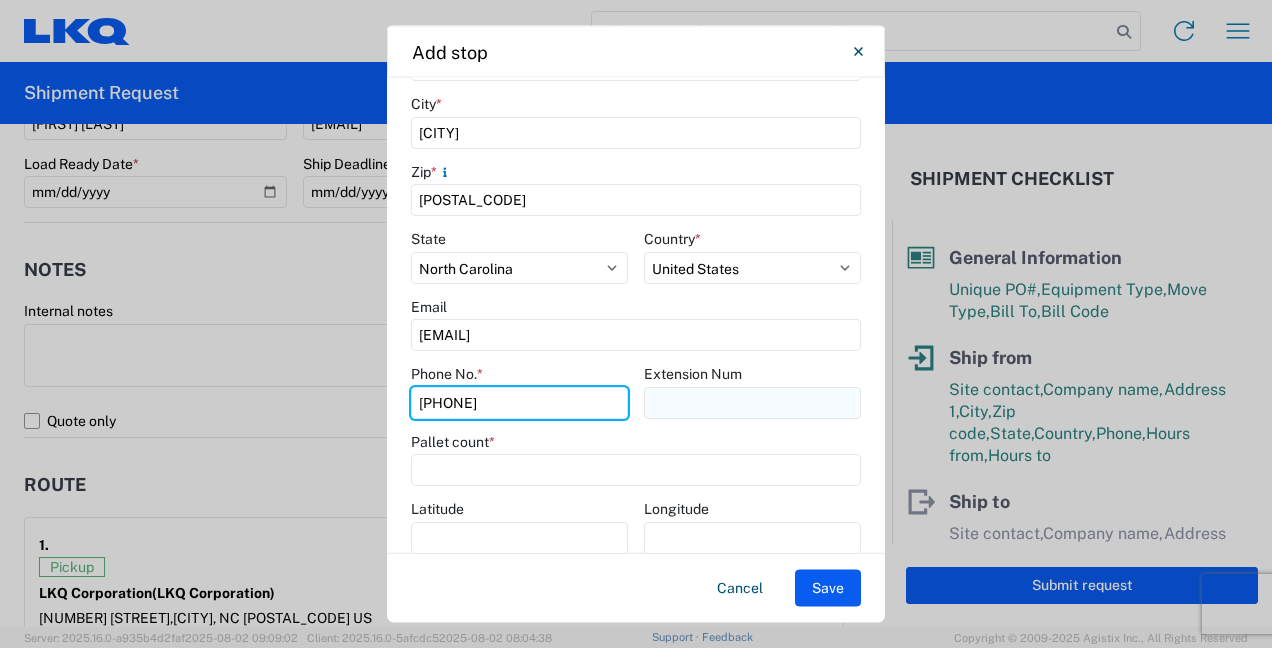 scroll, scrollTop: 485, scrollLeft: 0, axis: vertical 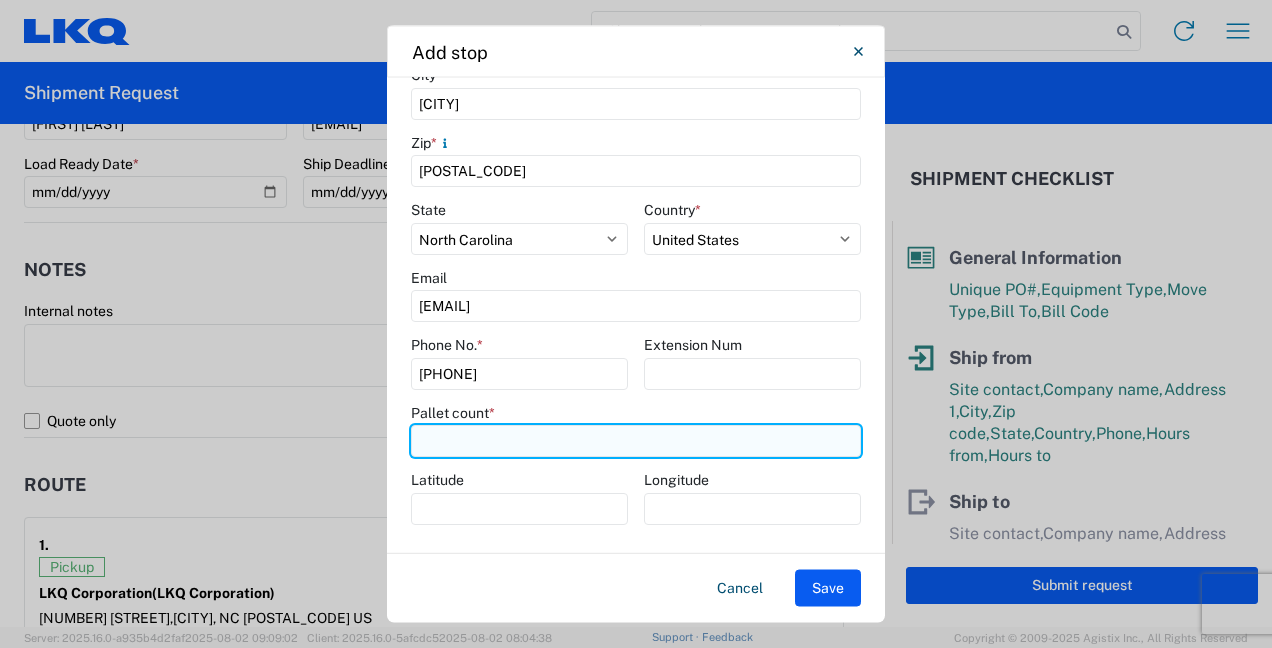 click 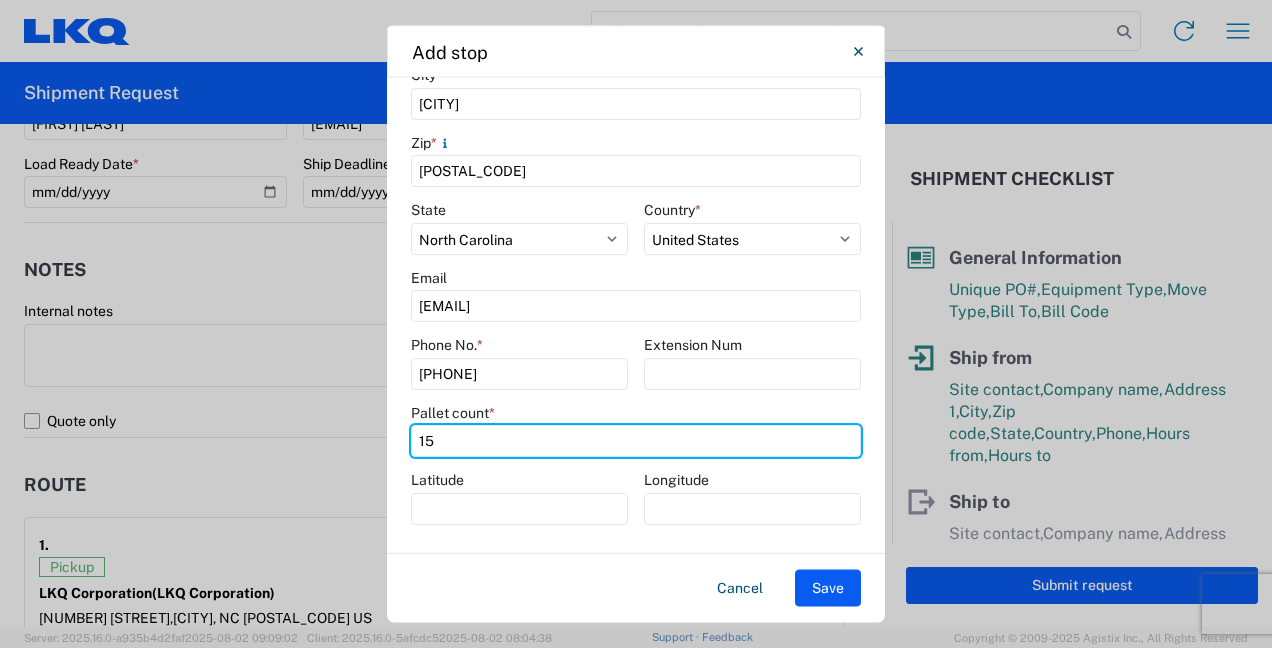 type on "1" 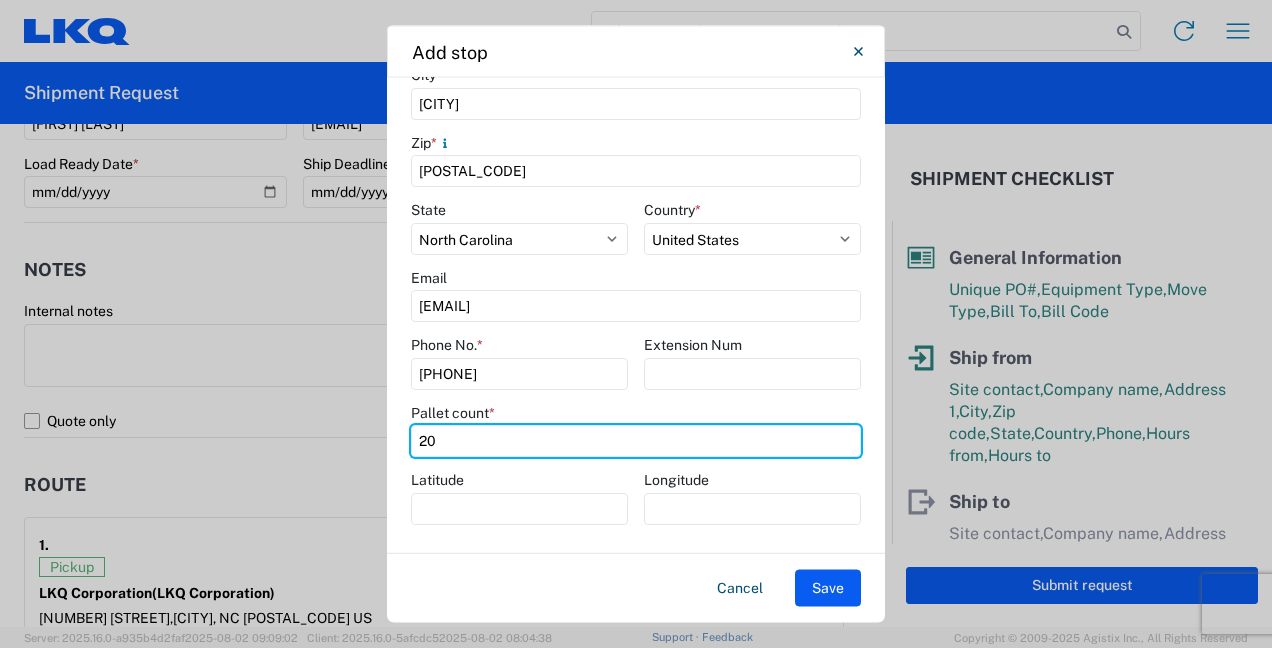 type on "20" 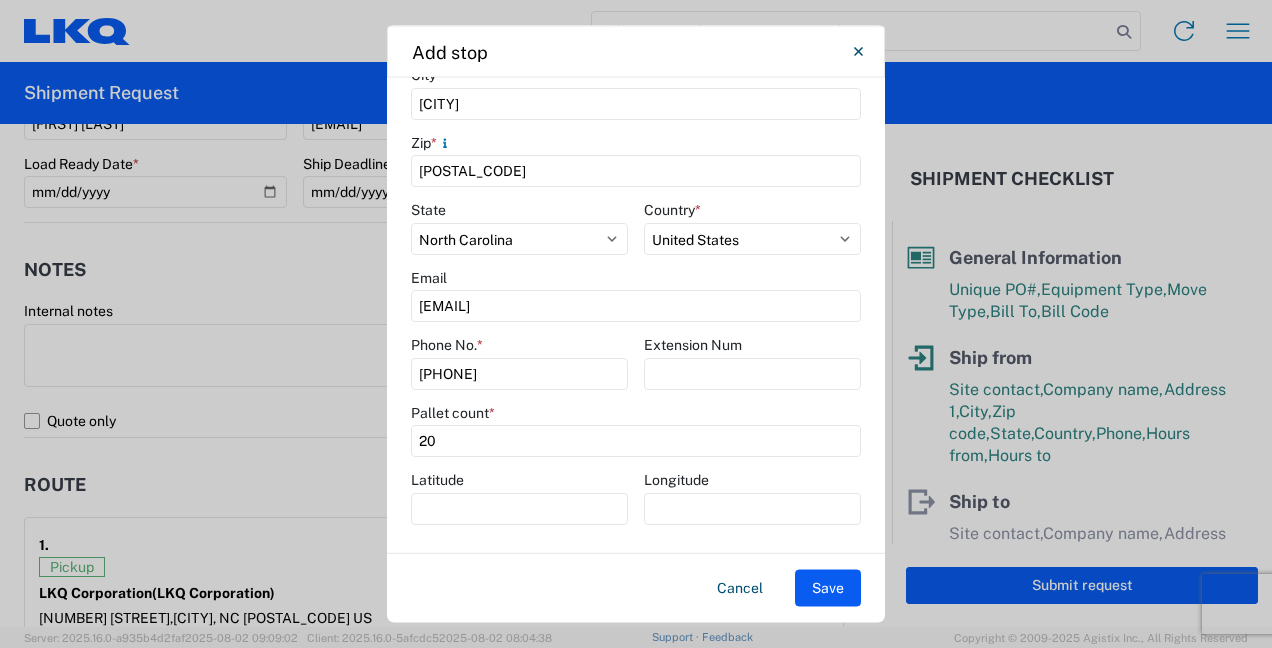 click on "Address type  Pickup  Delivery  Pickup and delivery   Shipment stop   Location  1168 - LKQ Self Service Raleigh  Site contact  *  Company  * LKQ PYP Raleigh  Address 1  * [NUMBER] [STREET] East  Address 2   City  * [CITY]  Zip  *
[POSTAL_CODE]  State  Select Alabama Alaska Arizona Arkansas Armed Forces Americas Armed Forces Europe Armed Forces Pacific California Colorado Connecticut Delaware District of Columbia Florida Georgia Hawaii Idaho Illinois Indiana Iowa Kansas Kentucky Louisiana Maine Maryland Massachusetts Michigan Minnesota Mississippi Missouri Montana Nebraska Nevada New Hampshire New Jersey New Mexico New York North Carolina North Dakota Ohio Oklahoma Oregon Palau Pennsylvania Puerto Rico Rhode Island South Carolina South Dakota Tennessee Texas Utah Vermont Virginia Washington West Virginia Wisconsin Wyoming  Country  * Select Afghanistan Åland Islands Albania Algeria American Samoa Andorra Angola Anguilla Antarctica Antigua & Barbuda Argentina Armenia Aruba Australia Austria Azerbaijan Bahamas * *" 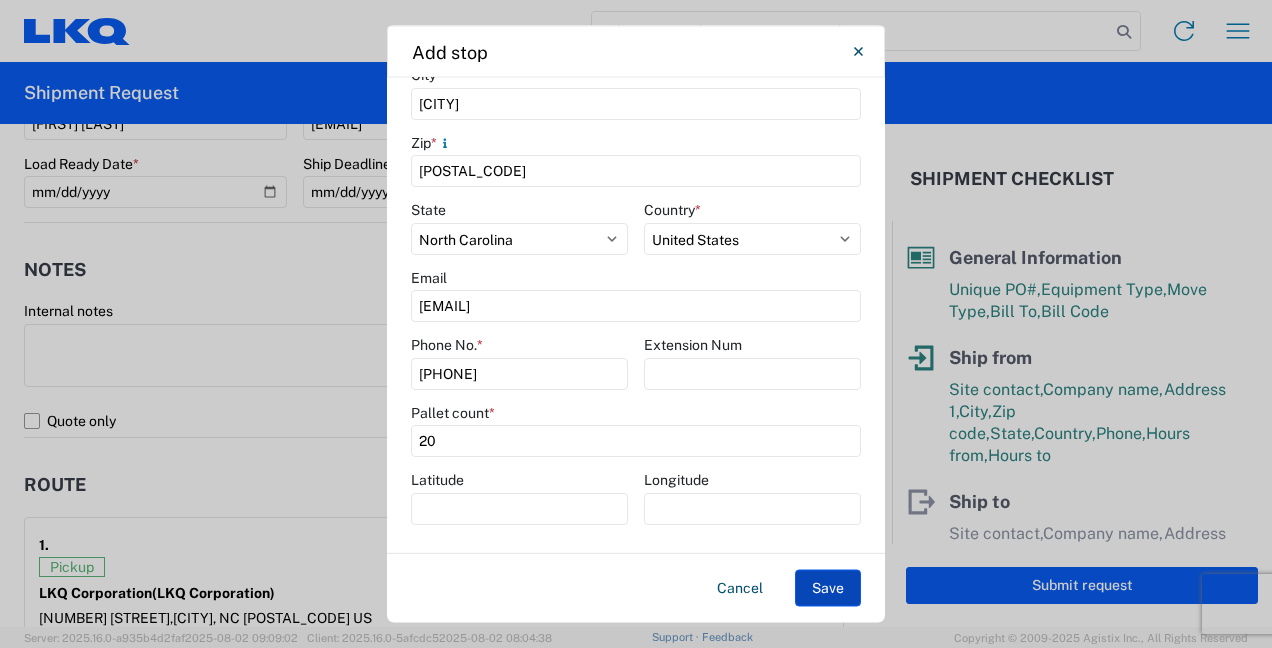 click on "Save" 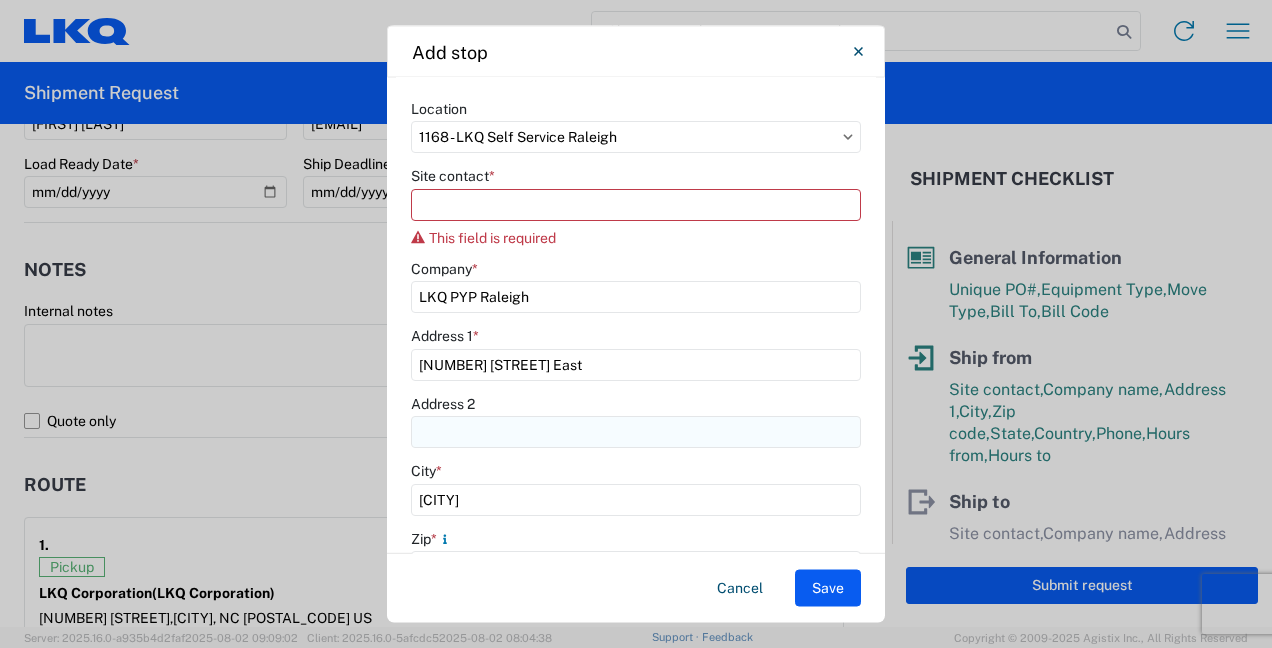scroll, scrollTop: 0, scrollLeft: 0, axis: both 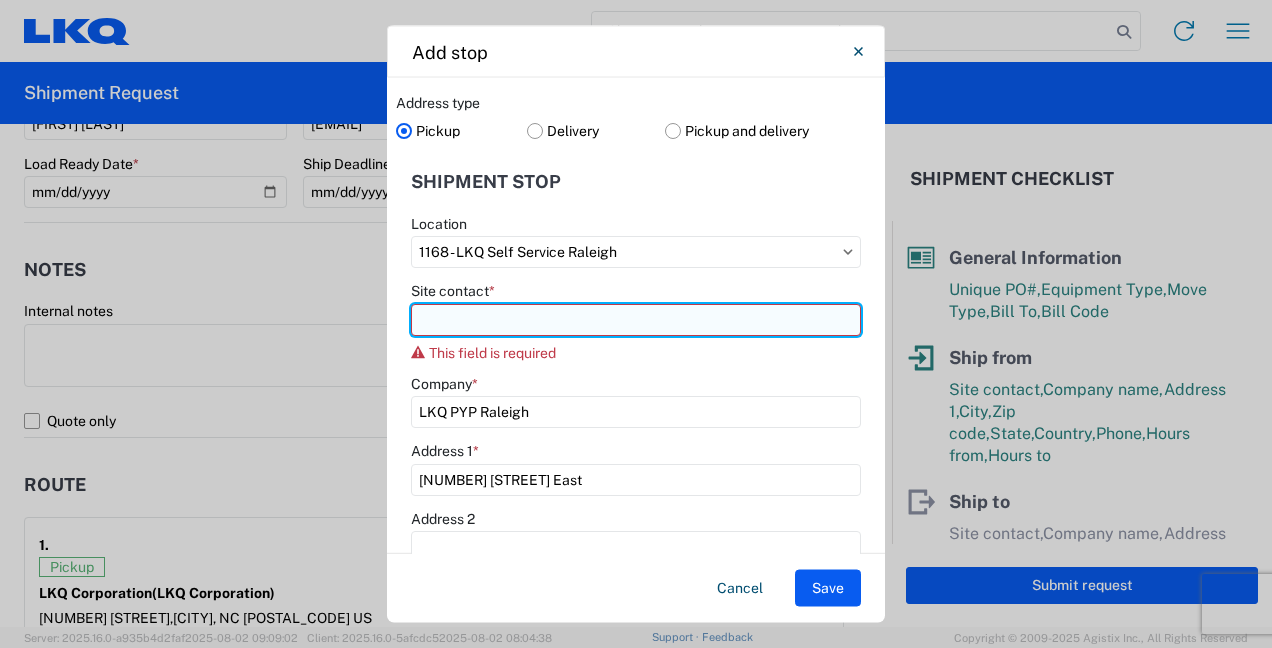 click on "Site contact  *" at bounding box center (636, 319) 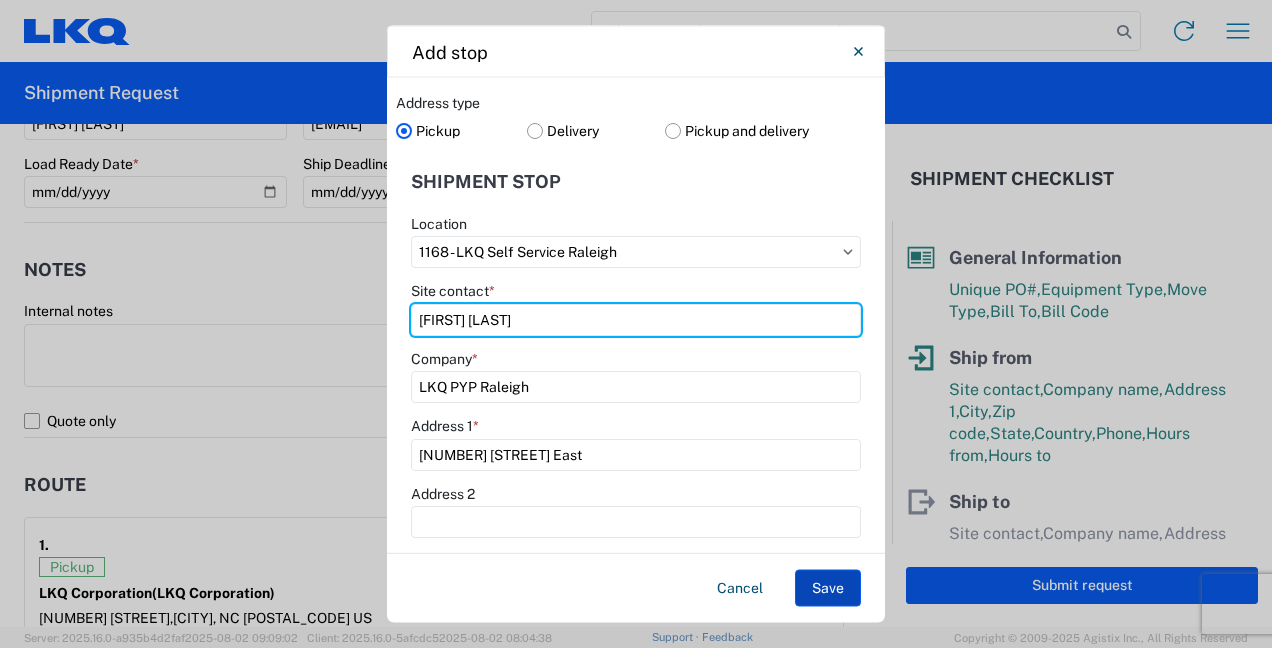 type on "[FIRST] [LAST]" 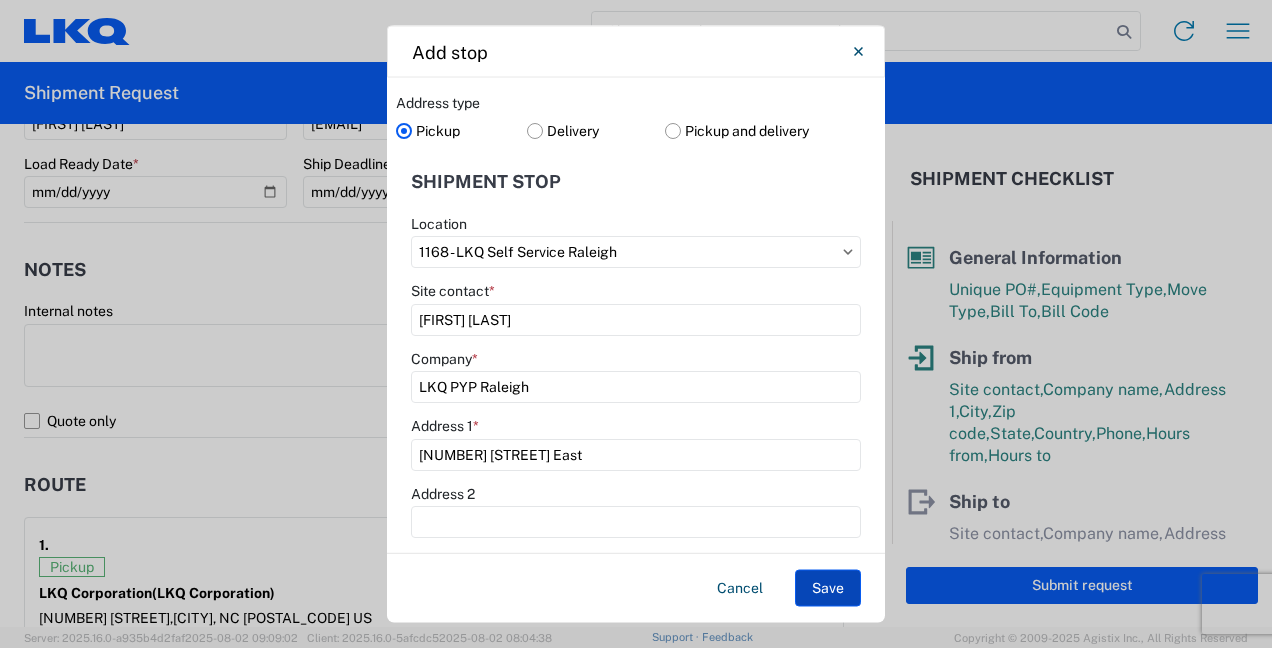 click on "Save" 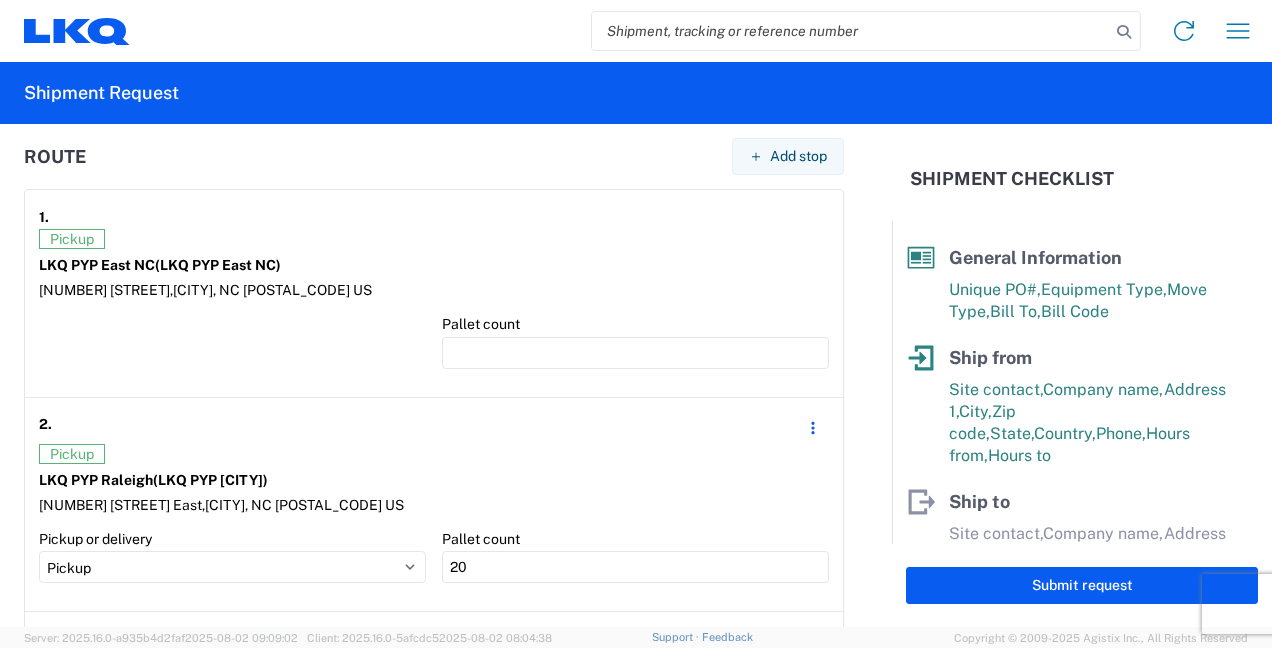 scroll, scrollTop: 1600, scrollLeft: 0, axis: vertical 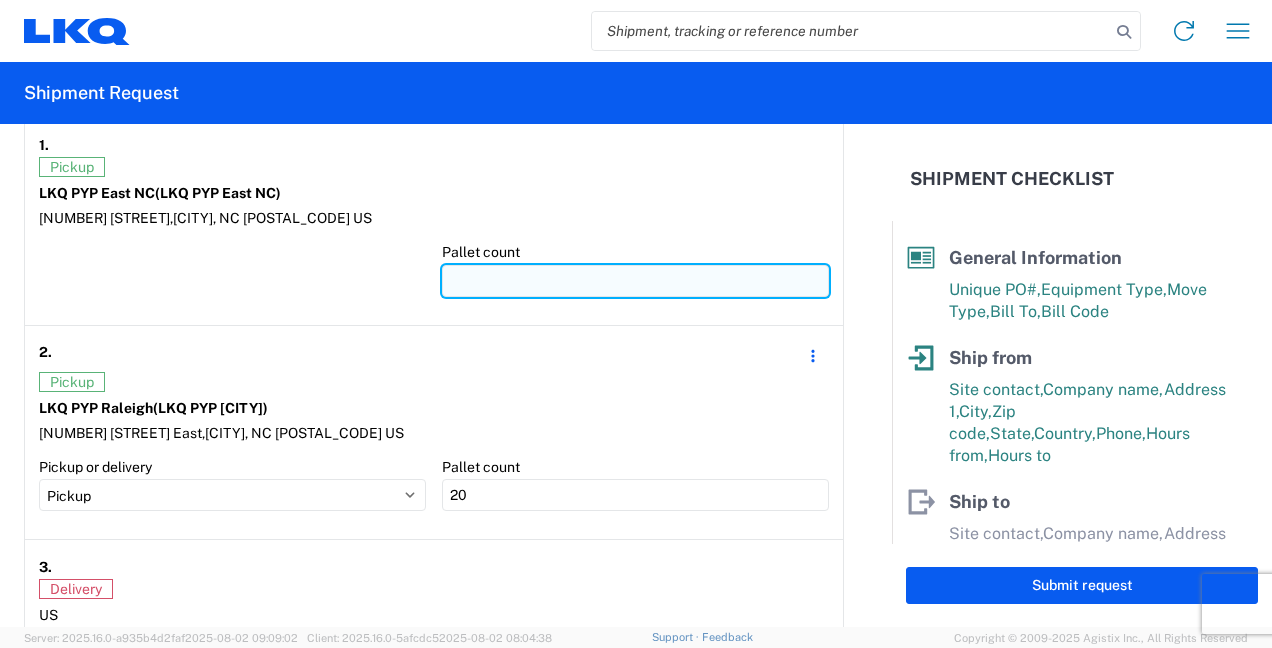 click 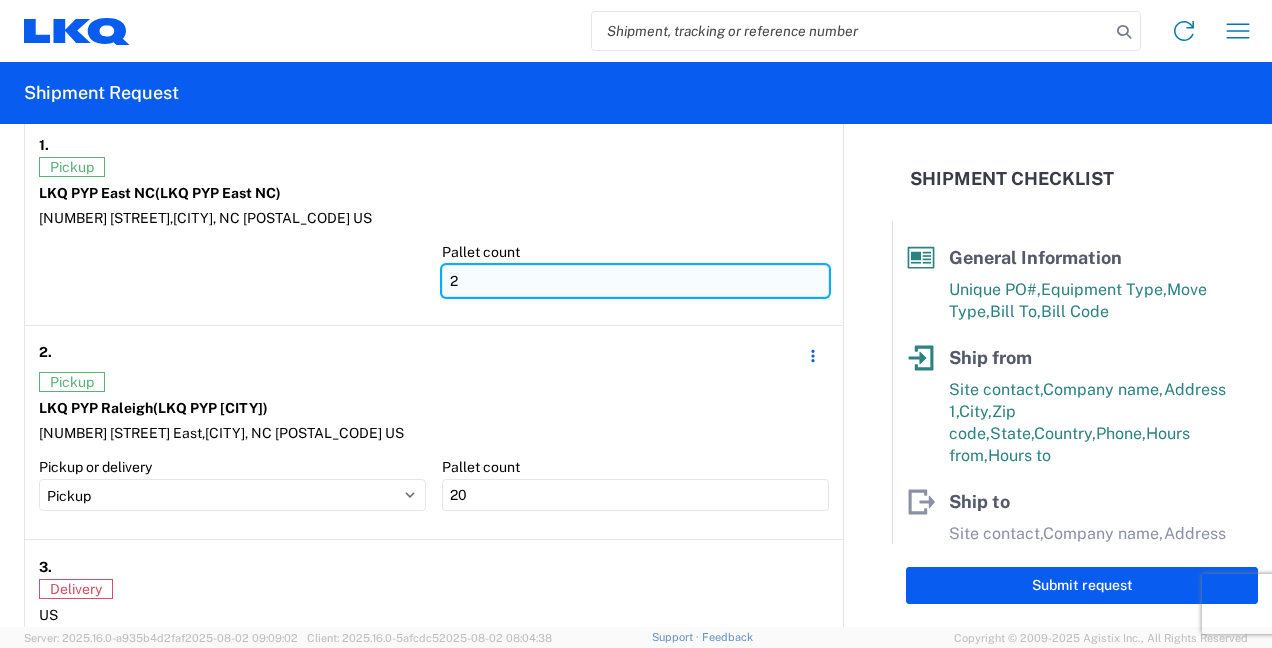 type on "40" 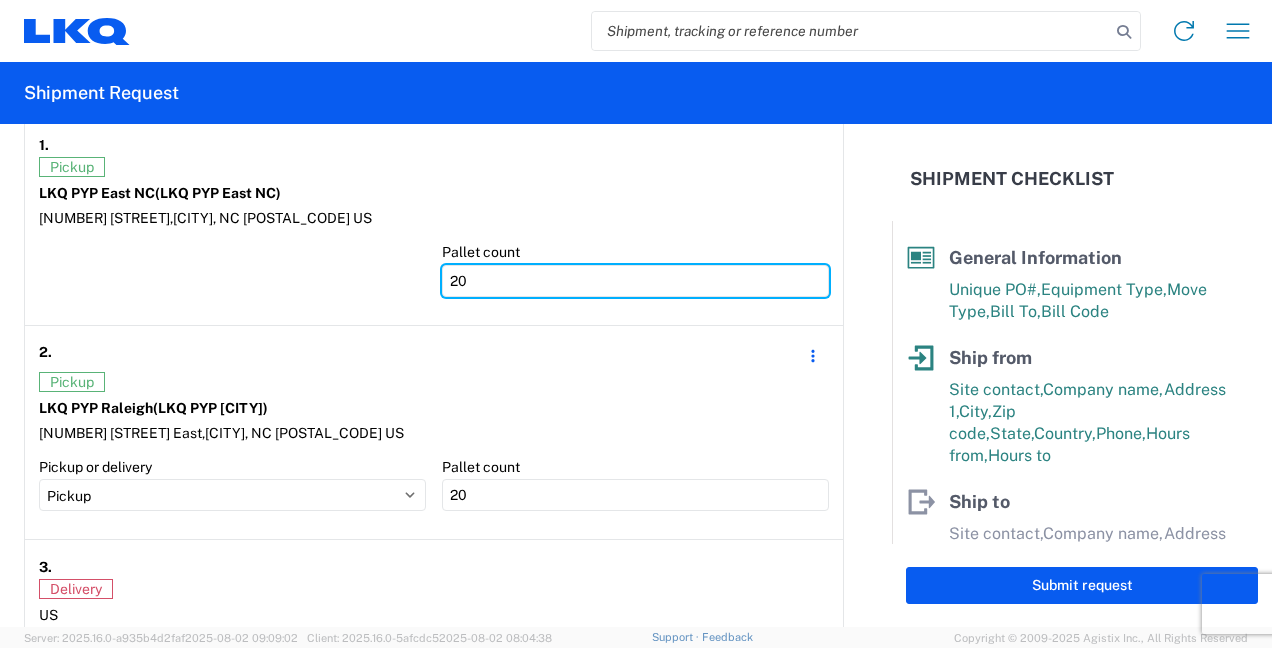 type on "20" 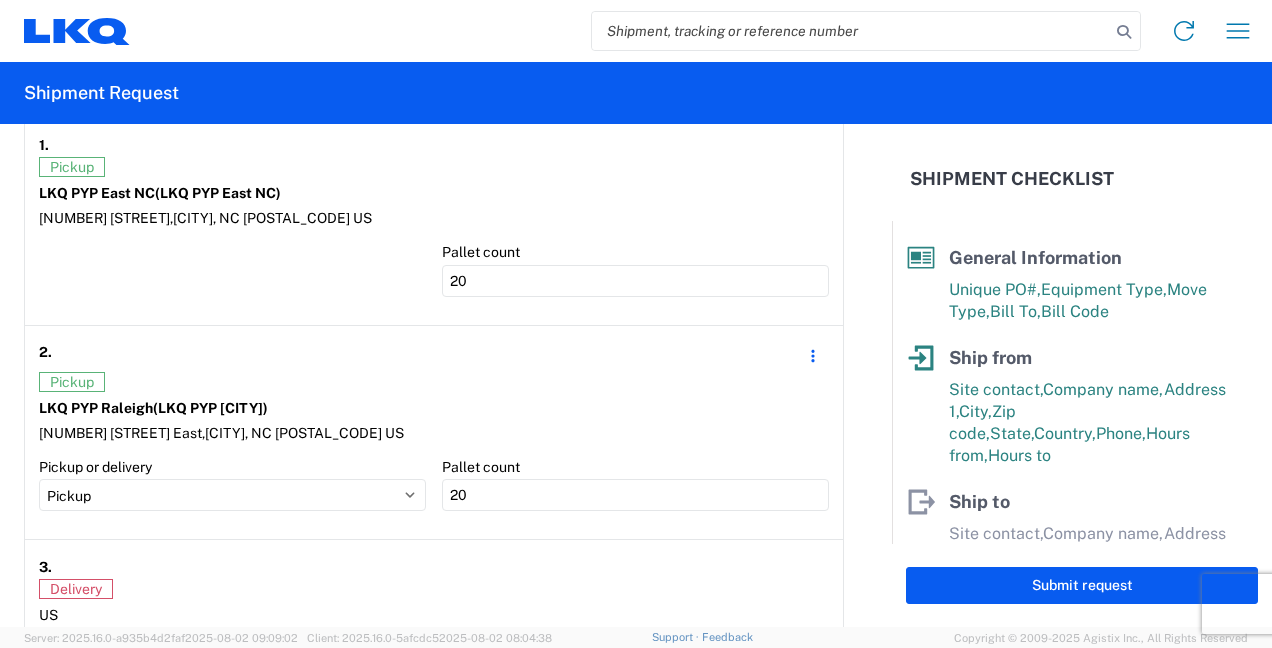 click on "Pickup  LKQ PYP Raleigh  (LKQ PYP Raleigh) [NUMBER] [STREET] East,  [CITY], NC [POSTAL_CODE] US" 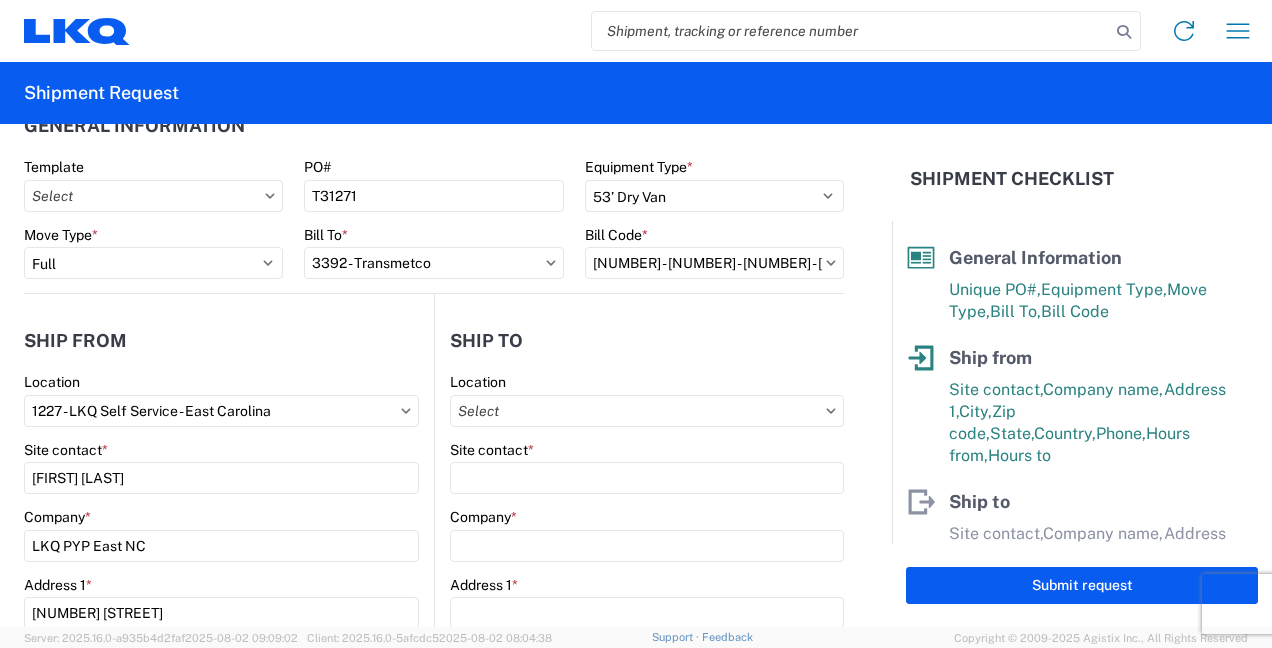 scroll, scrollTop: 0, scrollLeft: 0, axis: both 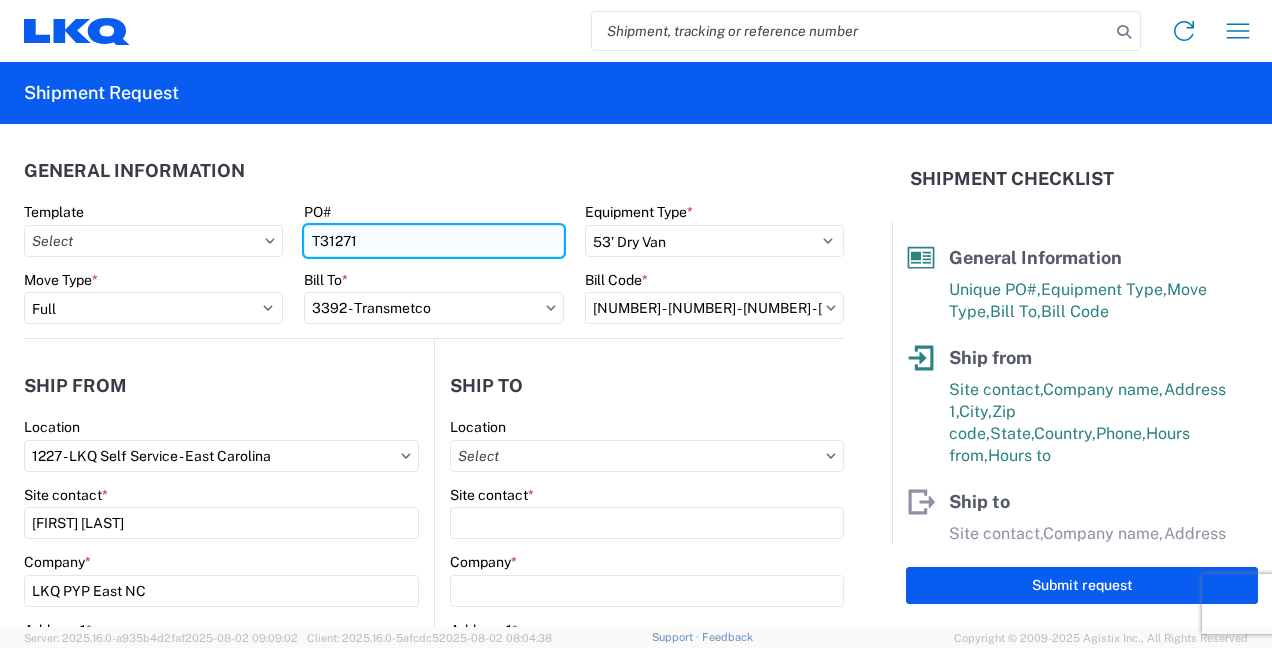 click on "T31271" at bounding box center [433, 241] 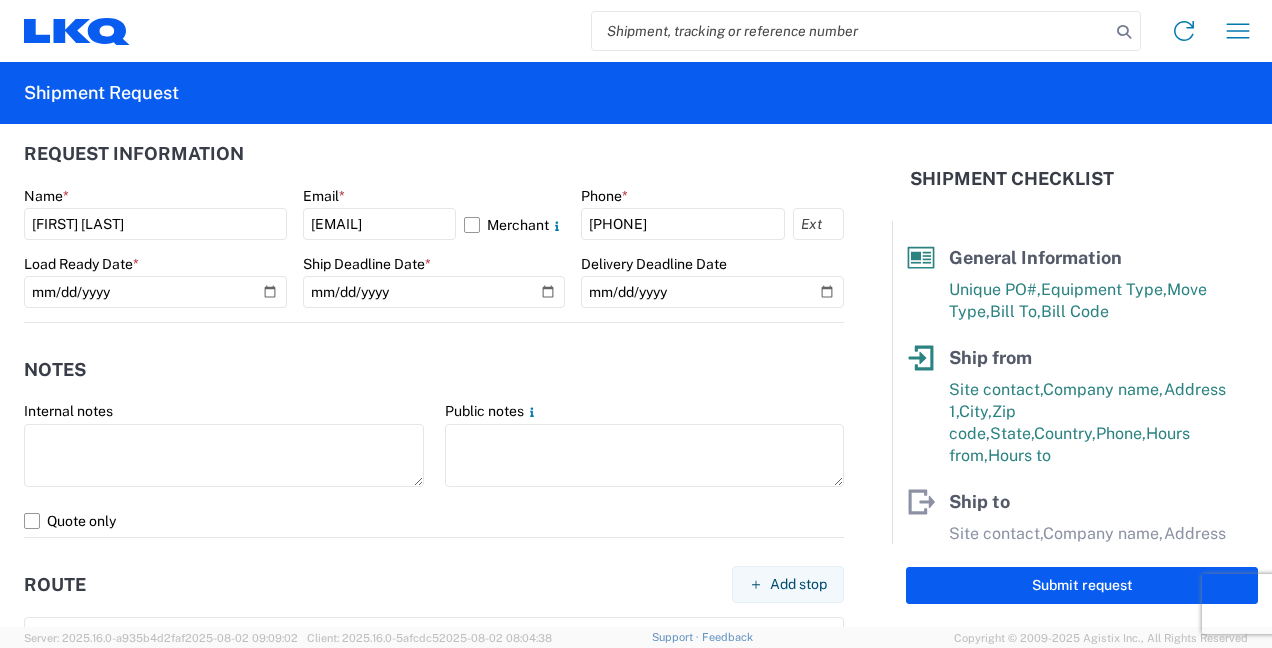scroll, scrollTop: 1200, scrollLeft: 0, axis: vertical 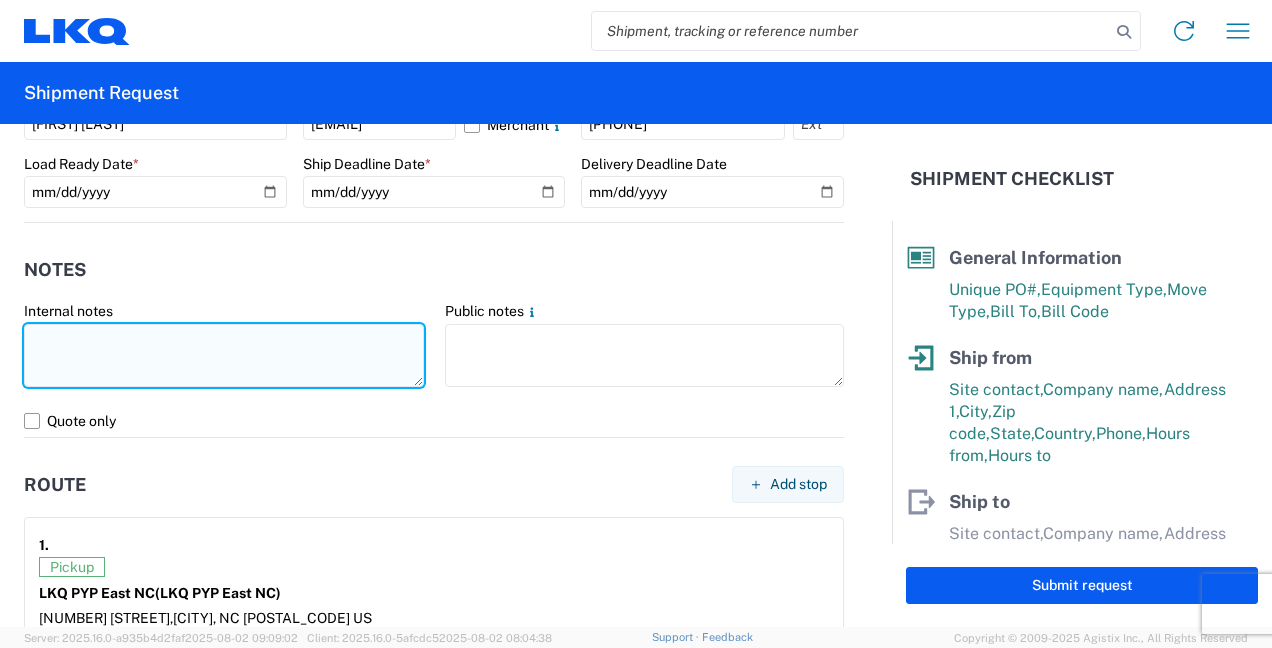 click 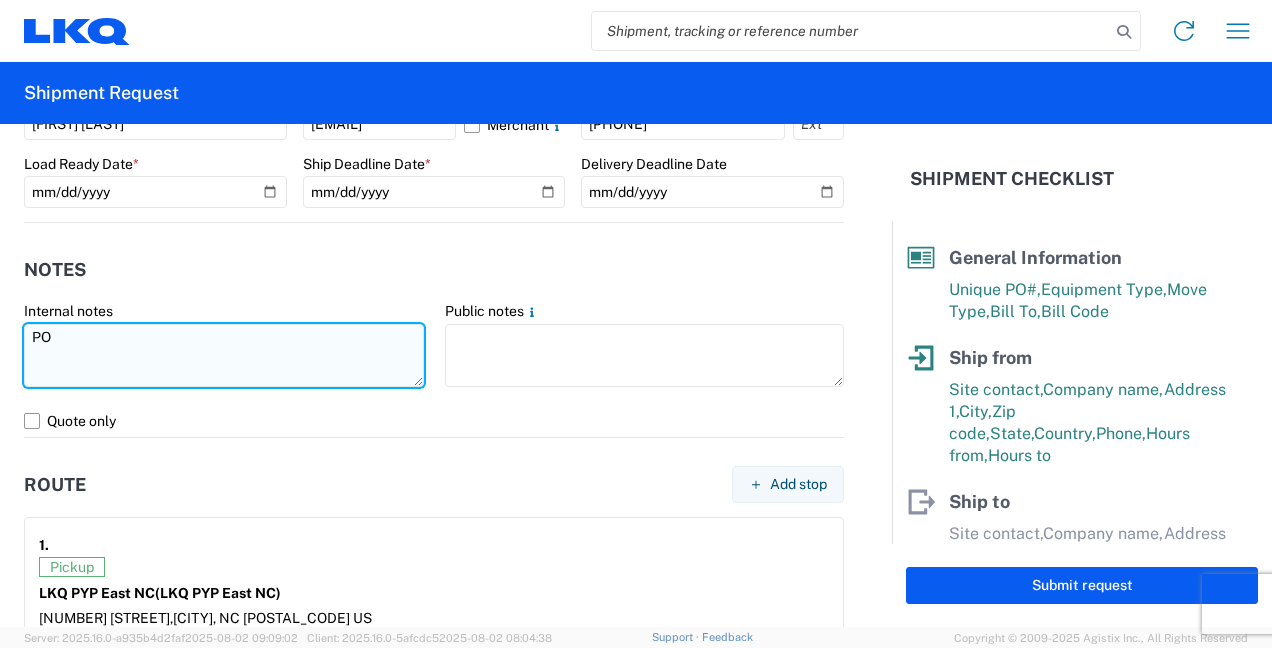 type on "P" 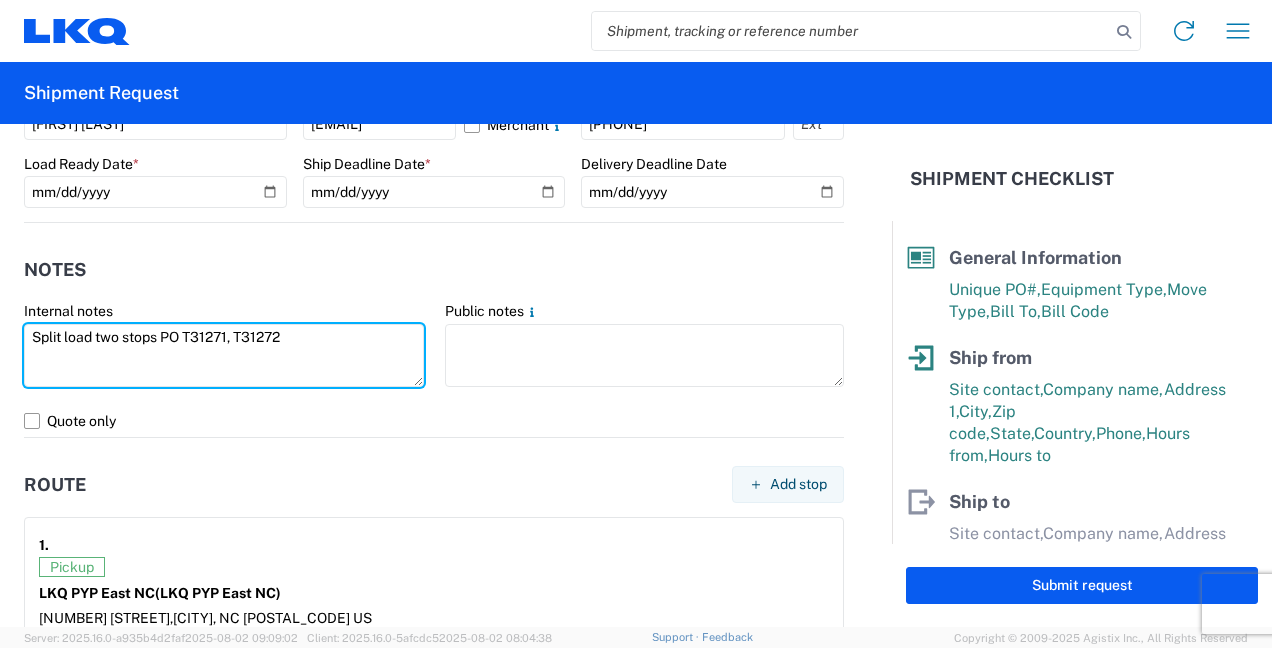 drag, startPoint x: 344, startPoint y: 334, endPoint x: 7, endPoint y: 308, distance: 338.00146 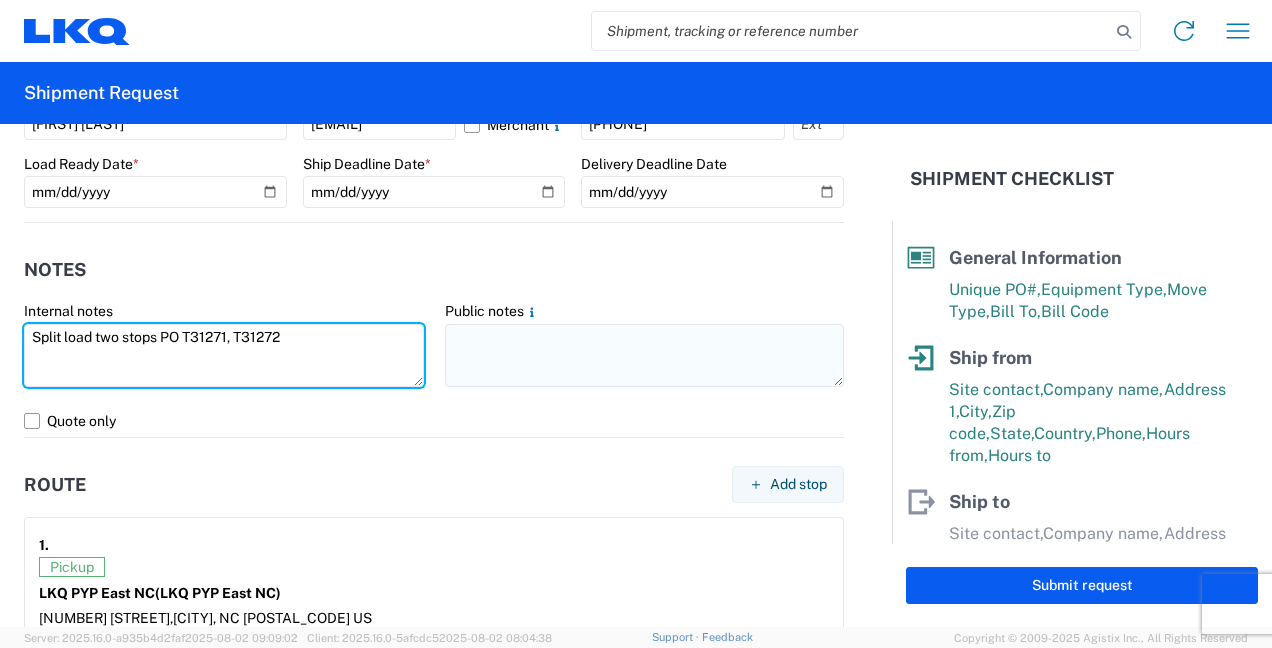 type on "Split load two stops PO T31271, T31272" 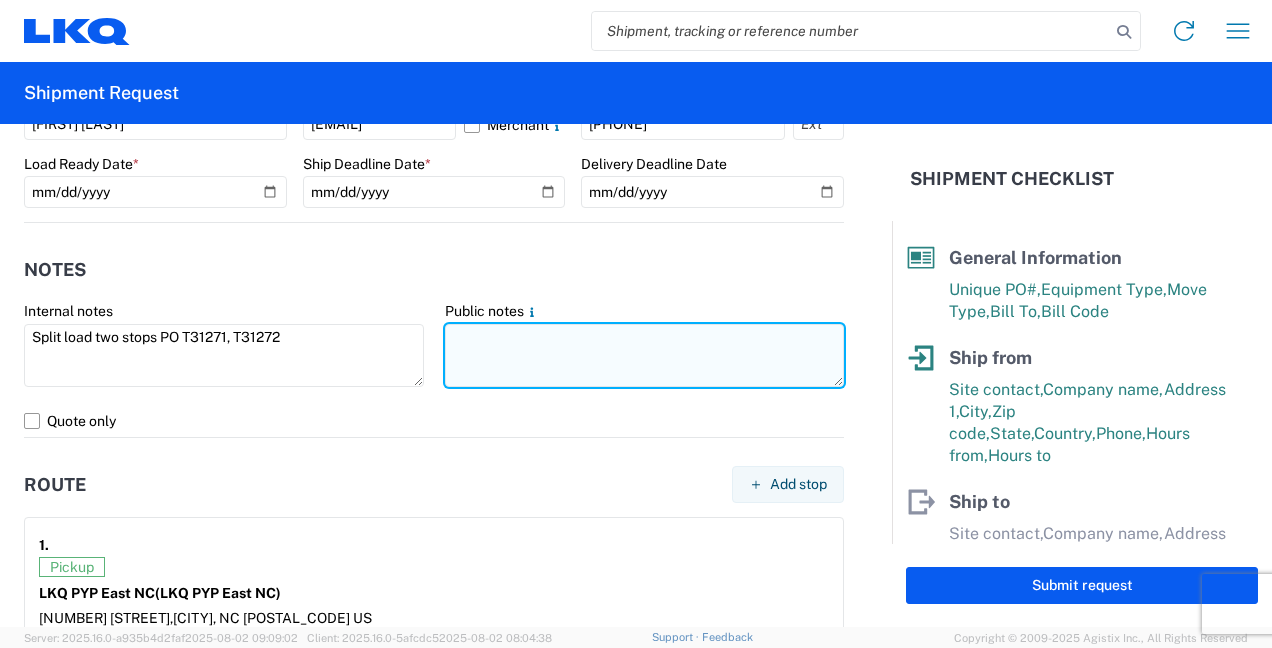 click 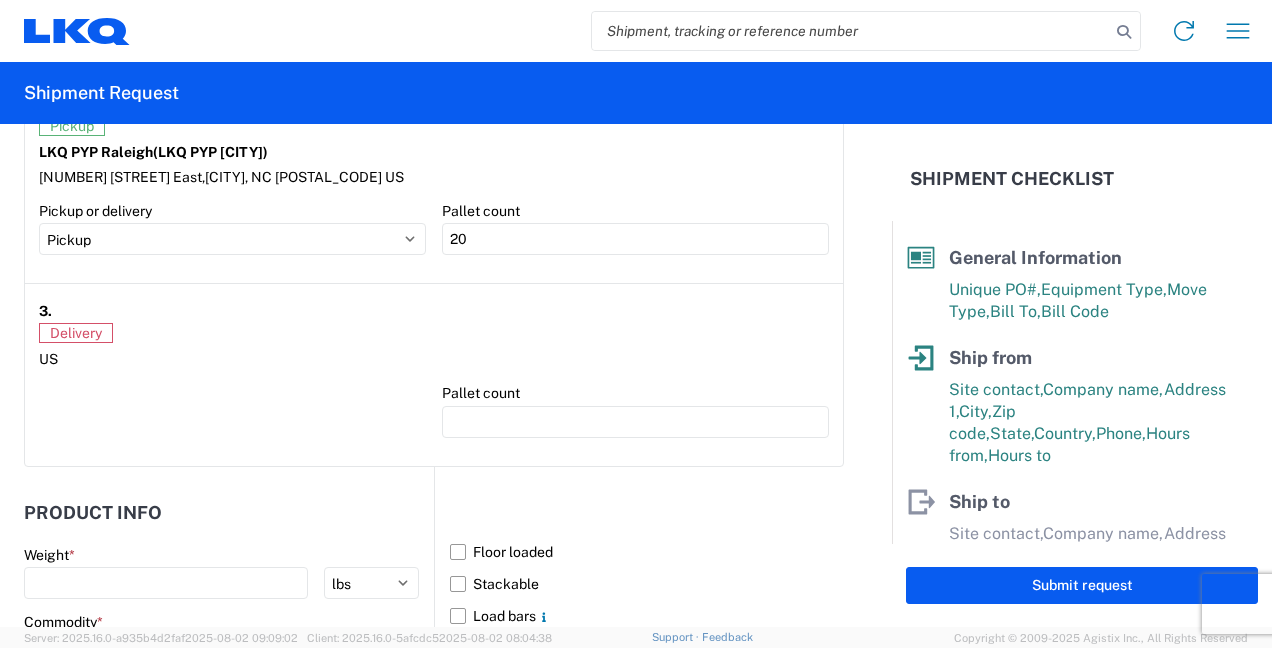 scroll, scrollTop: 1900, scrollLeft: 0, axis: vertical 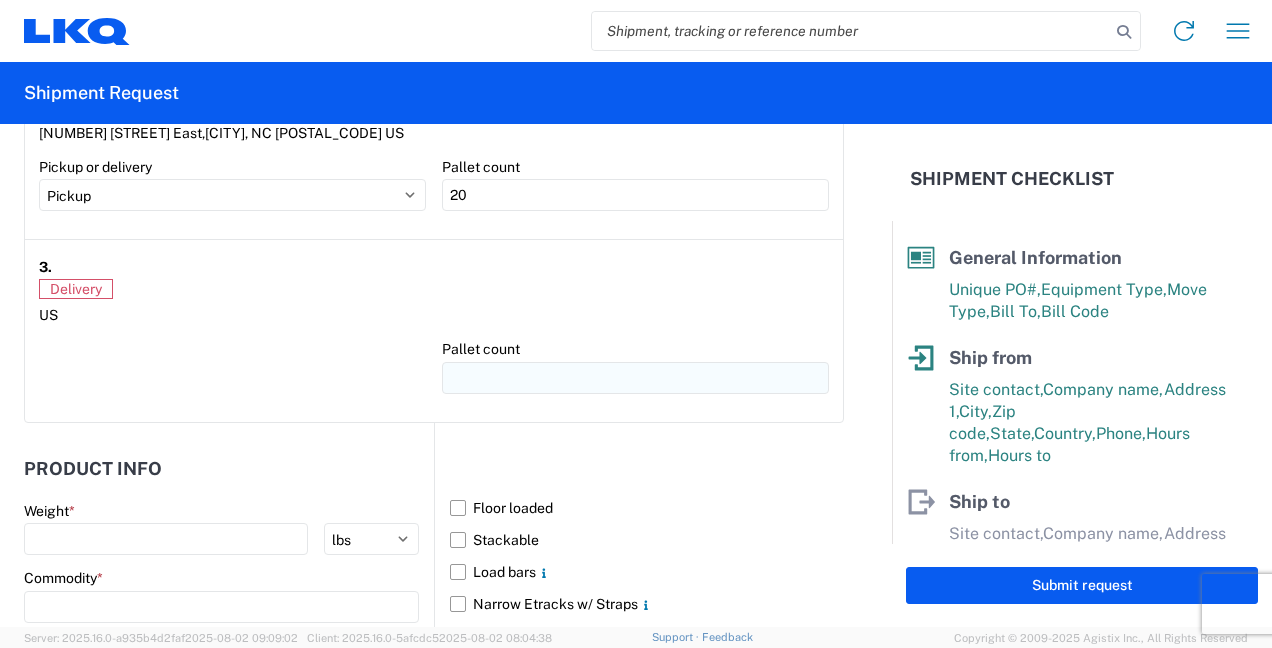 type on "Split load two stops PO T31271, T31272" 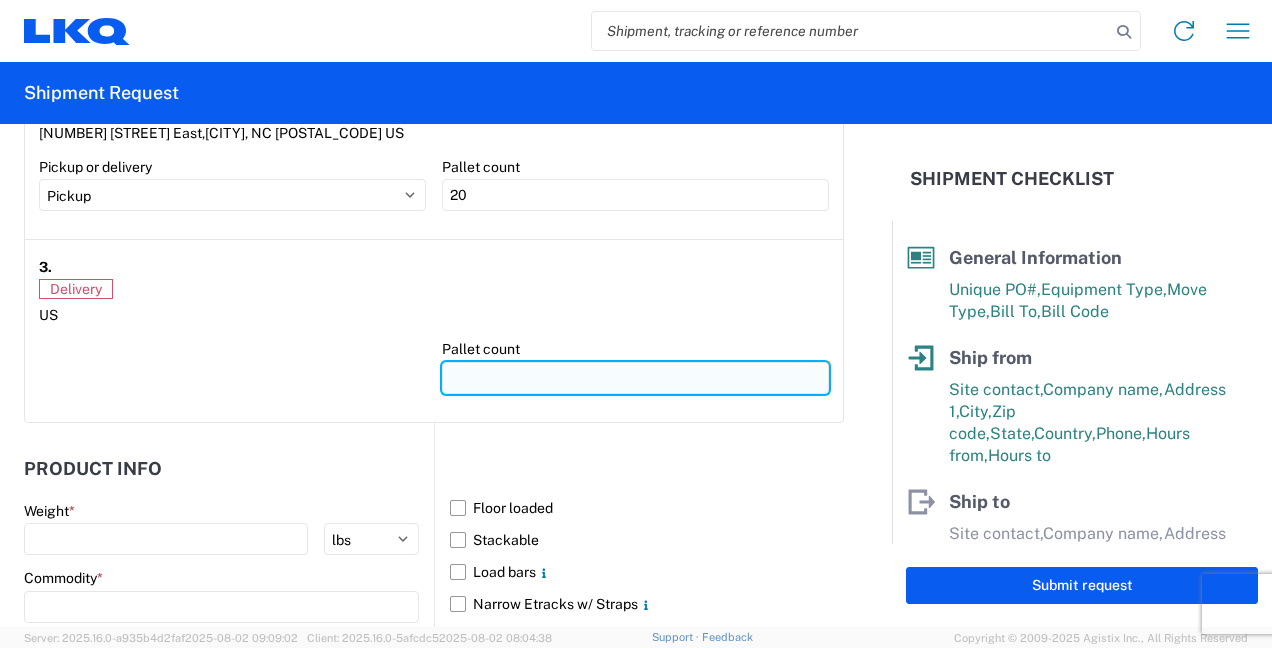 click 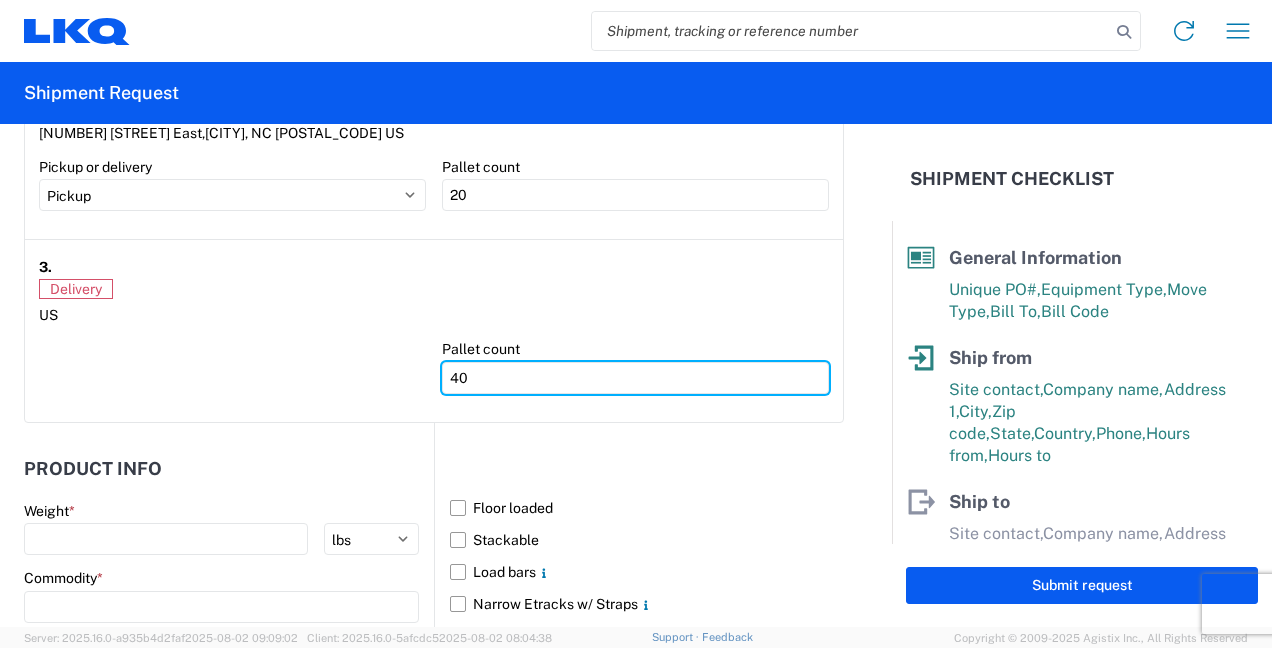type on "40" 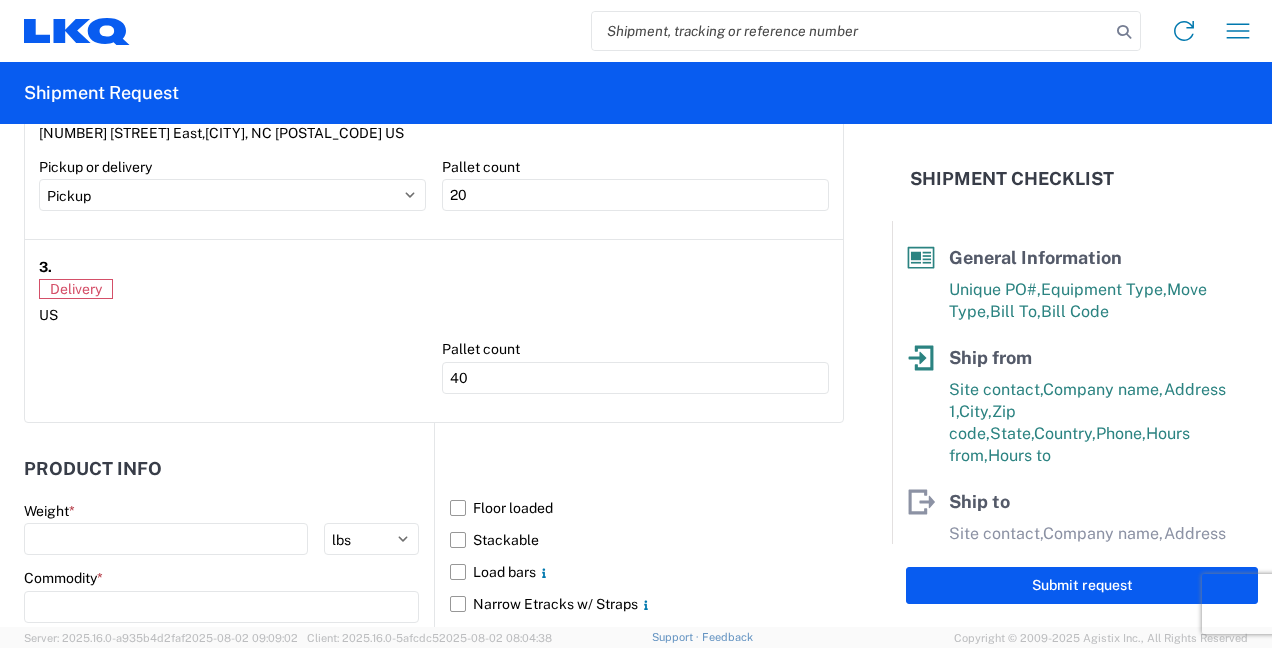 click on "Floor loaded   Stackable   Load bars
Narrow Etracks w/ Straps
Tarps
Drop Trailer" 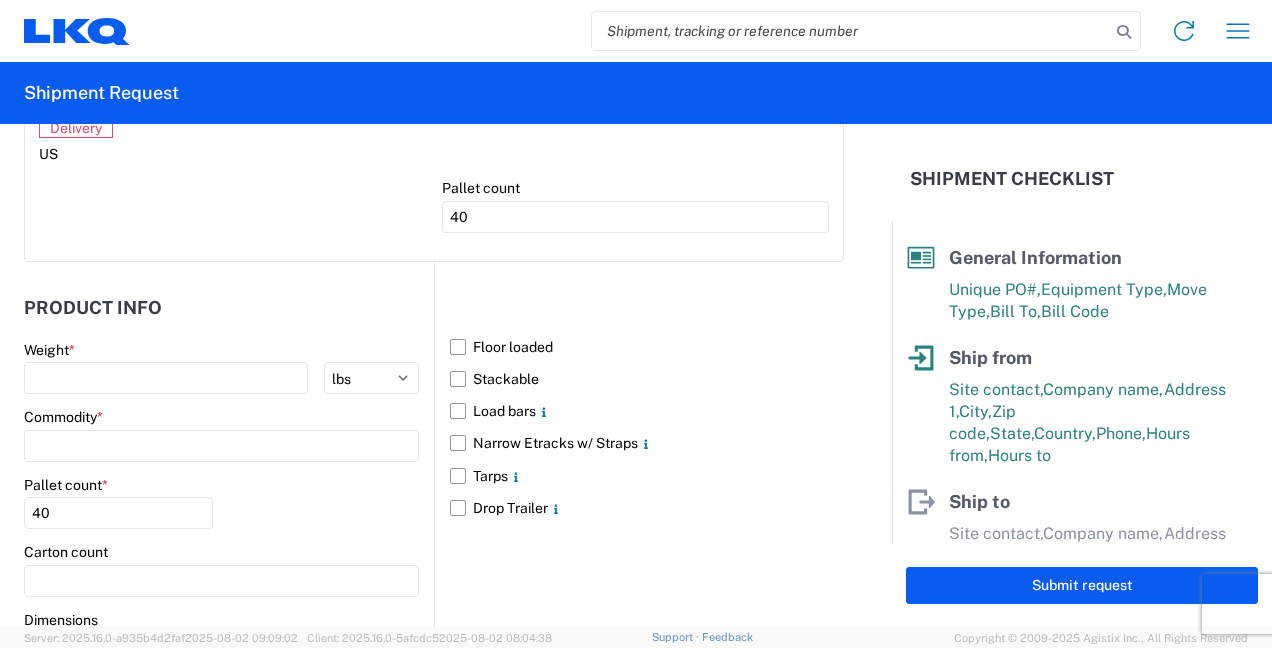 scroll, scrollTop: 2100, scrollLeft: 0, axis: vertical 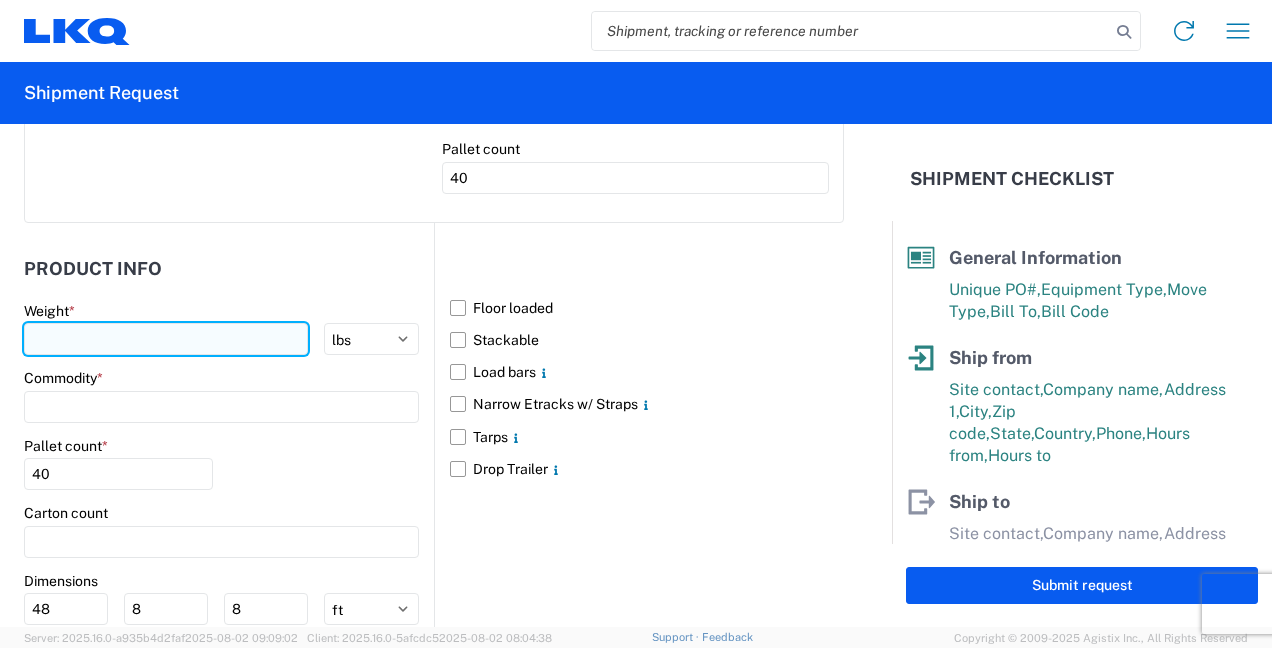 click 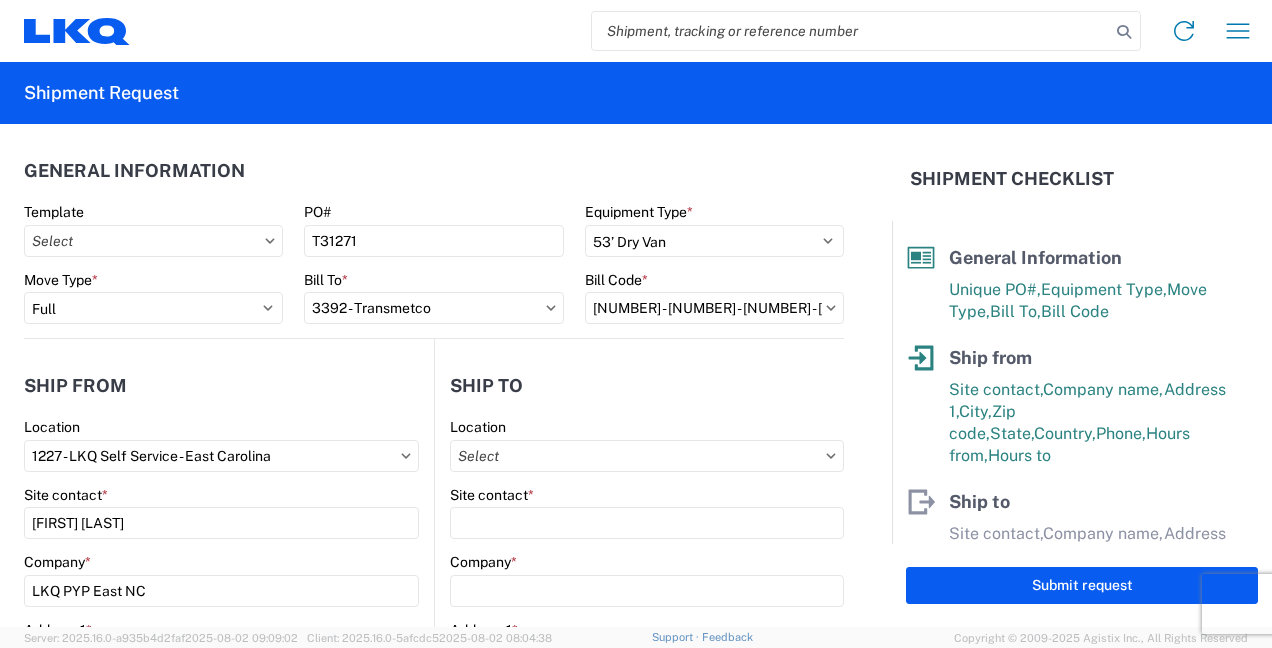 scroll, scrollTop: 100, scrollLeft: 0, axis: vertical 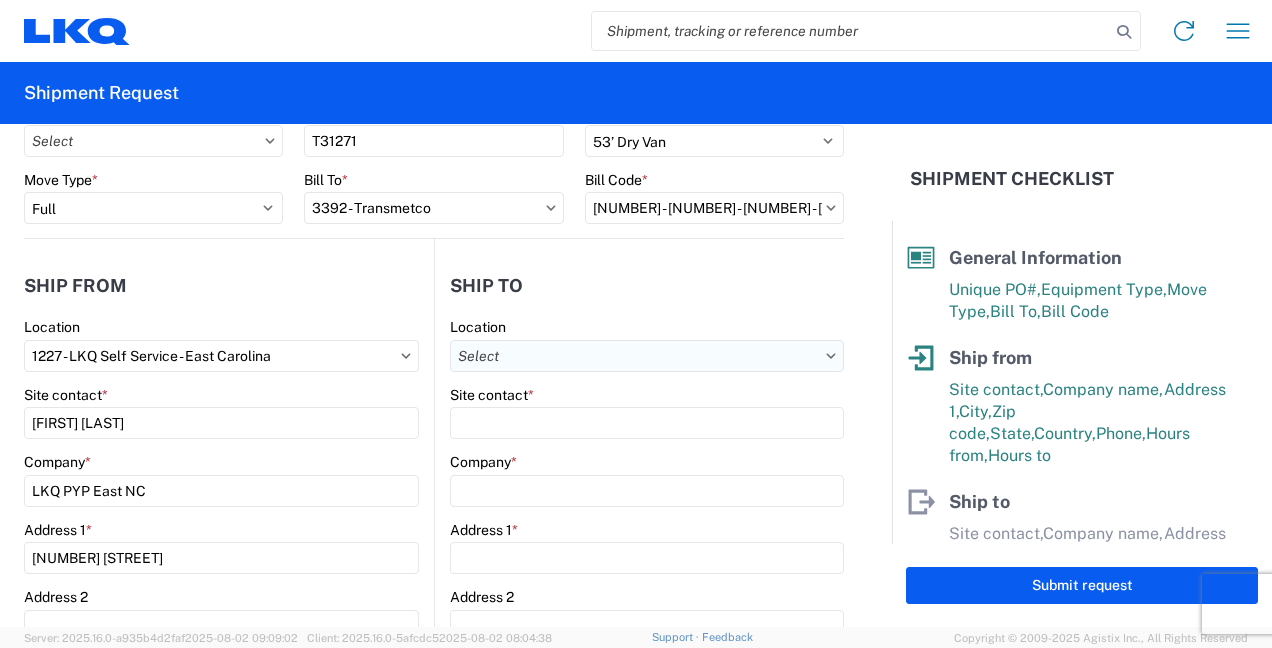 type on "48000" 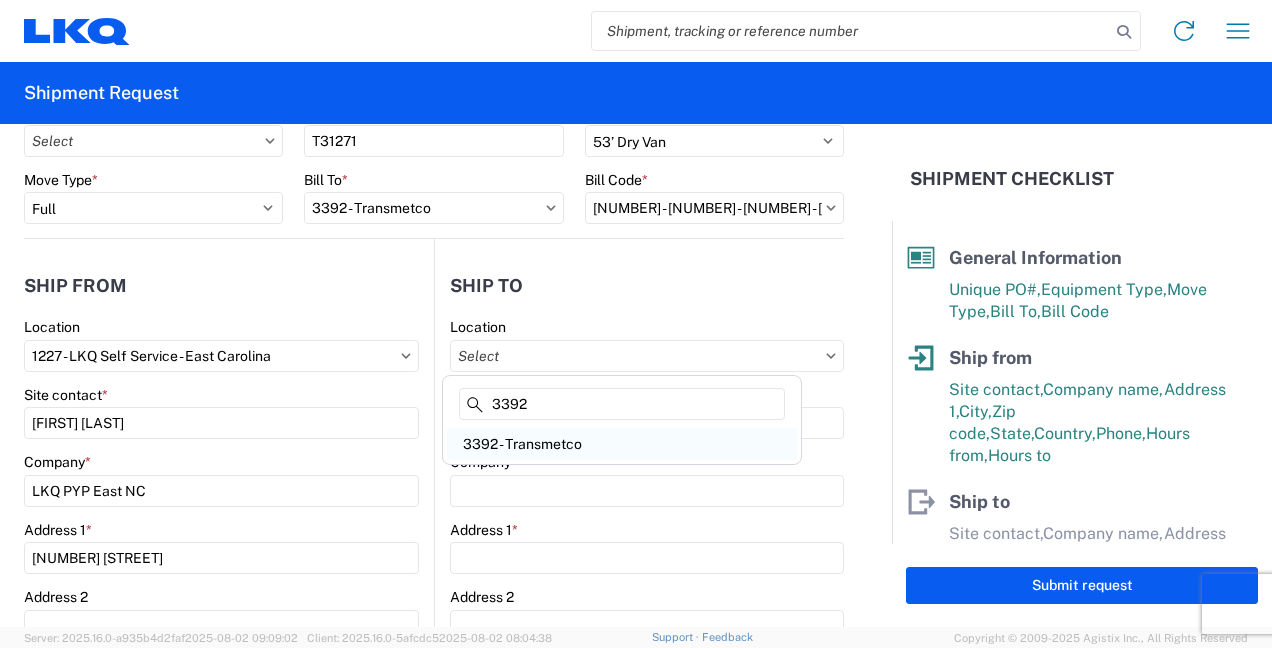 type on "3392" 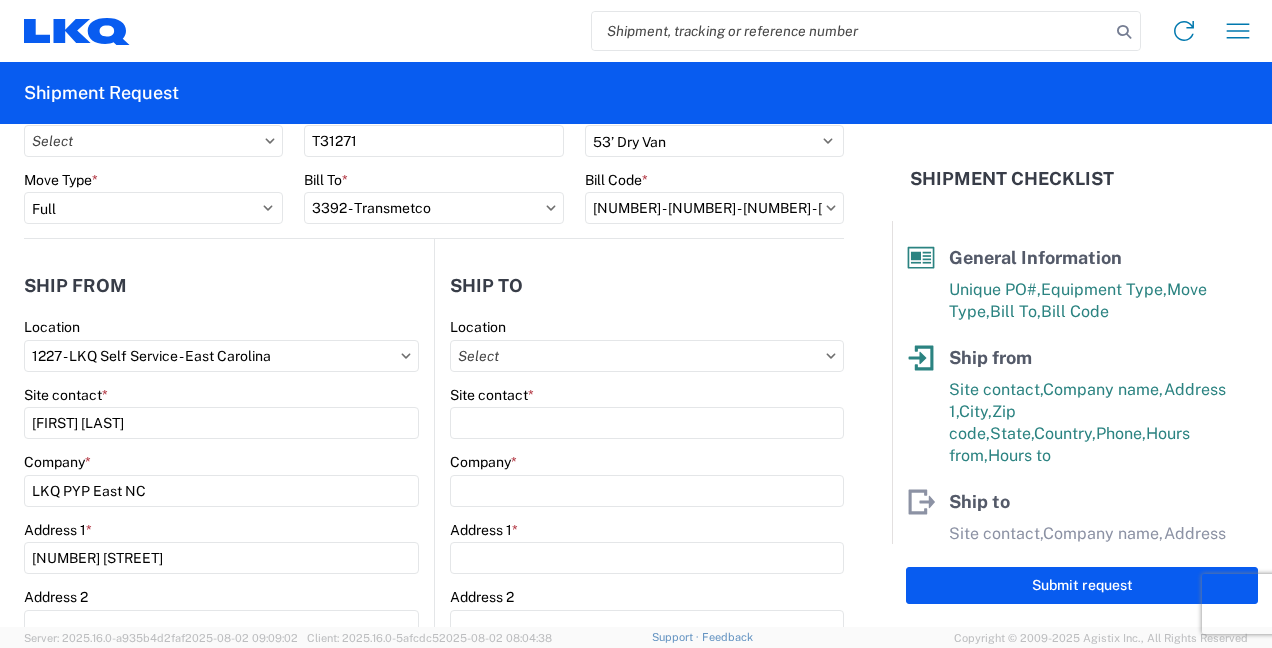 type on "3392 - Transmetco" 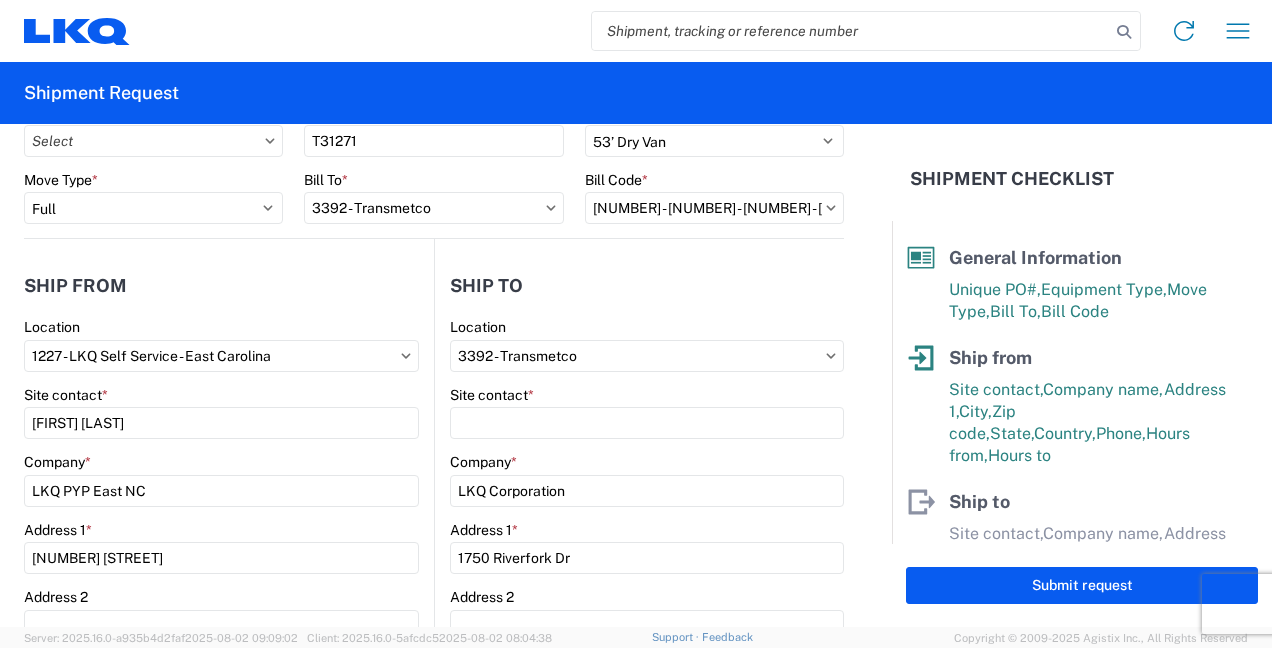 select on "US" 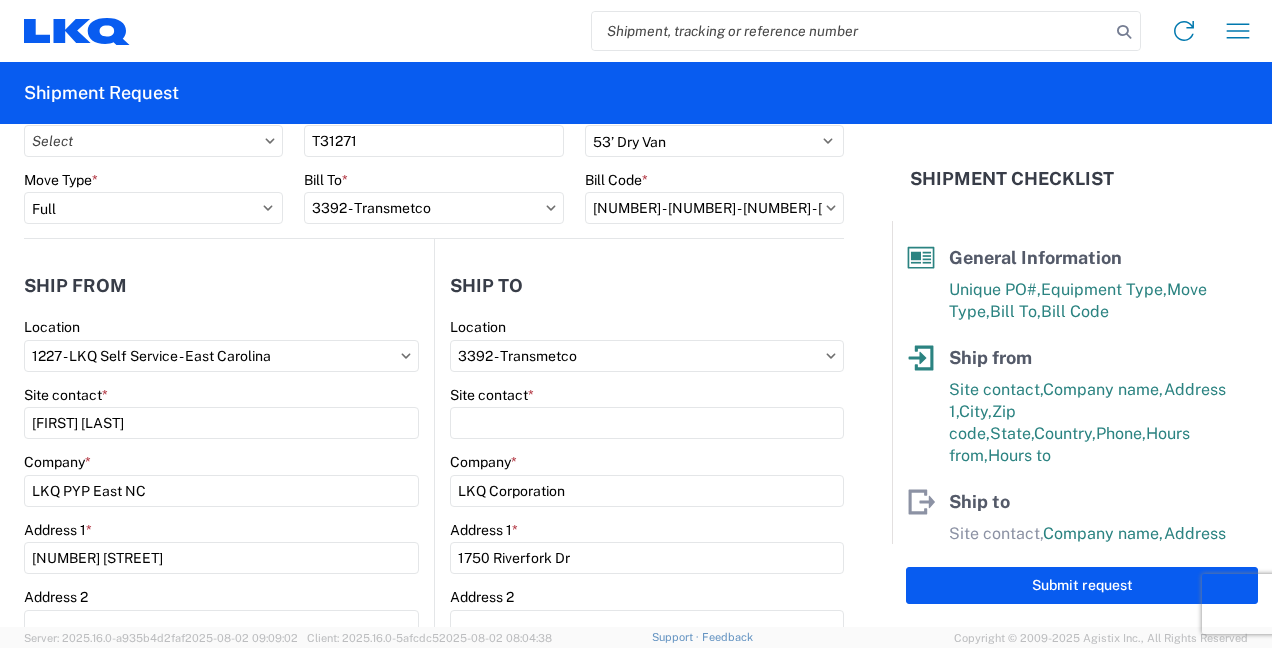 scroll, scrollTop: 200, scrollLeft: 0, axis: vertical 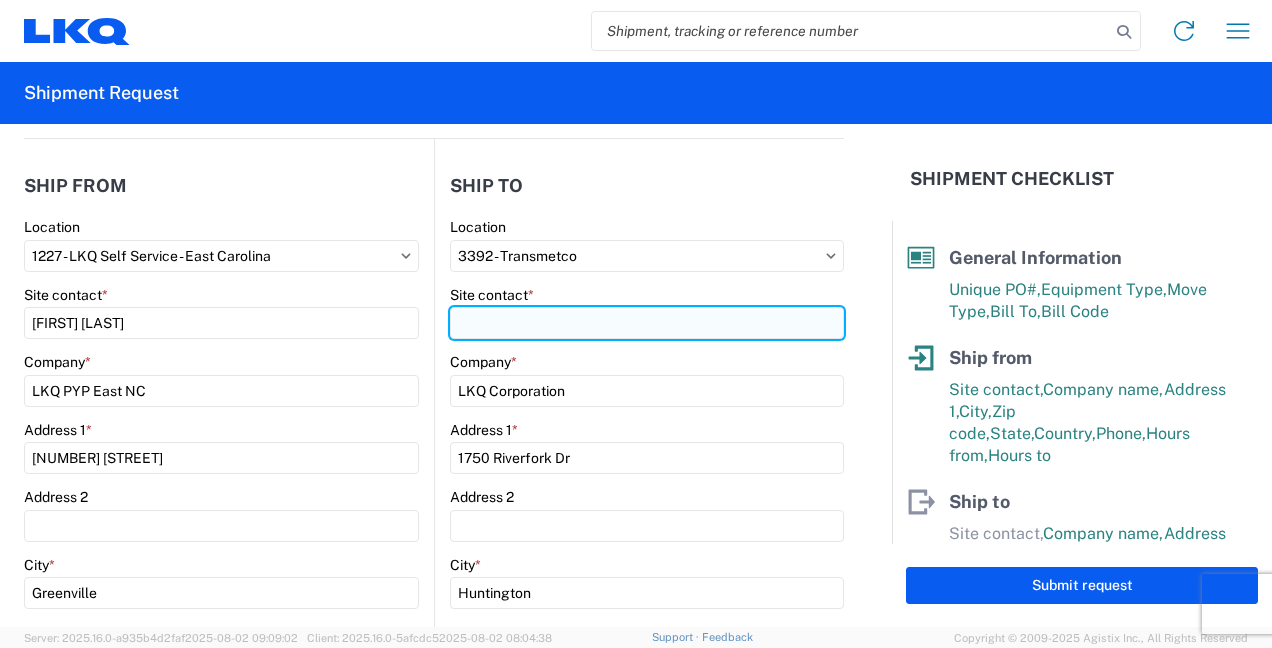 click on "Site contact  *" at bounding box center (647, 323) 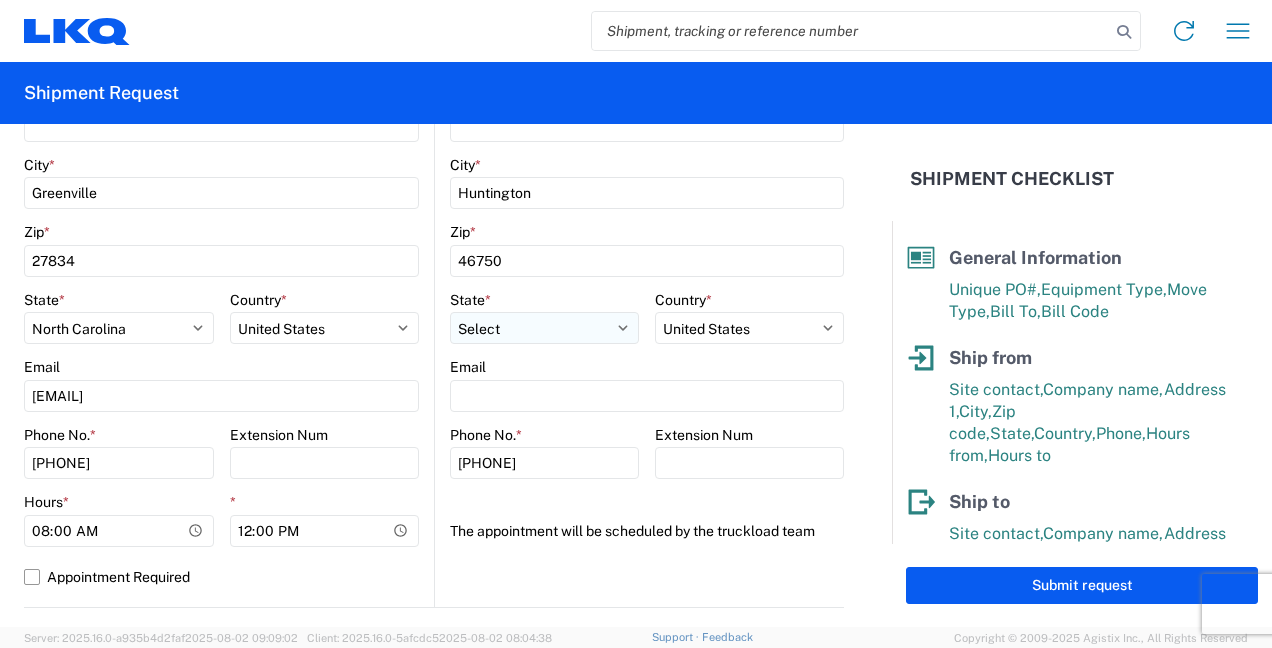 scroll, scrollTop: 700, scrollLeft: 0, axis: vertical 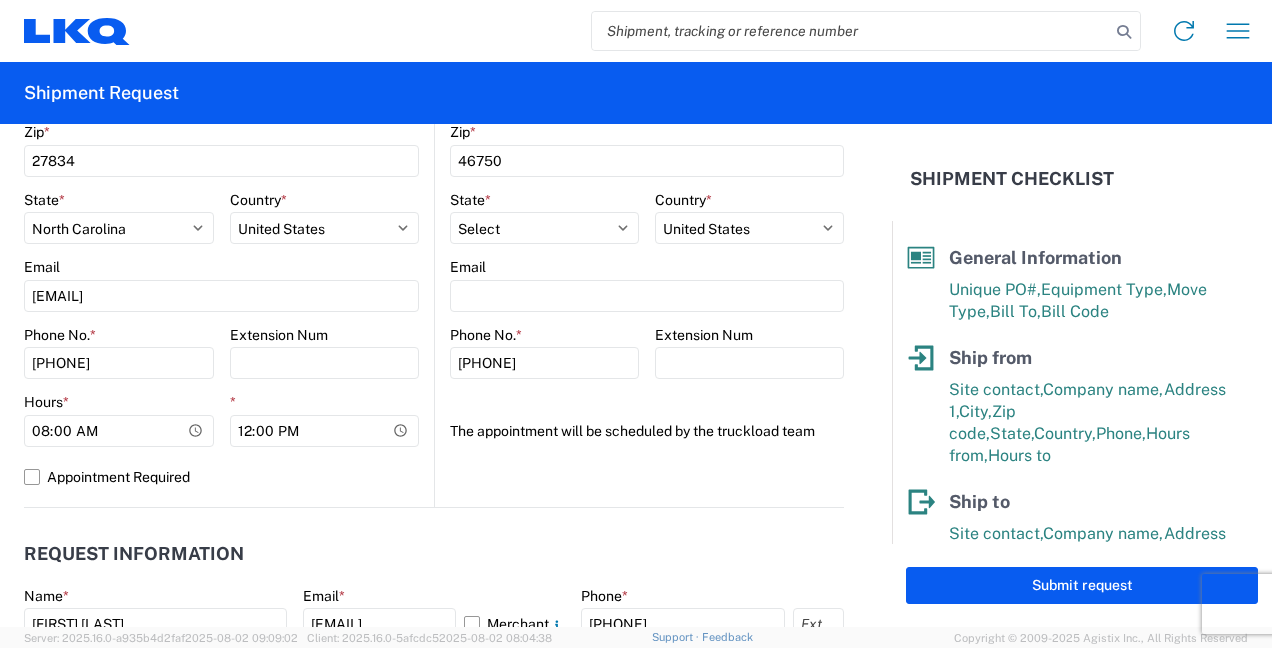 type on "Ryan Gledhill" 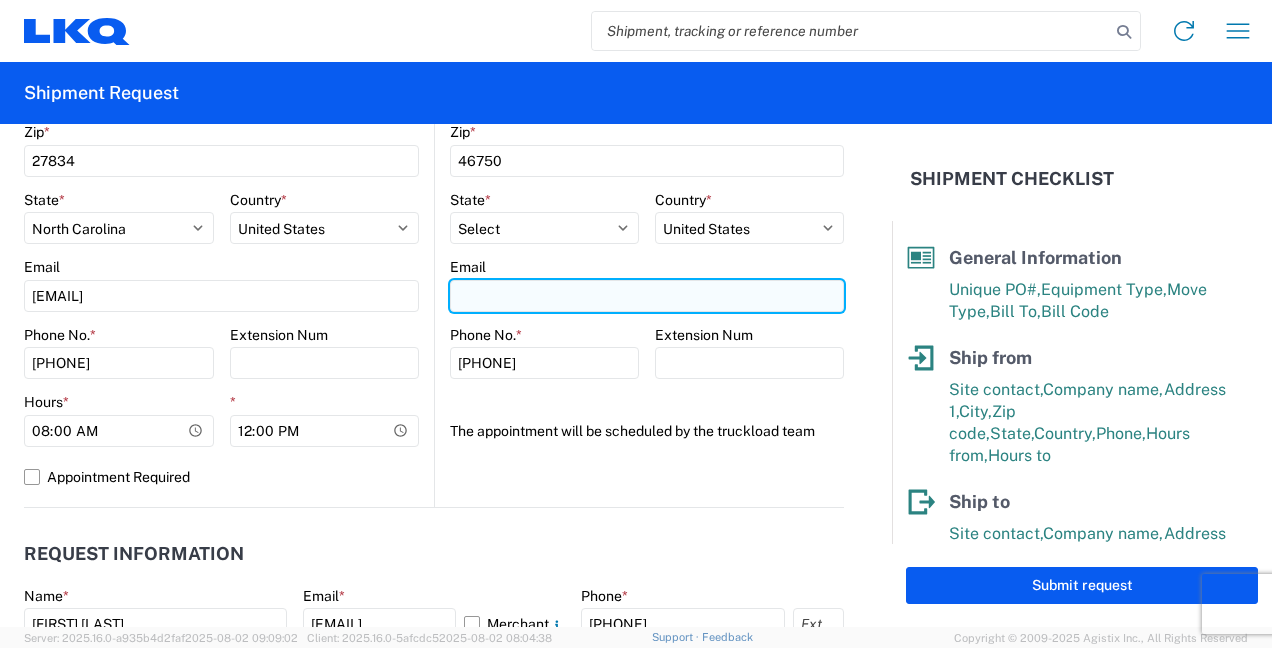 click on "Email" at bounding box center (647, 296) 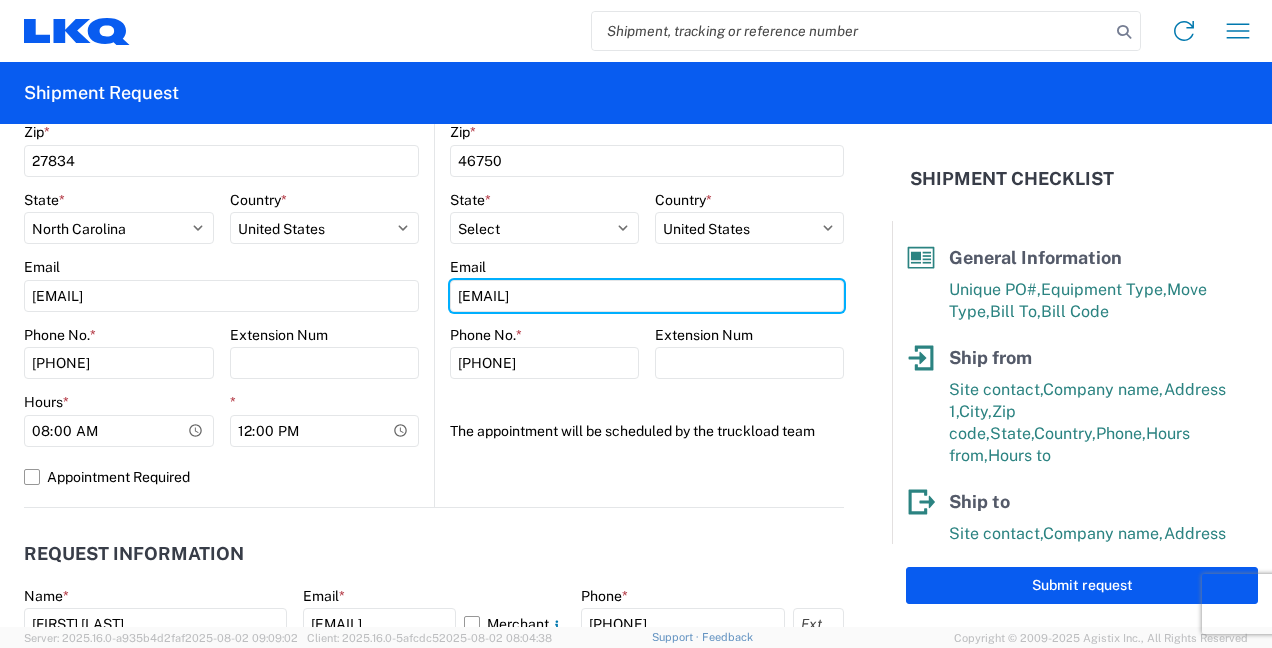 type on "[EMAIL]" 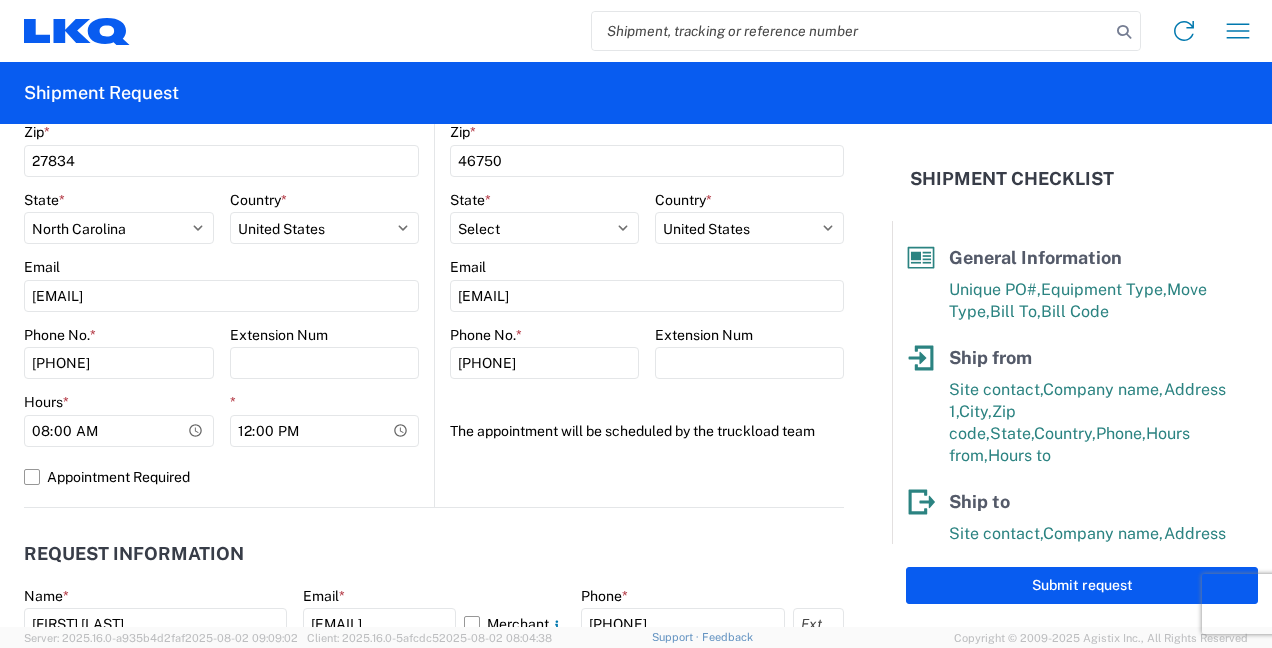 click on "Phone No.  *" 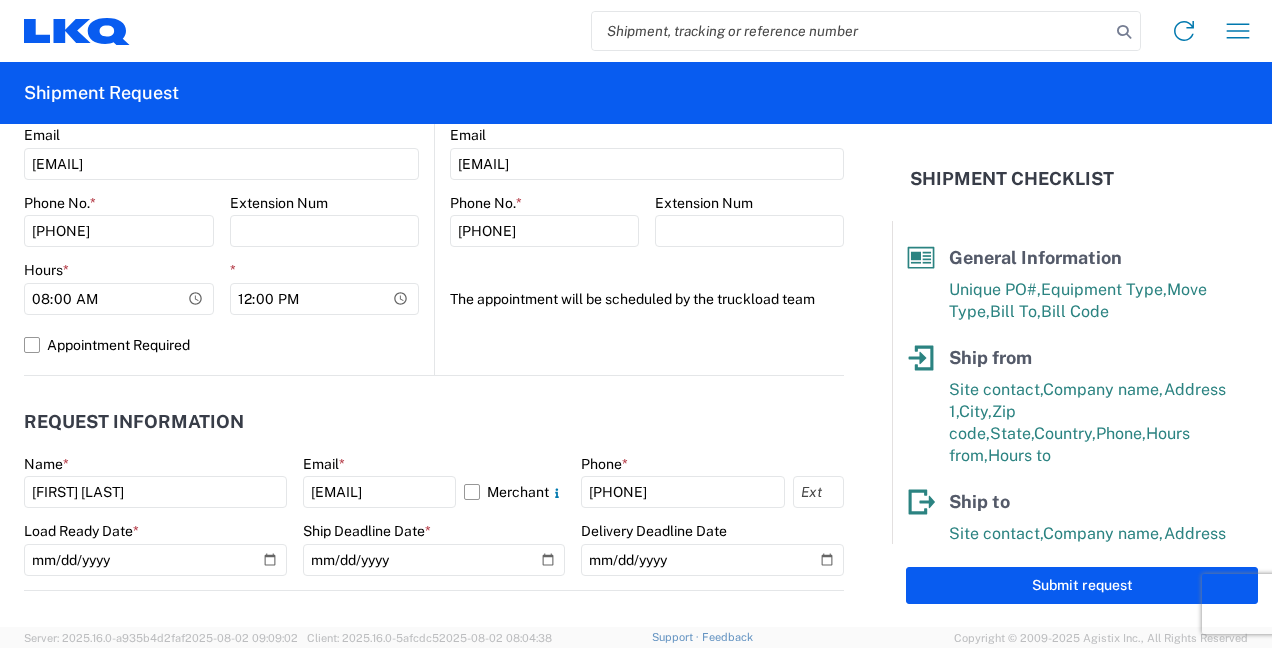scroll, scrollTop: 800, scrollLeft: 0, axis: vertical 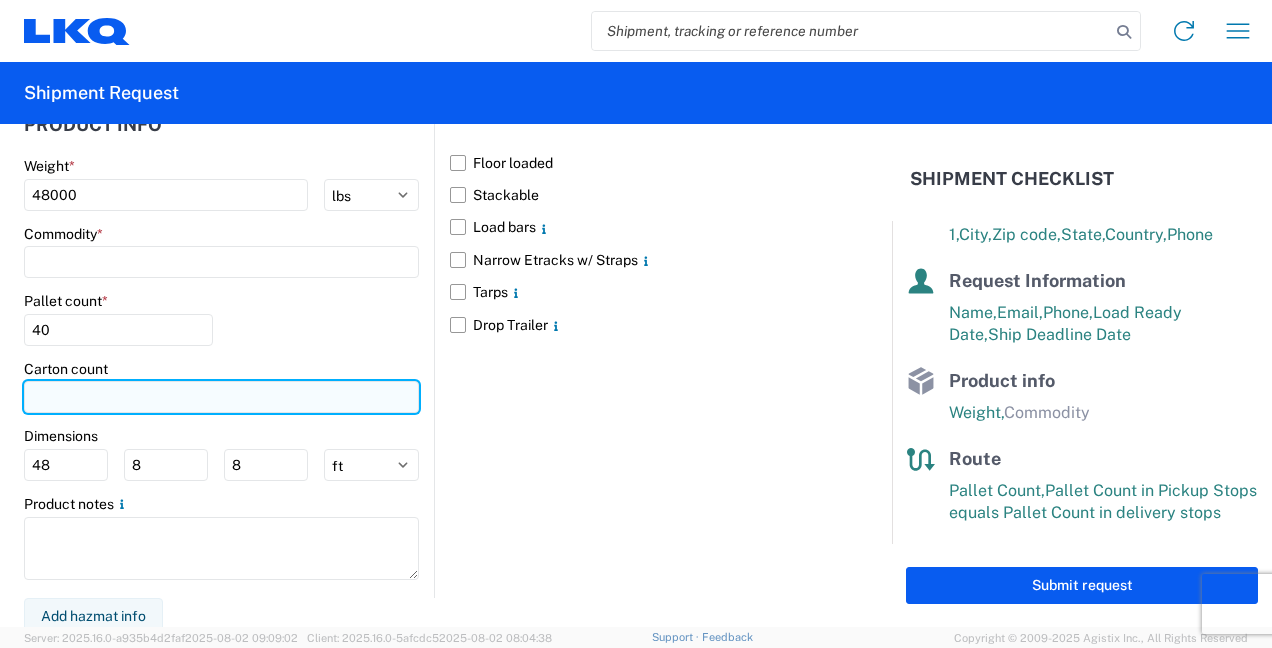 click 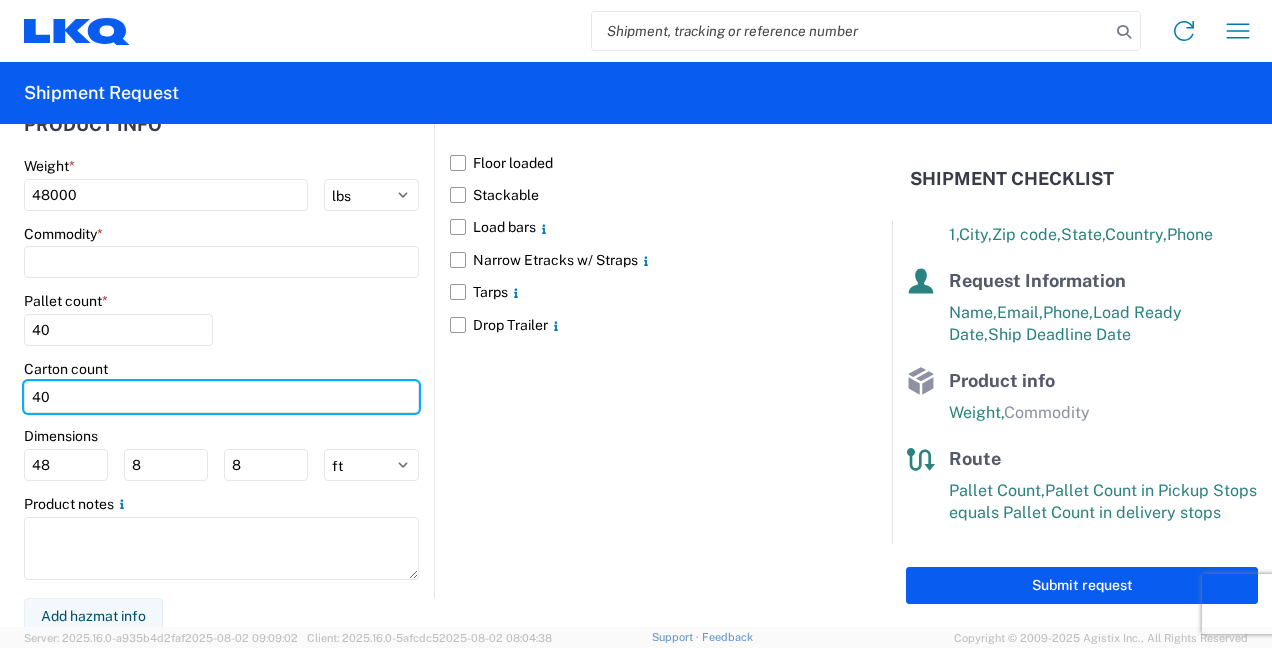 type on "40" 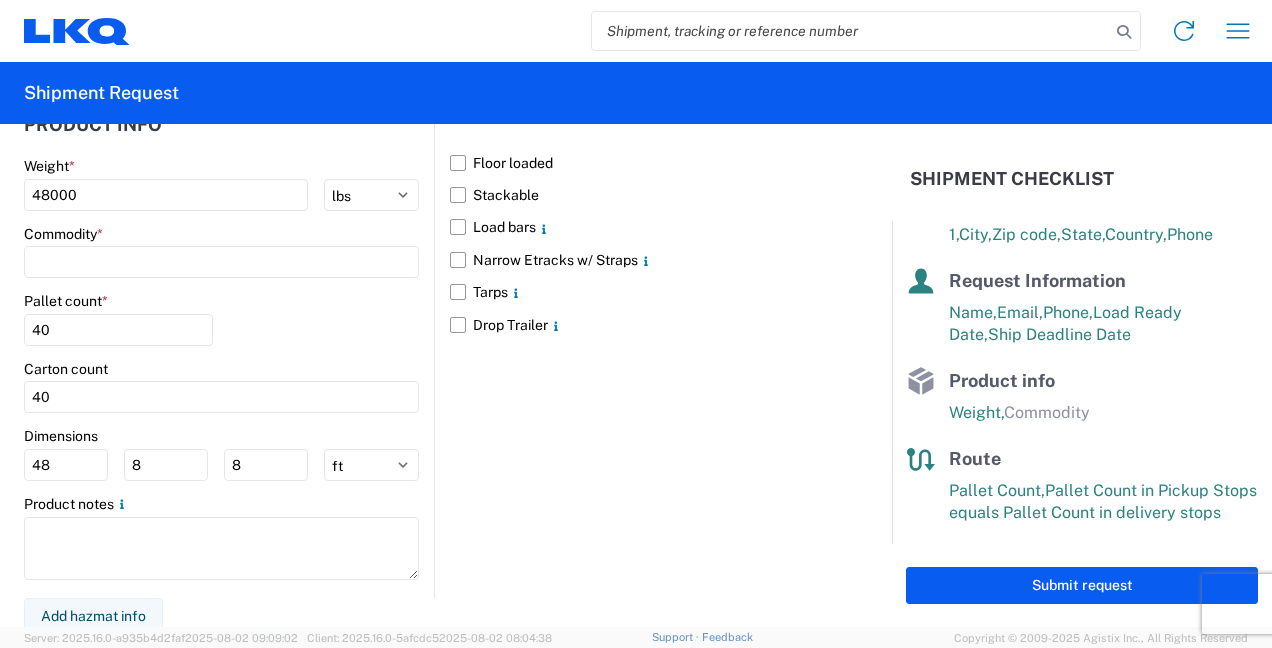 click on "Floor loaded   Stackable   Load bars
Narrow Etracks w/ Straps
Tarps
Drop Trailer" 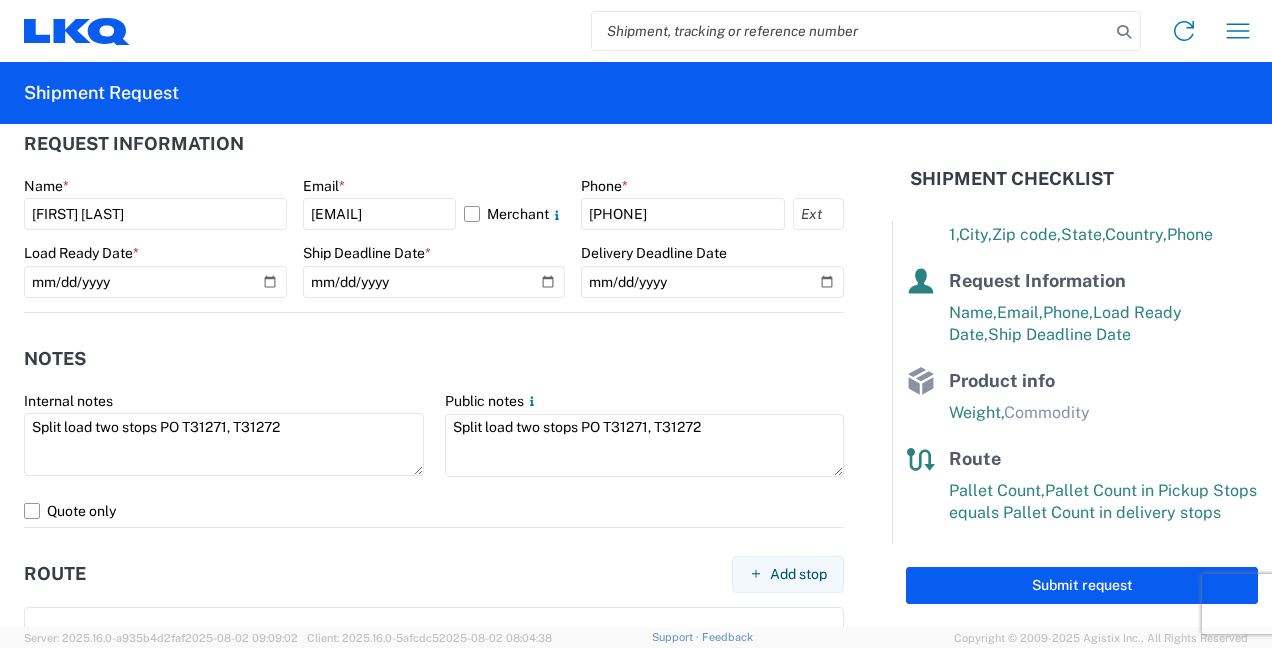 scroll, scrollTop: 1069, scrollLeft: 0, axis: vertical 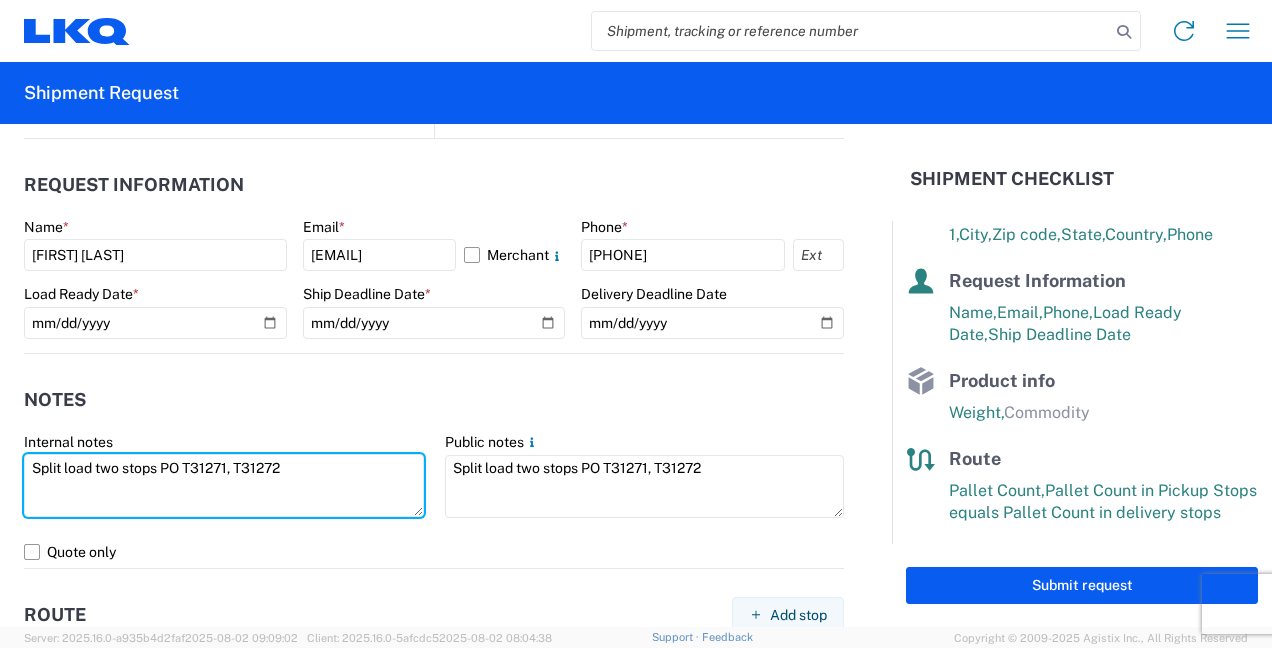 drag, startPoint x: 314, startPoint y: 462, endPoint x: -4, endPoint y: 485, distance: 318.8307 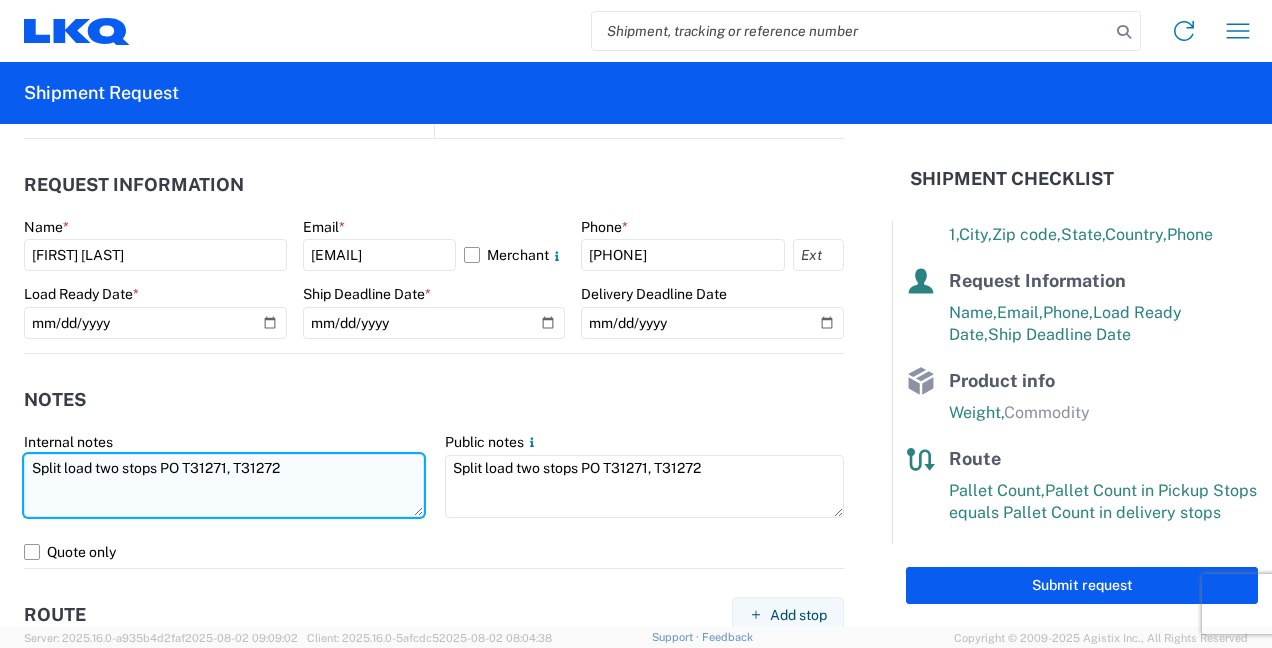 click on "Split load two stops PO T31271, T31272" 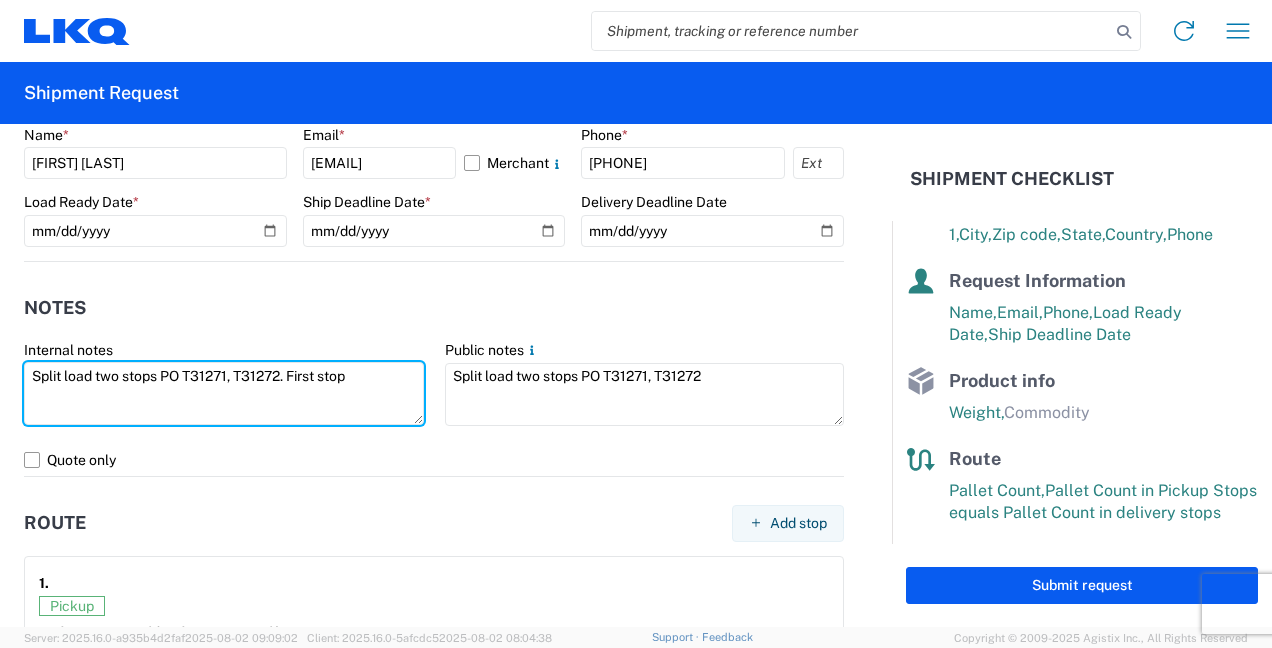 scroll, scrollTop: 1169, scrollLeft: 0, axis: vertical 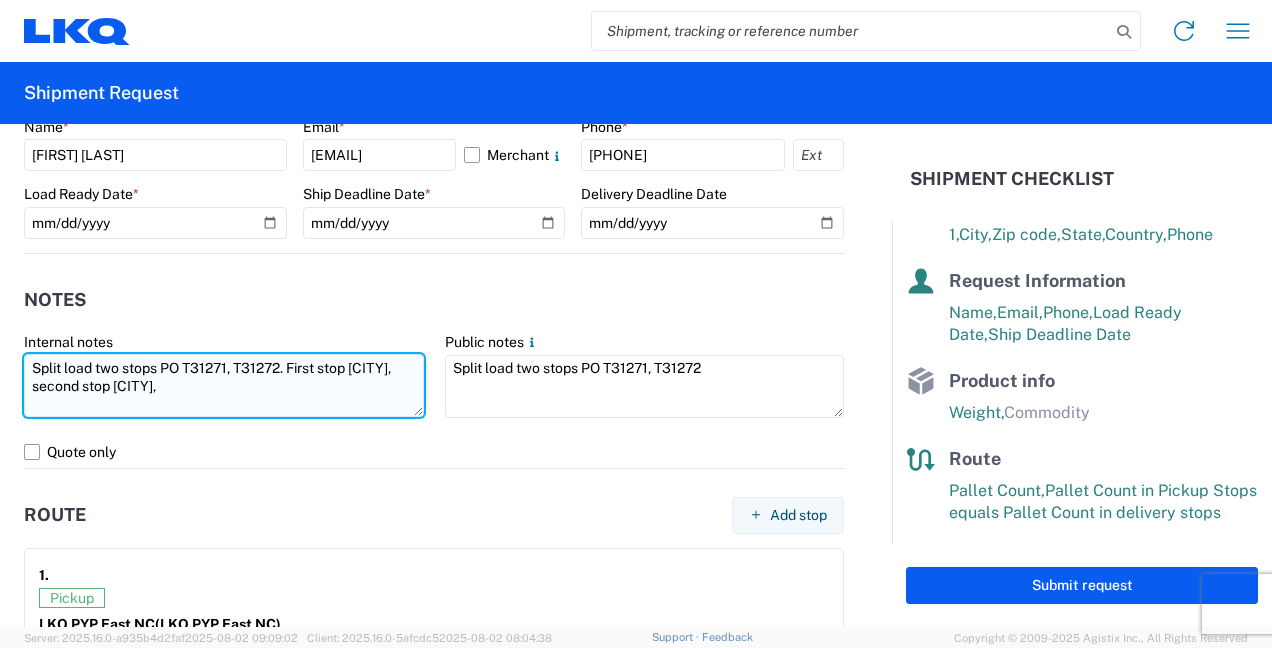 drag, startPoint x: 290, startPoint y: 367, endPoint x: 365, endPoint y: 397, distance: 80.77747 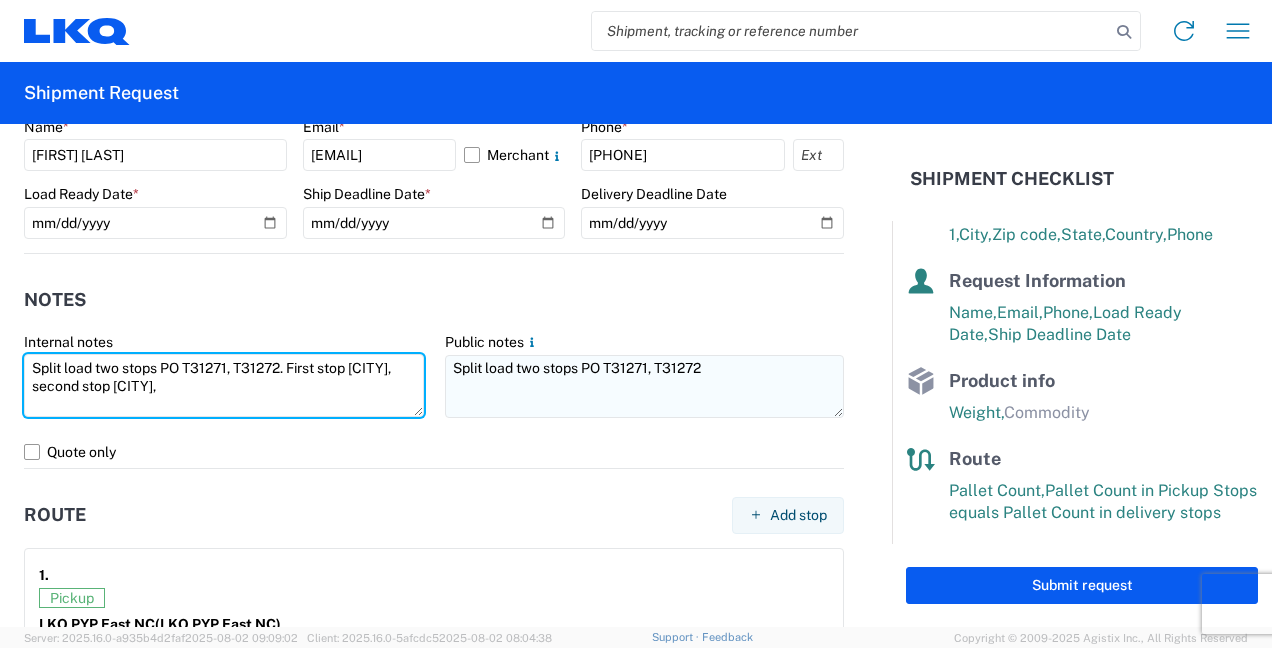 type on "Split load two stops PO T31271, T31272. First stop [CITY], second stop [CITY]," 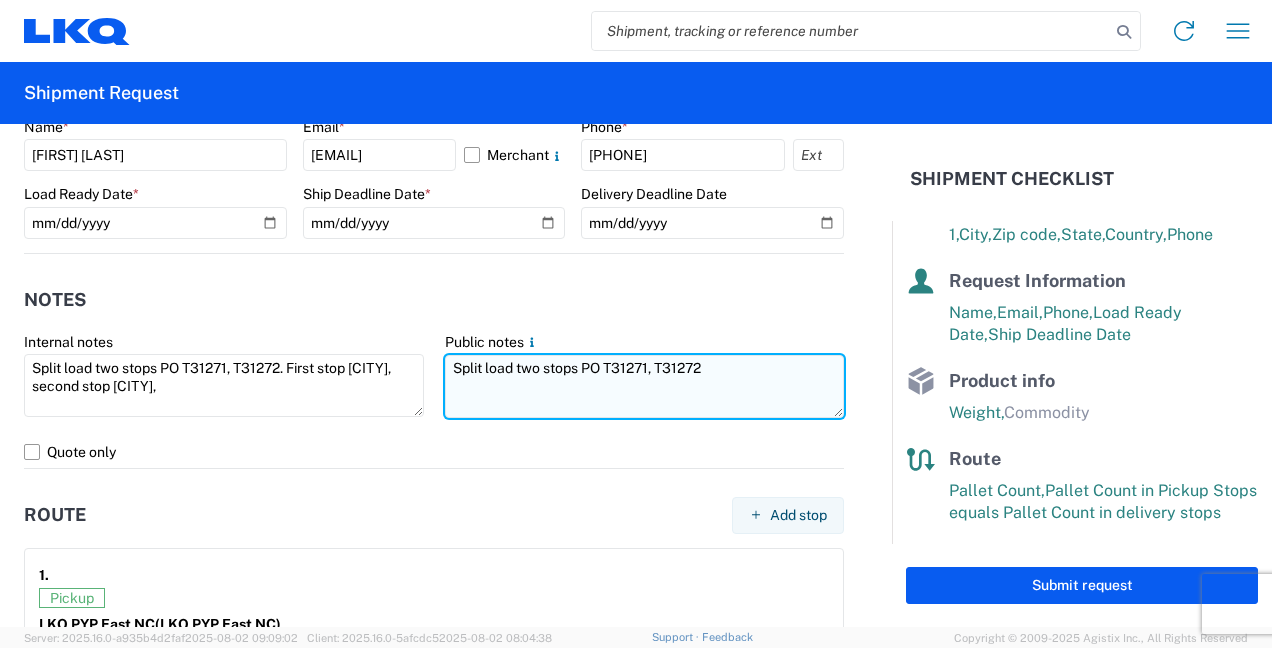 click on "Split load two stops PO T31271, T31272" 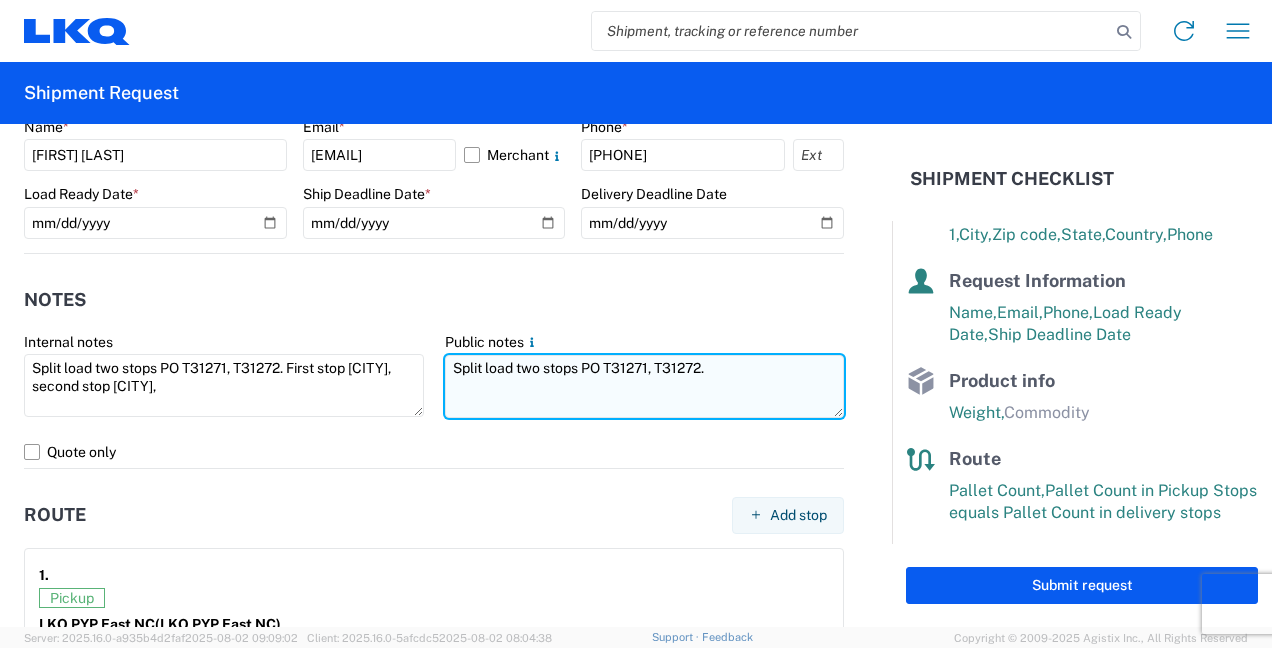 paste on "First stop [CITY], second stop [CITY]," 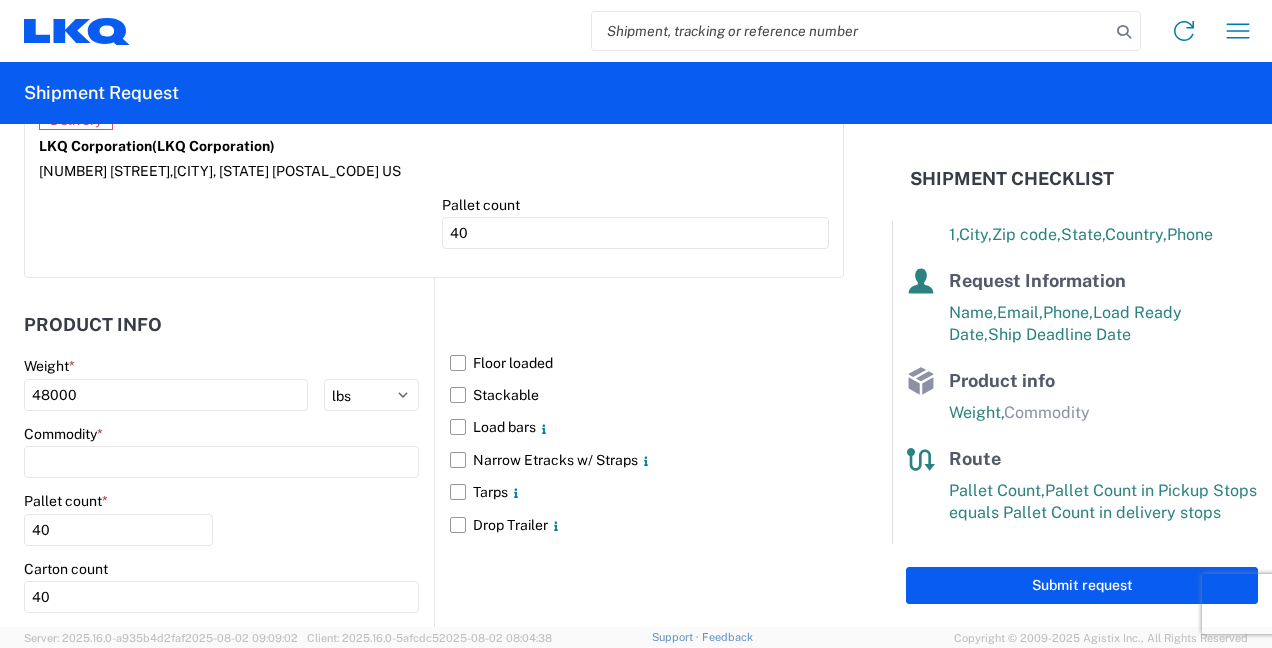 scroll, scrollTop: 2269, scrollLeft: 0, axis: vertical 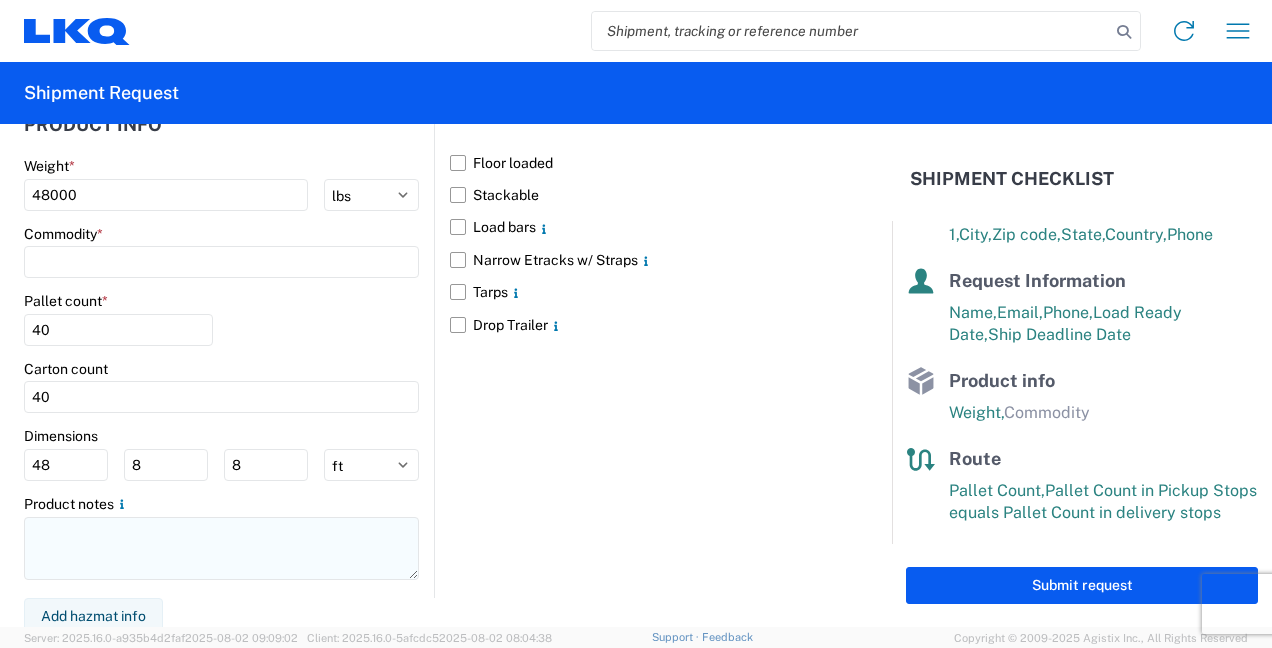 type on "Split load two stops PO T31271, T31272.  First stop [CITY], second stop [CITY]," 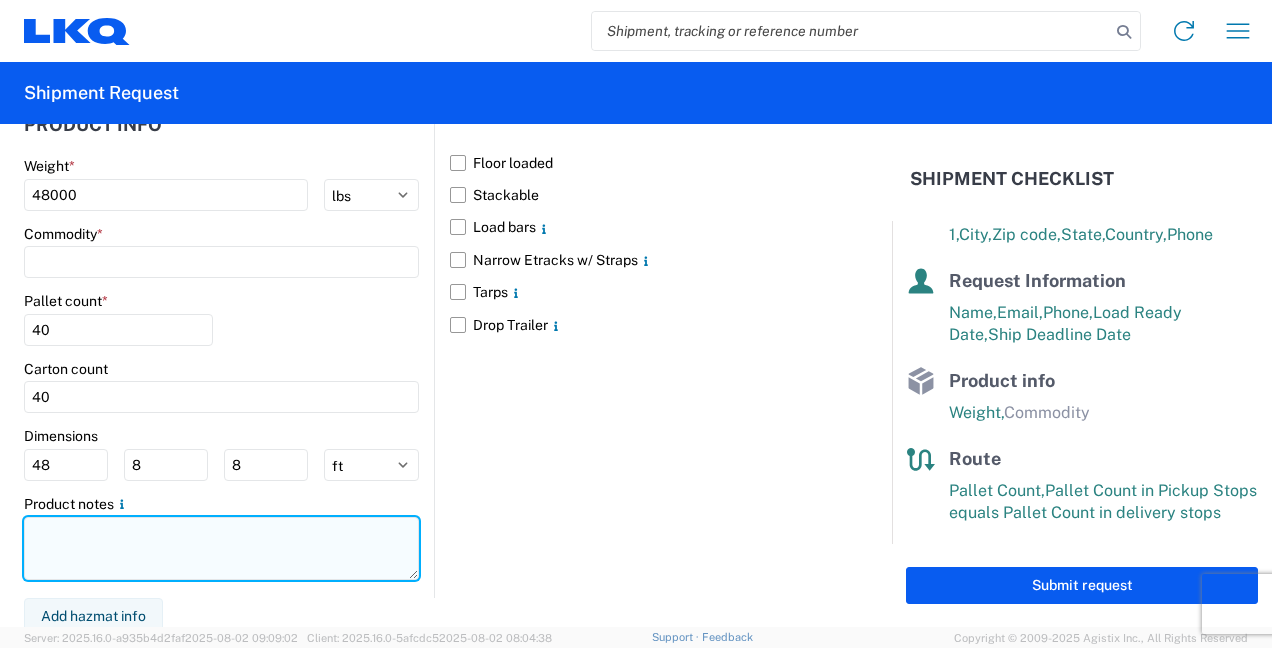 click 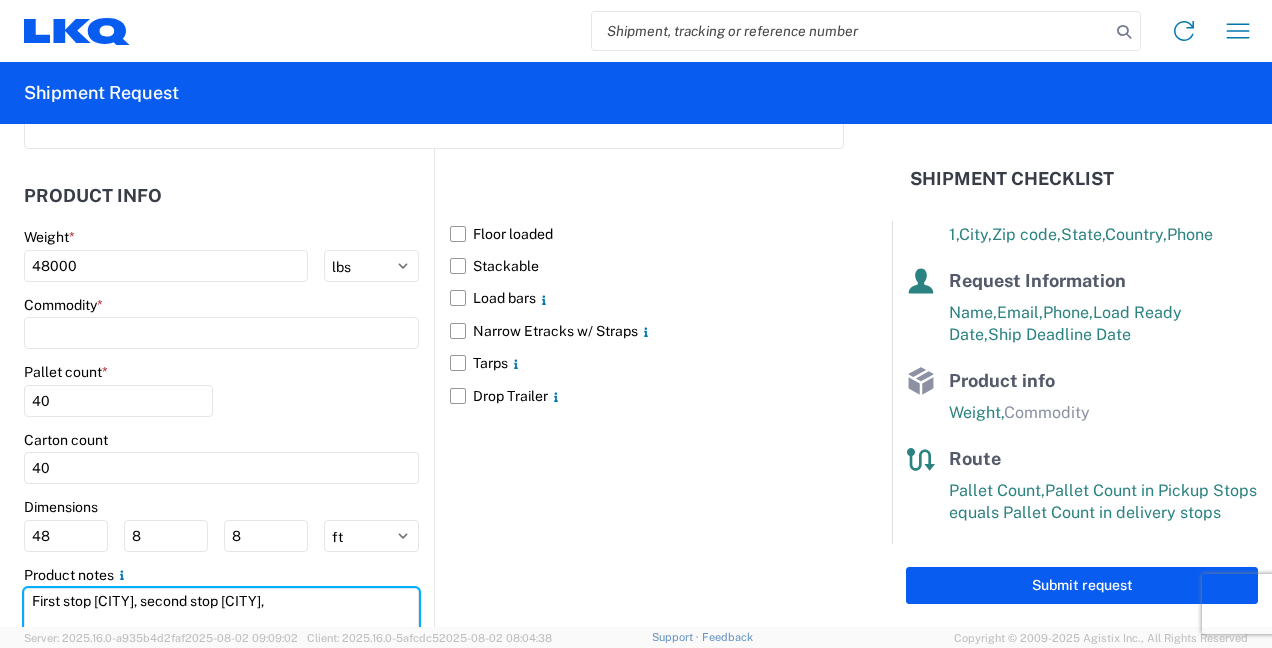 scroll, scrollTop: 2069, scrollLeft: 0, axis: vertical 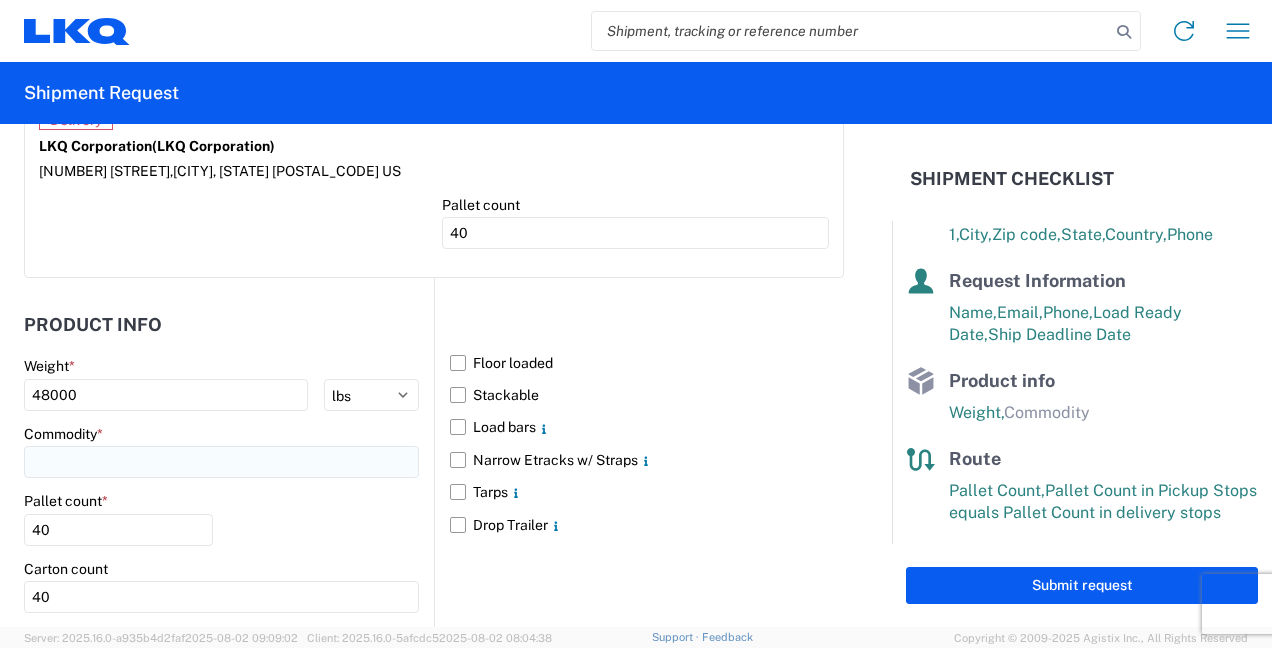 type on "First stop [CITY], second stop [CITY]," 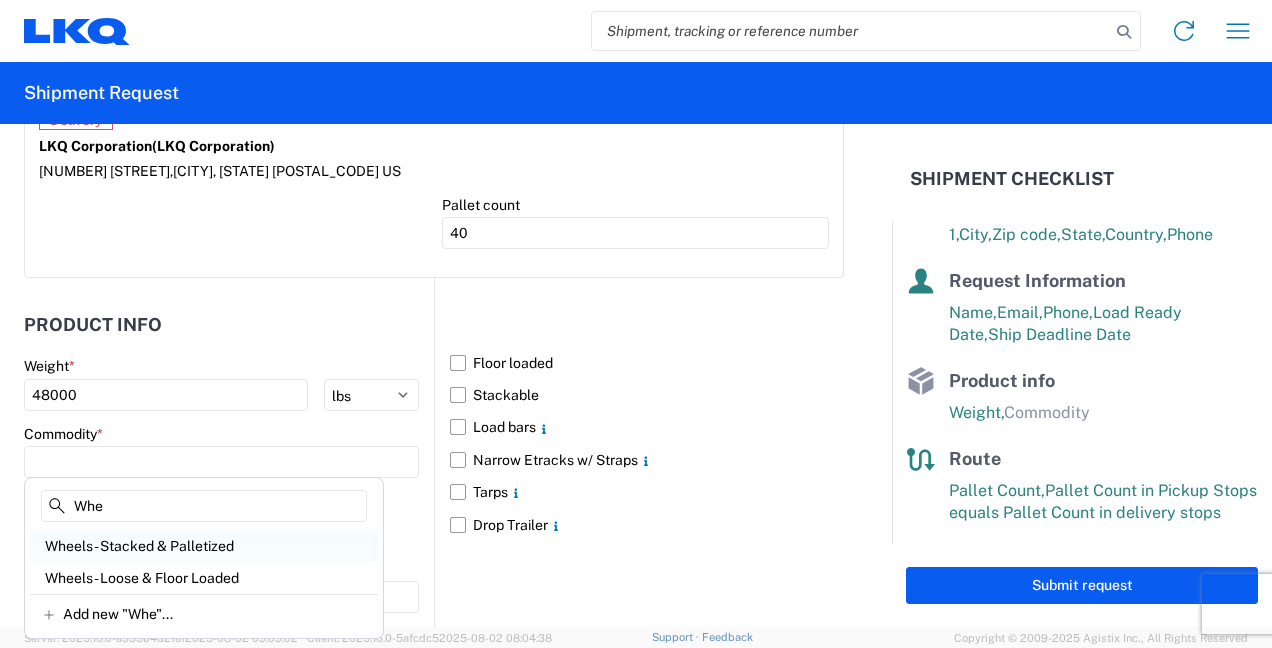 type on "Whe" 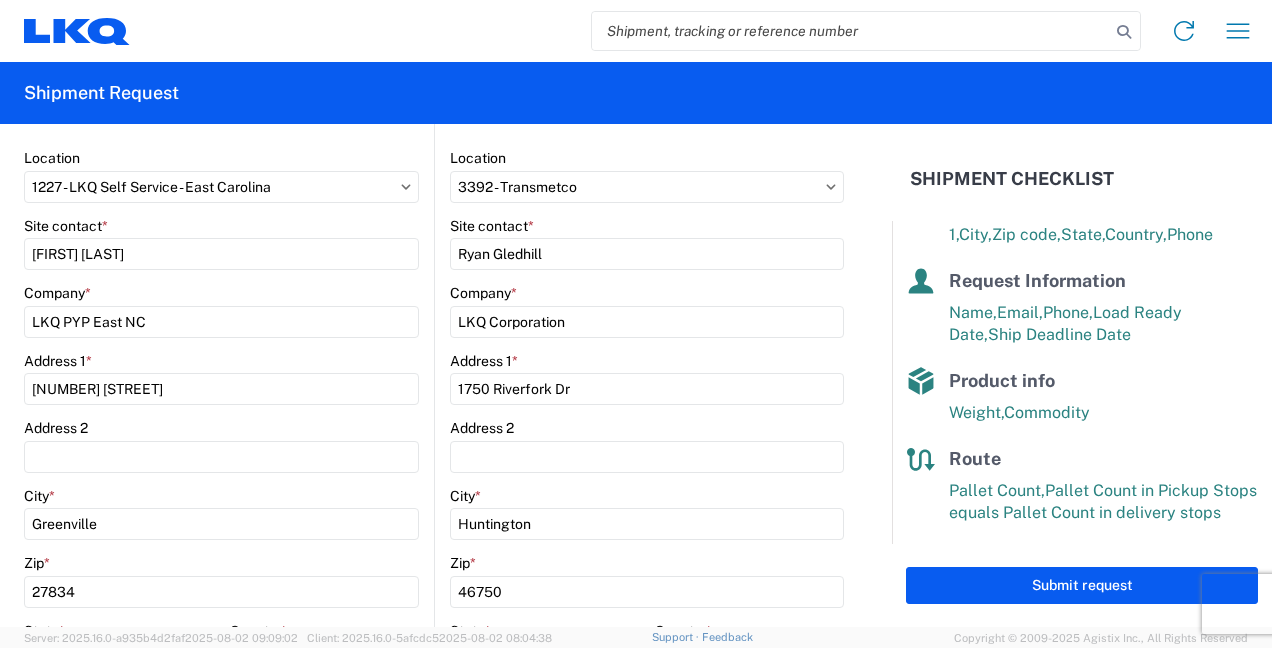 scroll, scrollTop: 0, scrollLeft: 0, axis: both 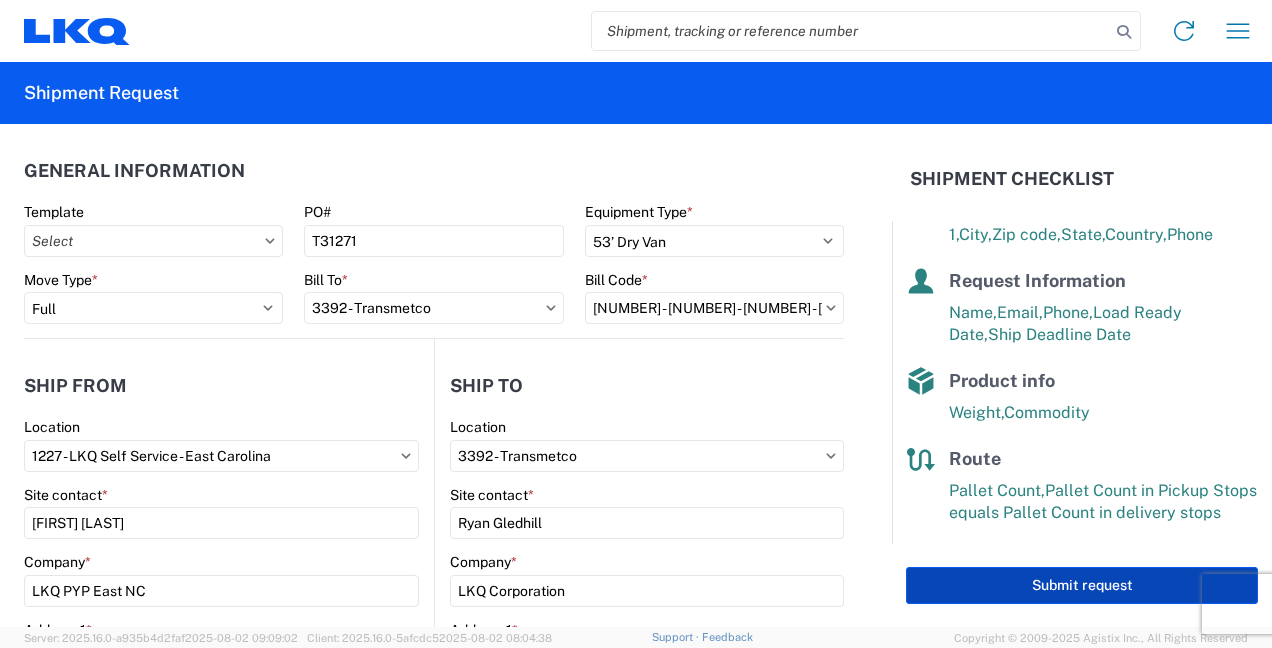 click on "Submit request" 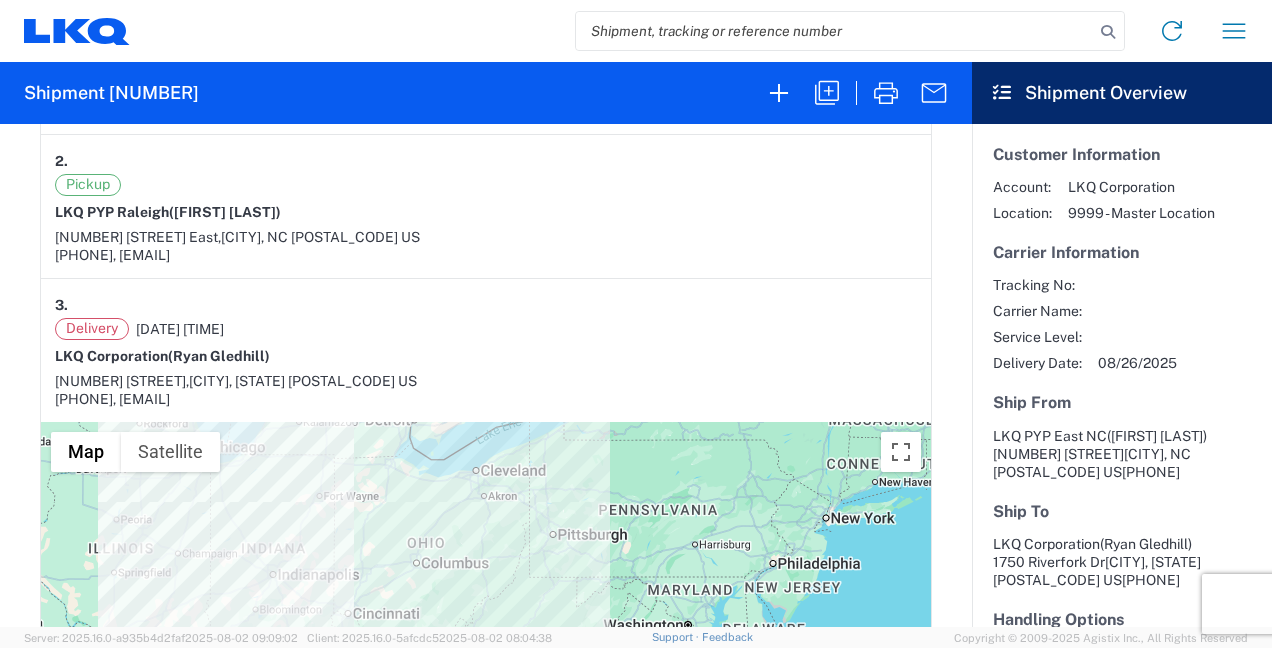 scroll, scrollTop: 500, scrollLeft: 0, axis: vertical 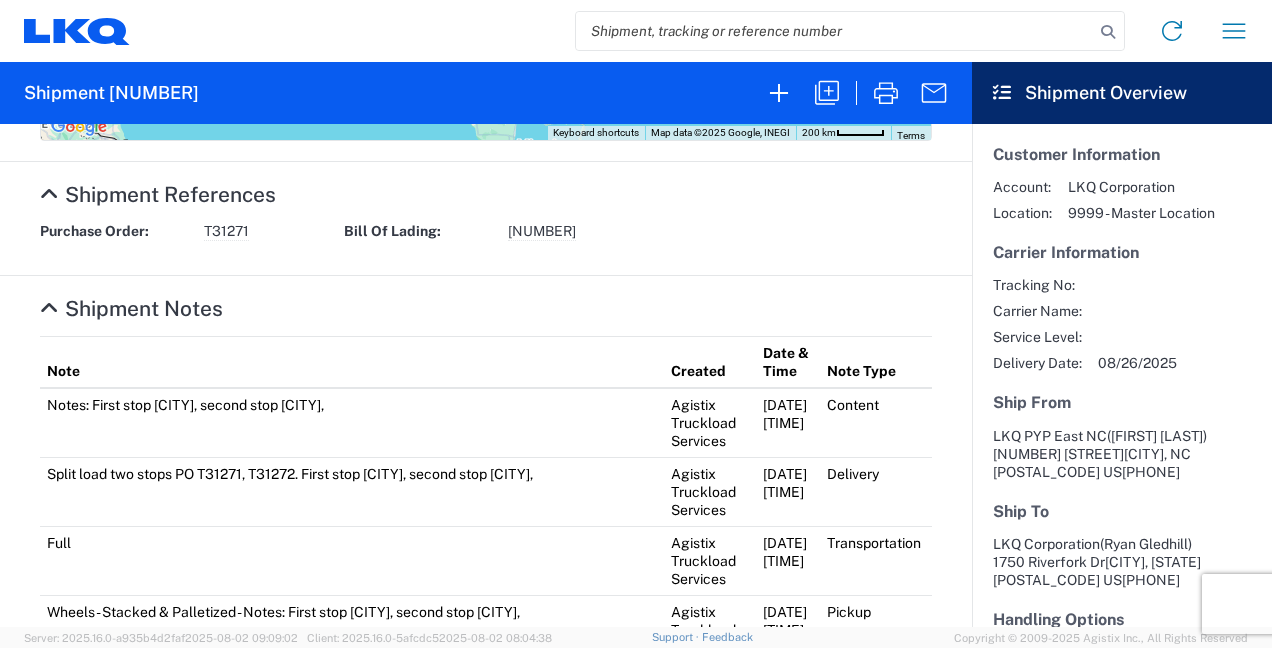 click 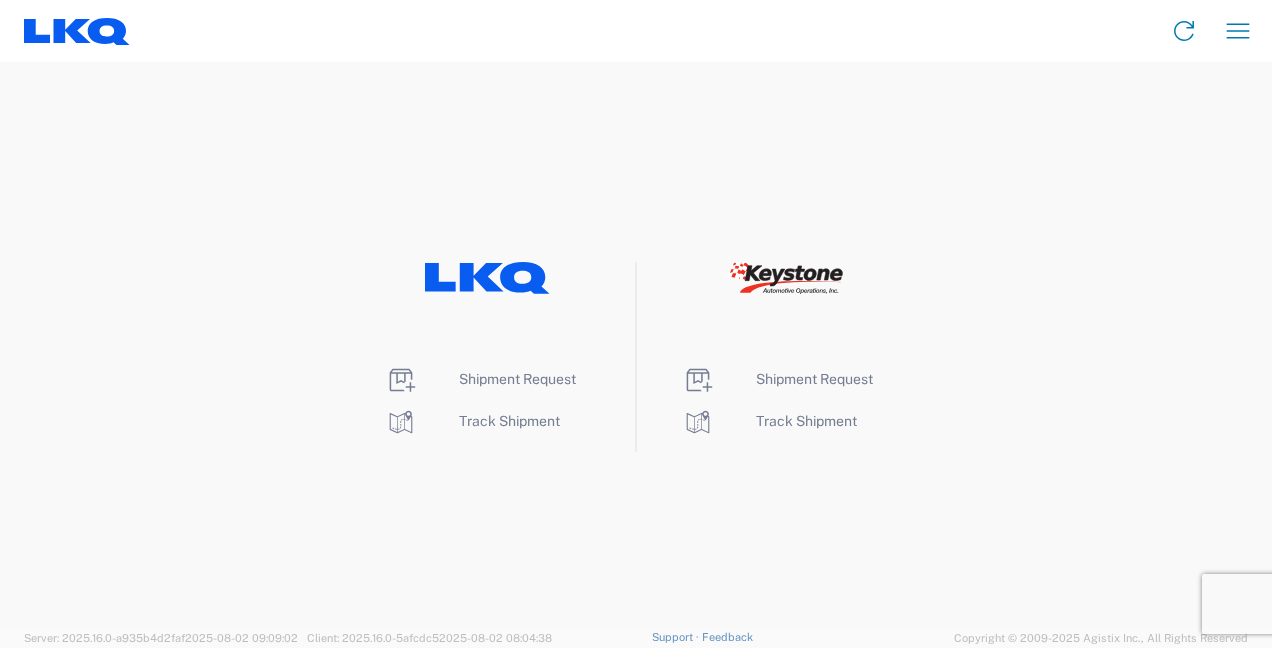 click on "Shipment Request" 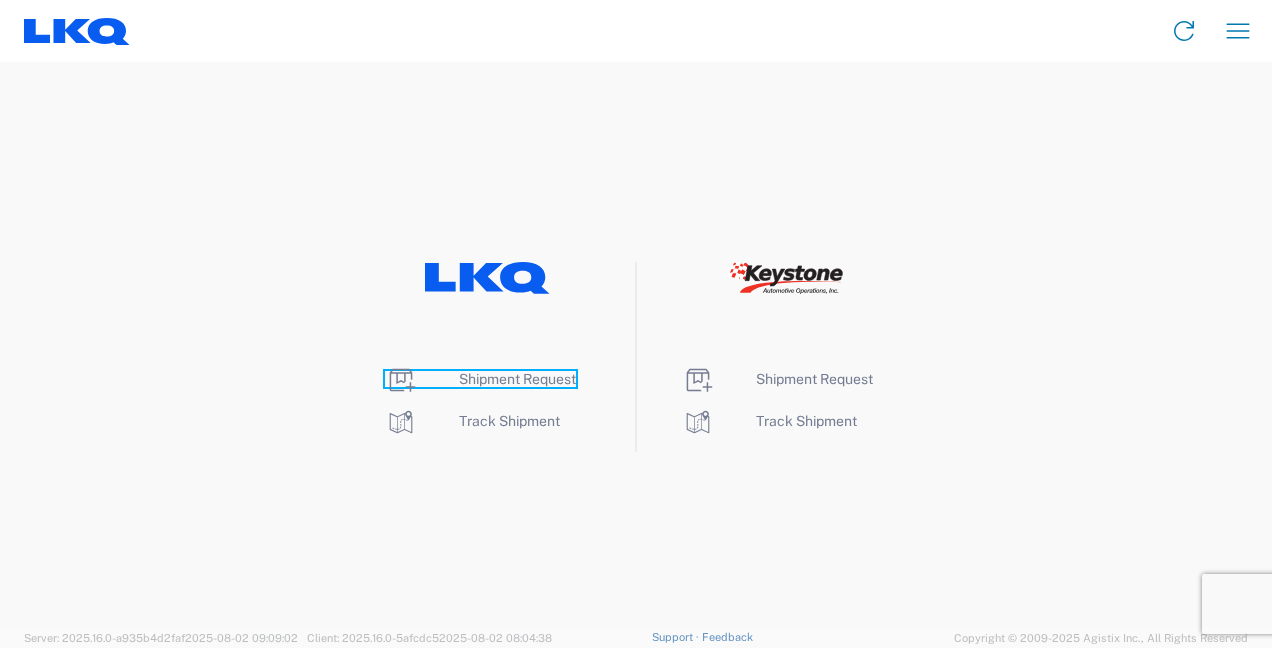 click on "Shipment Request" 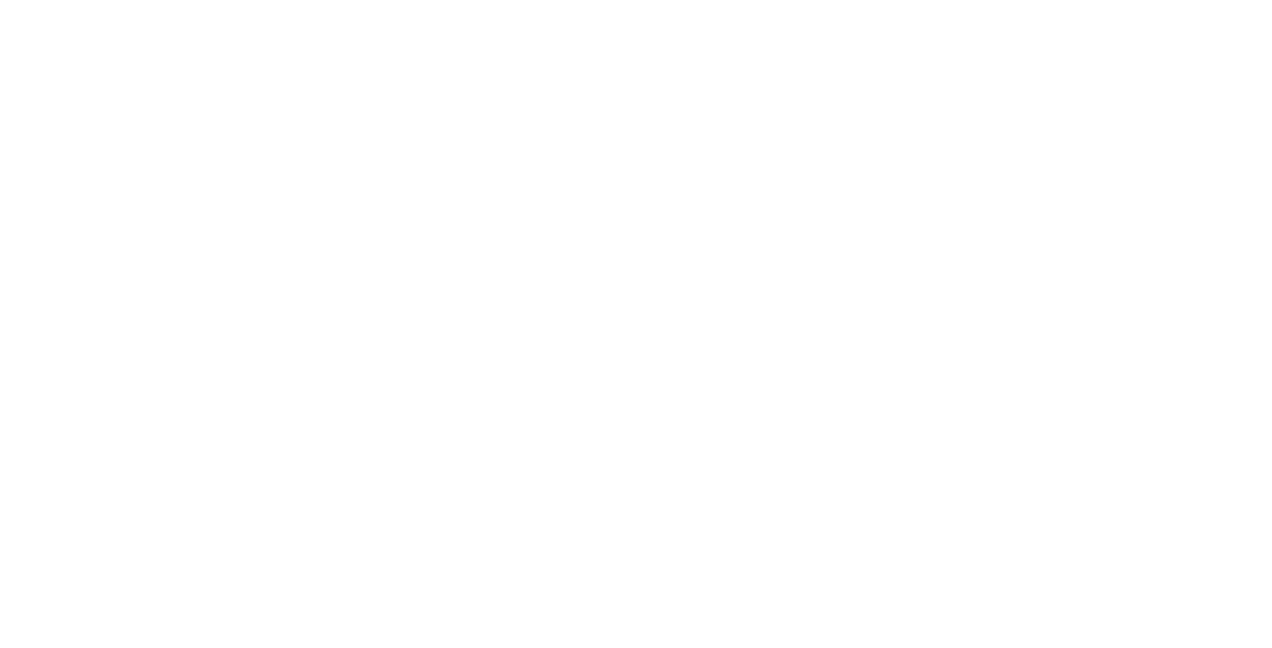 scroll, scrollTop: 0, scrollLeft: 0, axis: both 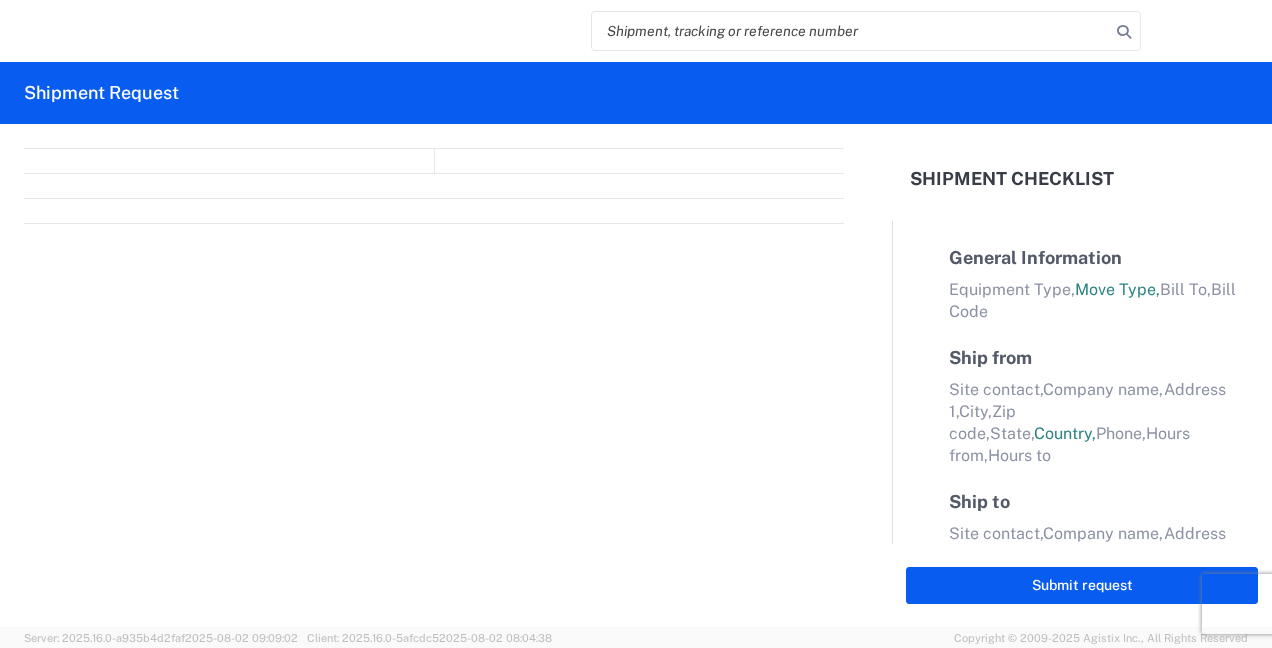 select on "FULL" 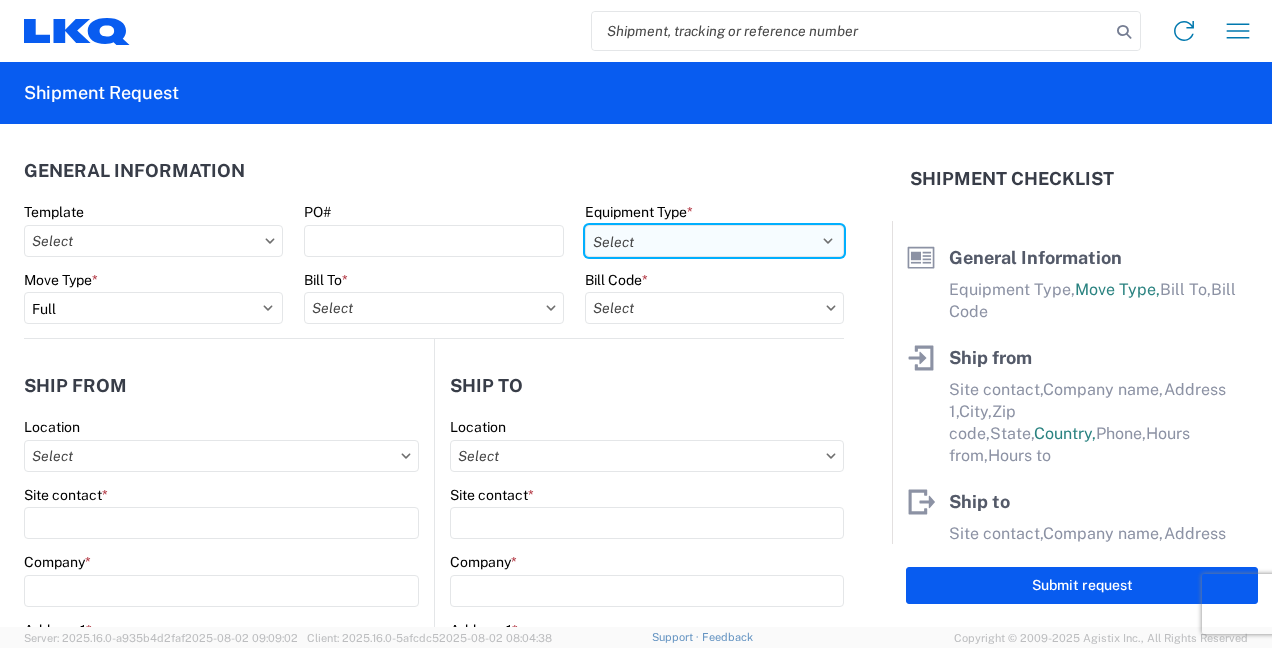 click on "Select 53’ Dry Van Flatbed Dropdeck (van) Lowboy (flatbed) Rail" at bounding box center [714, 241] 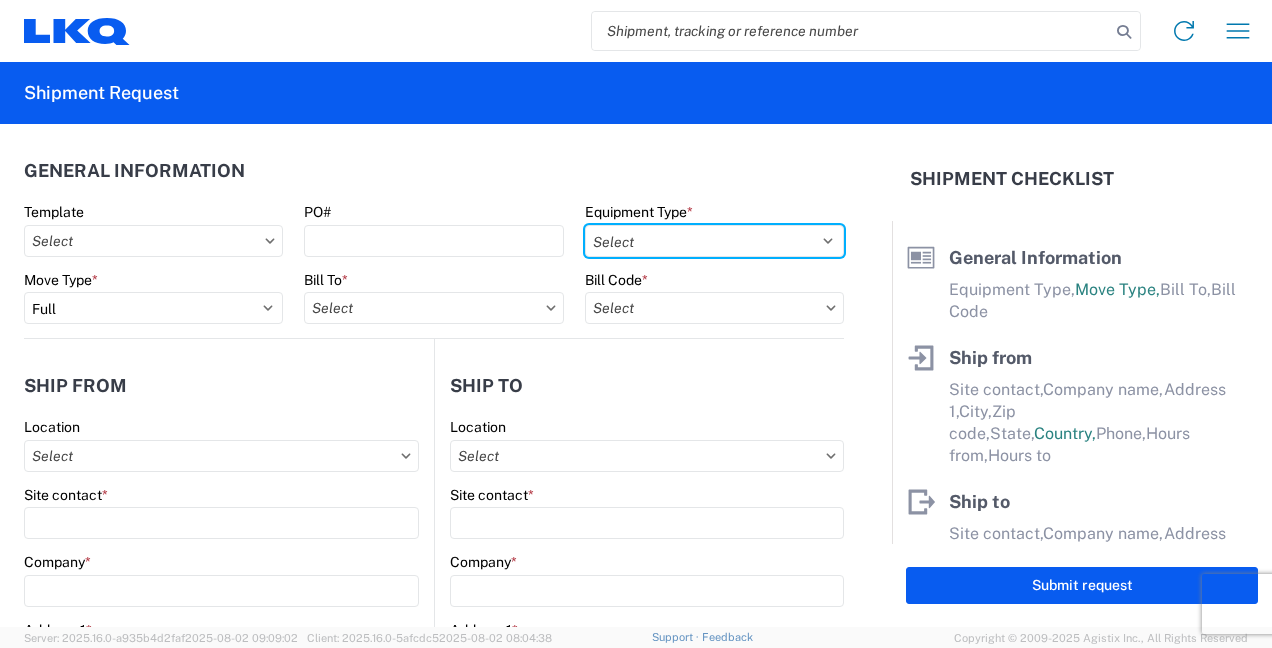 select on "STDV" 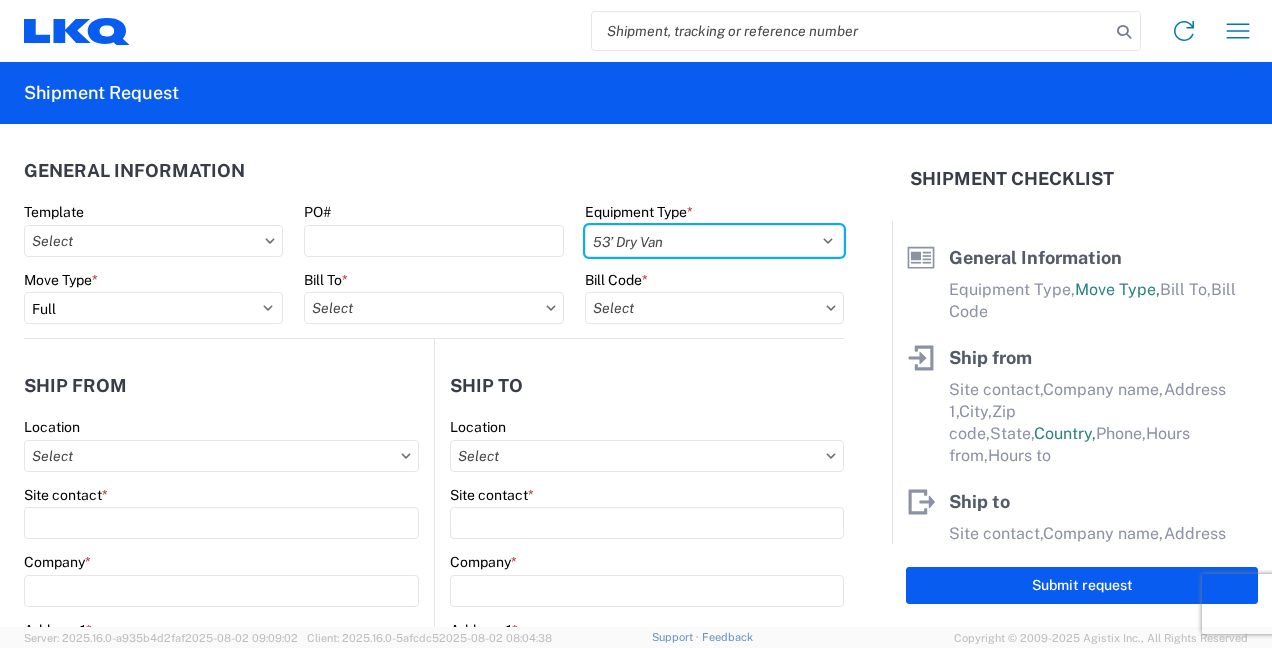 click on "Select 53’ Dry Van Flatbed Dropdeck (van) Lowboy (flatbed) Rail" at bounding box center (714, 241) 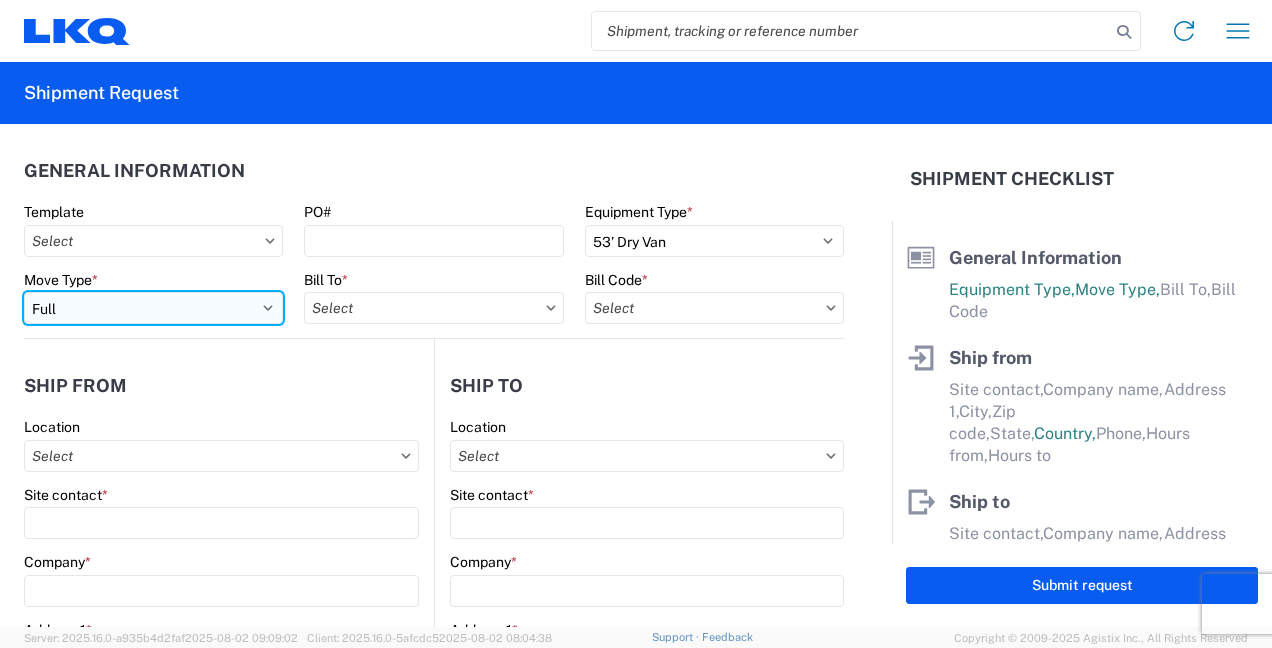 click on "Select Full Partial TL" at bounding box center (153, 308) 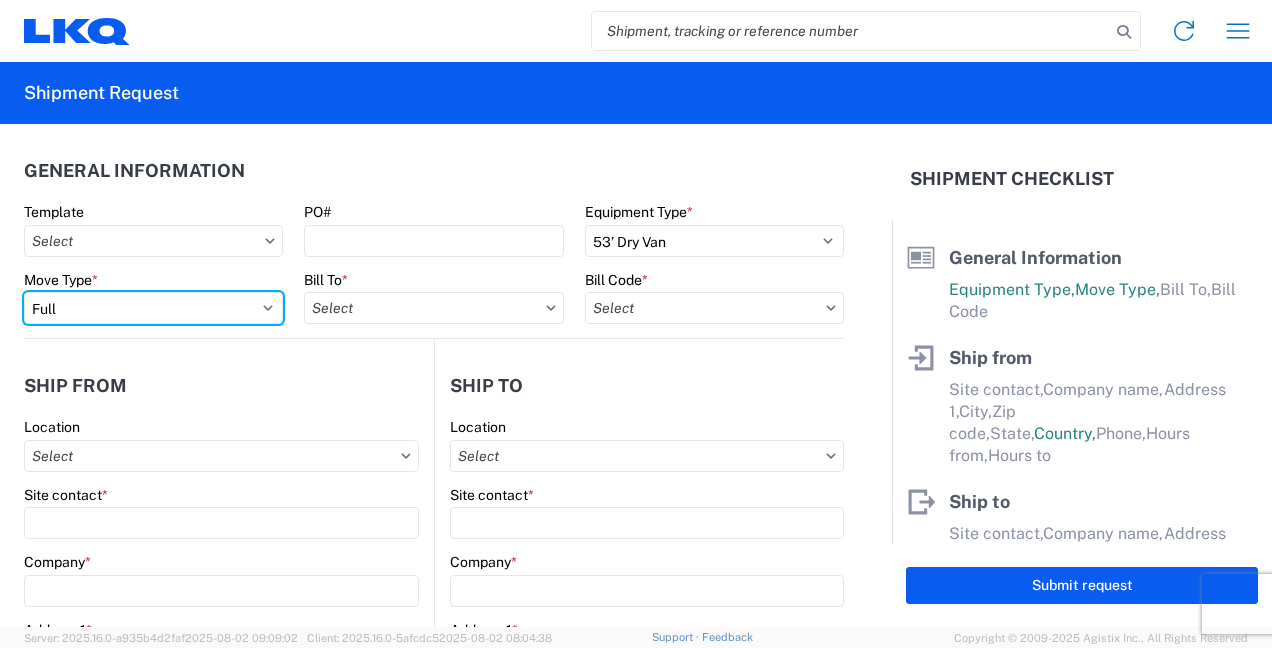 click on "Select Full Partial TL" at bounding box center (153, 308) 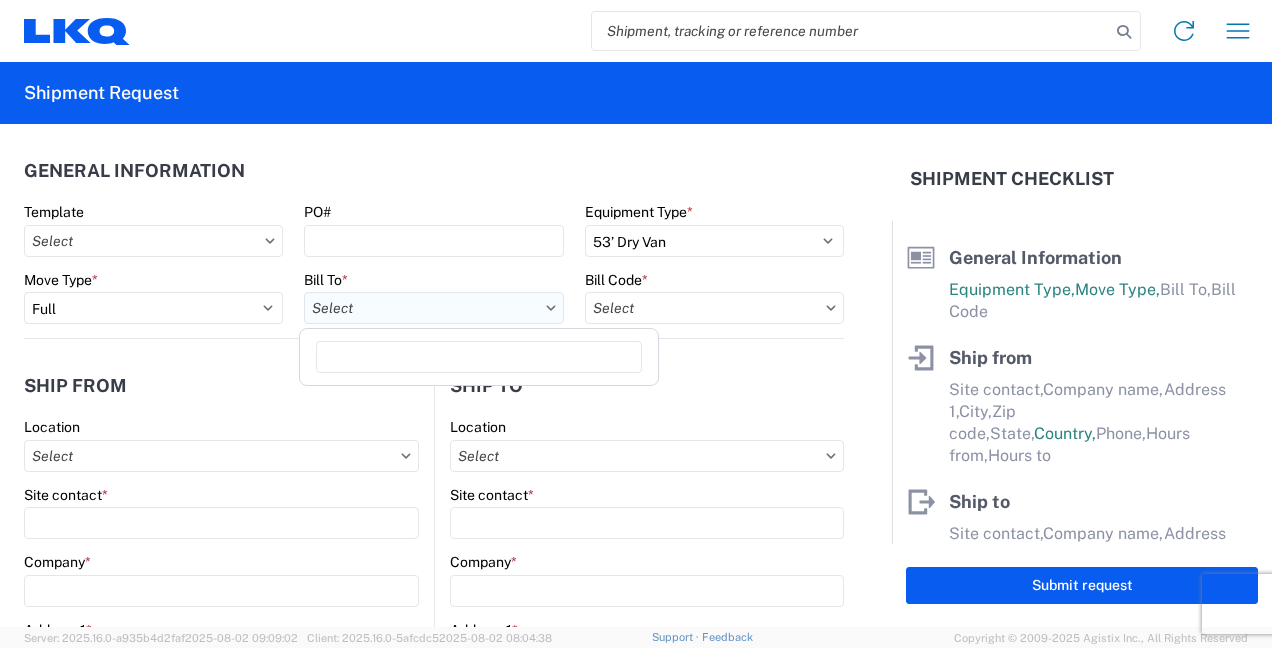 click on "Bill To  *" at bounding box center [433, 308] 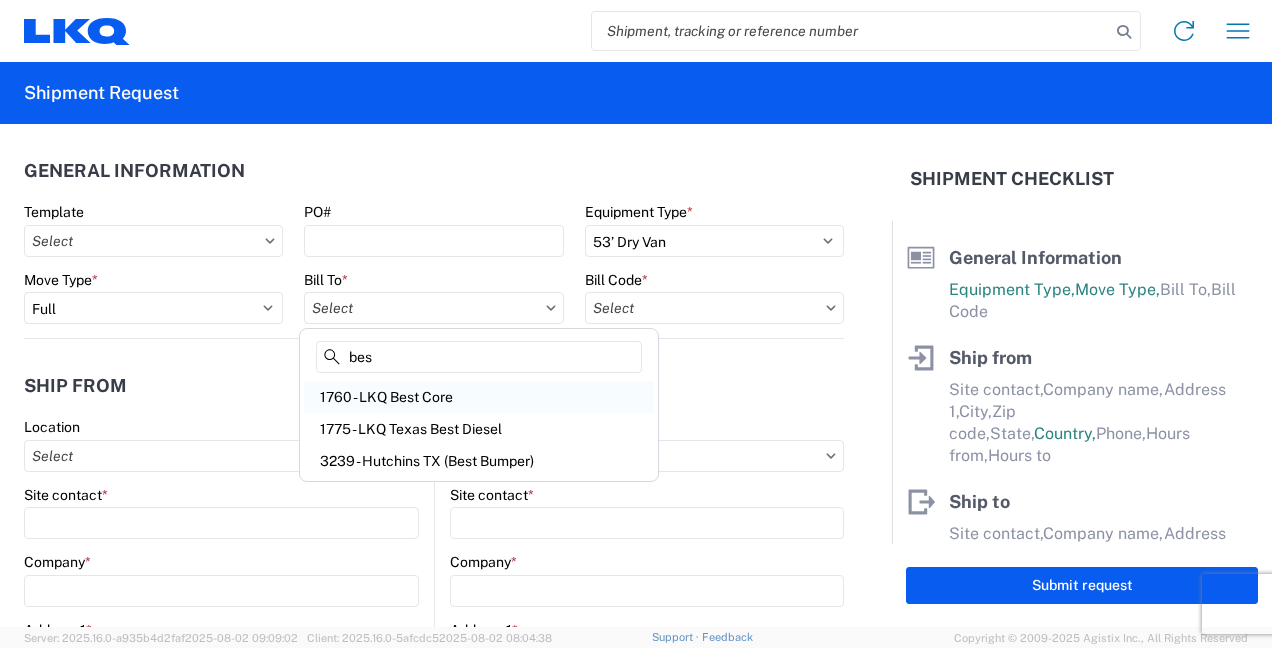 type on "bes" 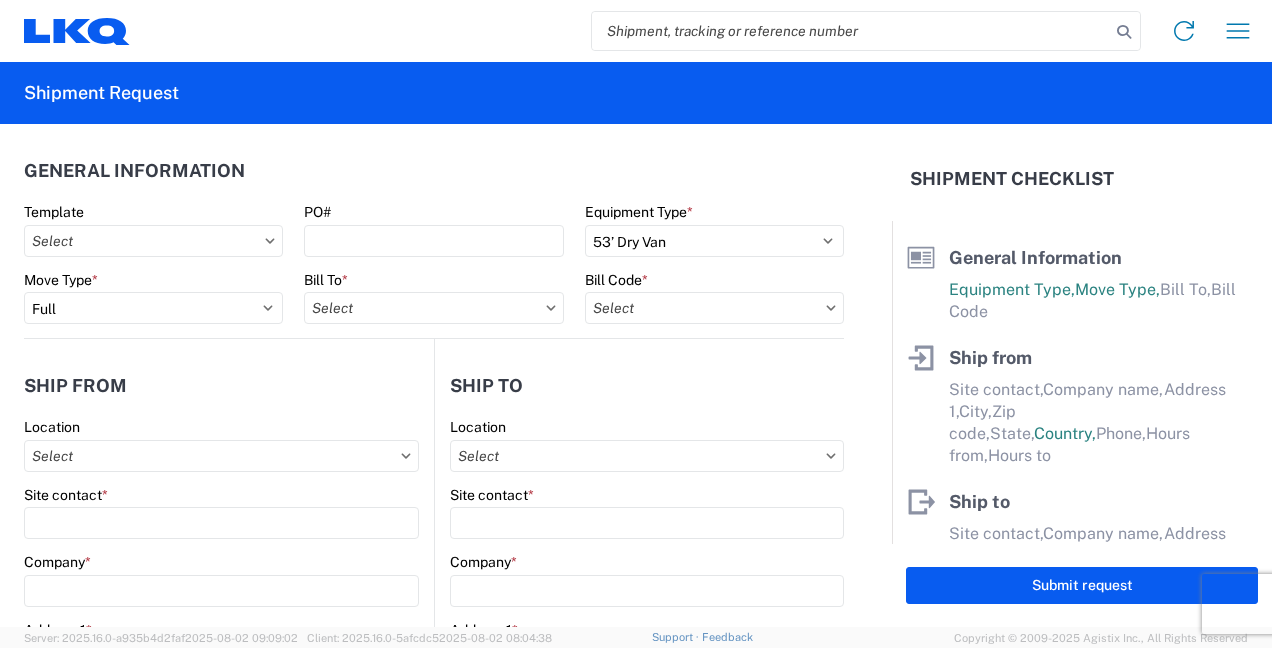 type on "1760 - LKQ Best Core" 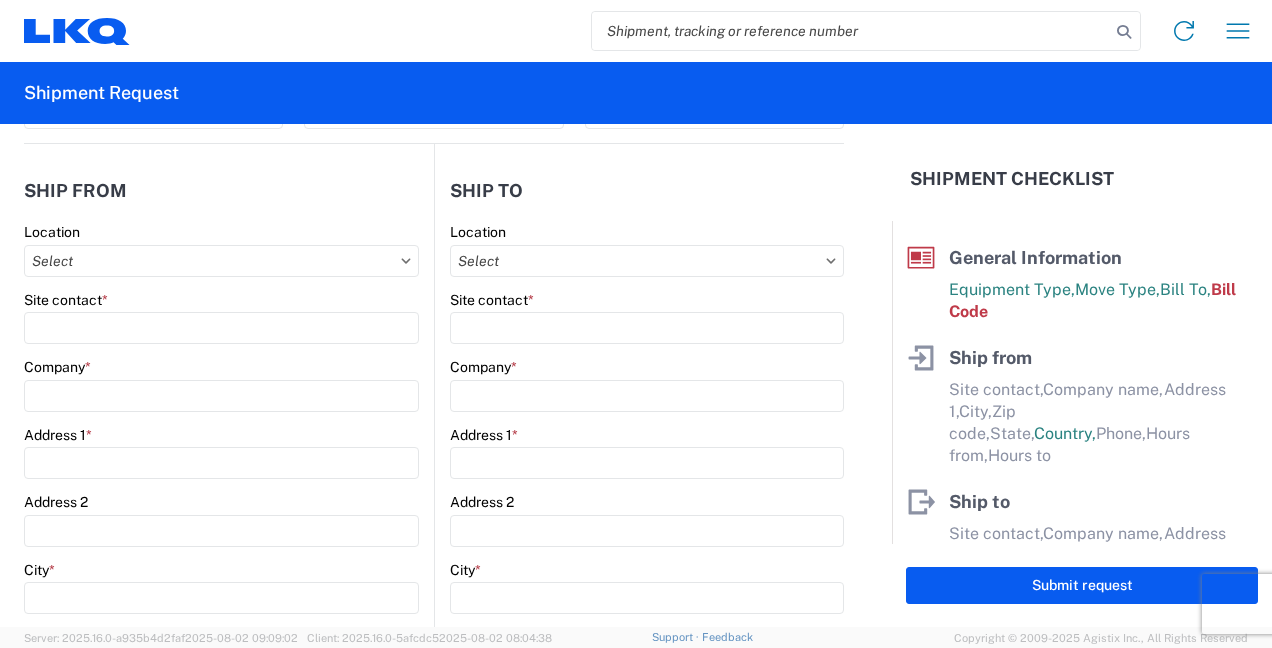 scroll, scrollTop: 200, scrollLeft: 0, axis: vertical 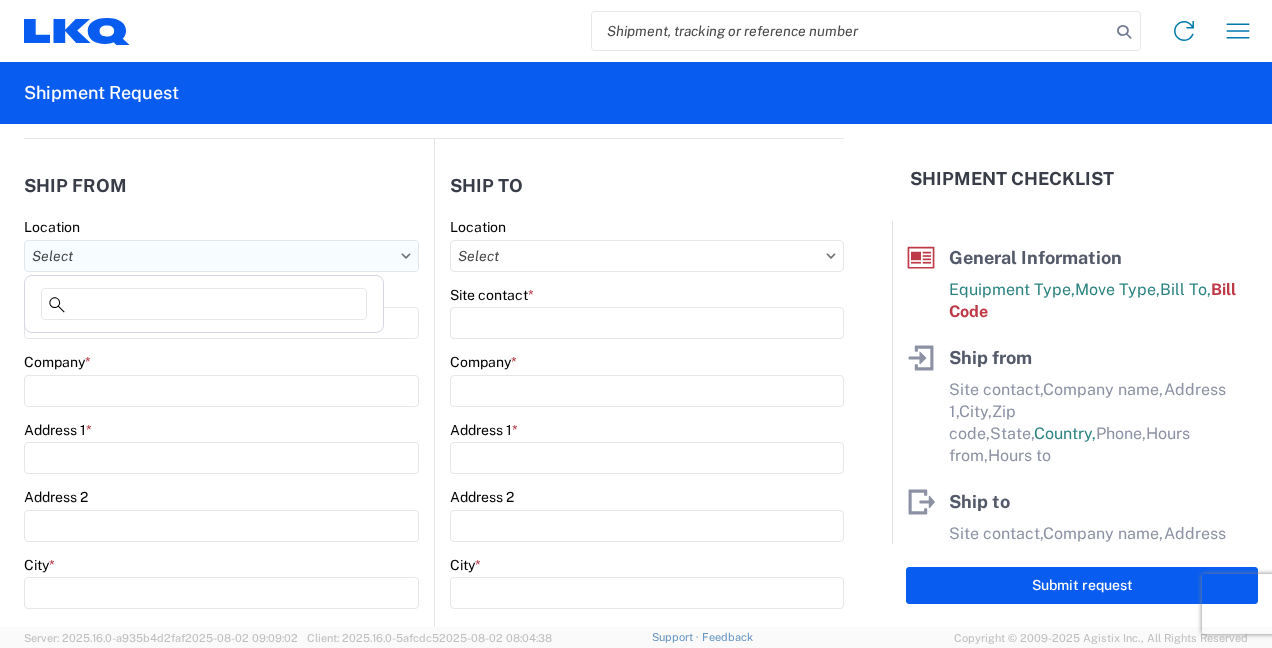 click on "Location" at bounding box center [221, 256] 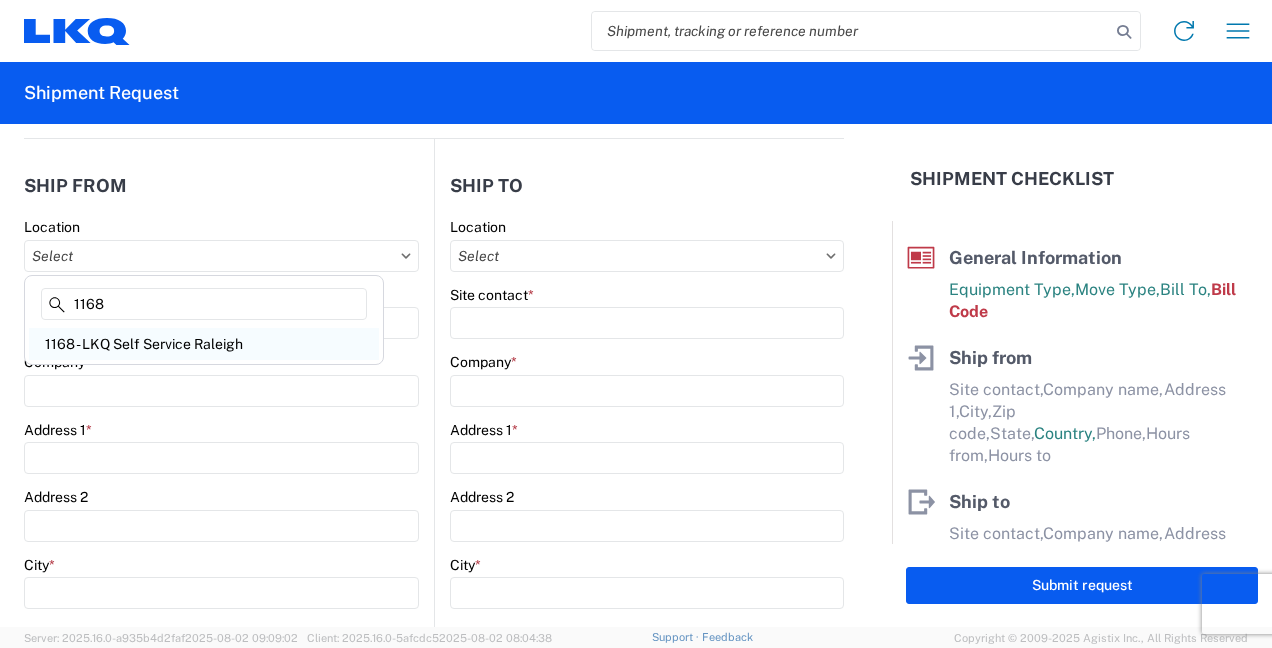 type on "1168" 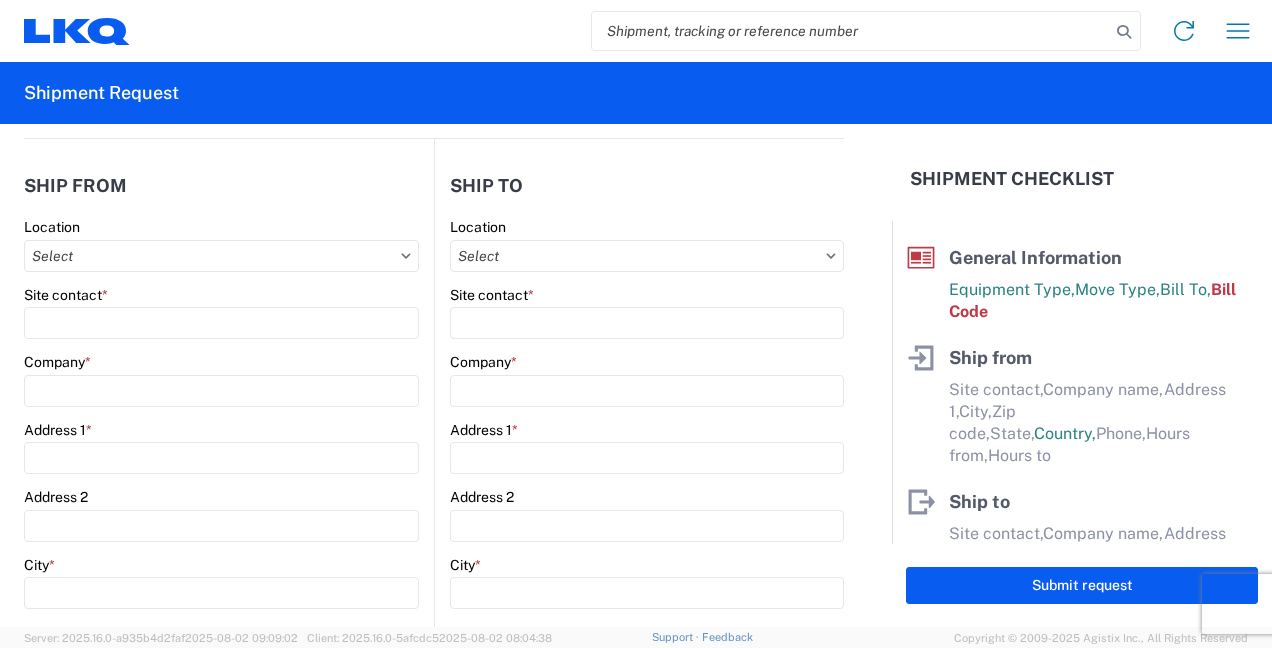 type on "1168 - LKQ Self Service Raleigh" 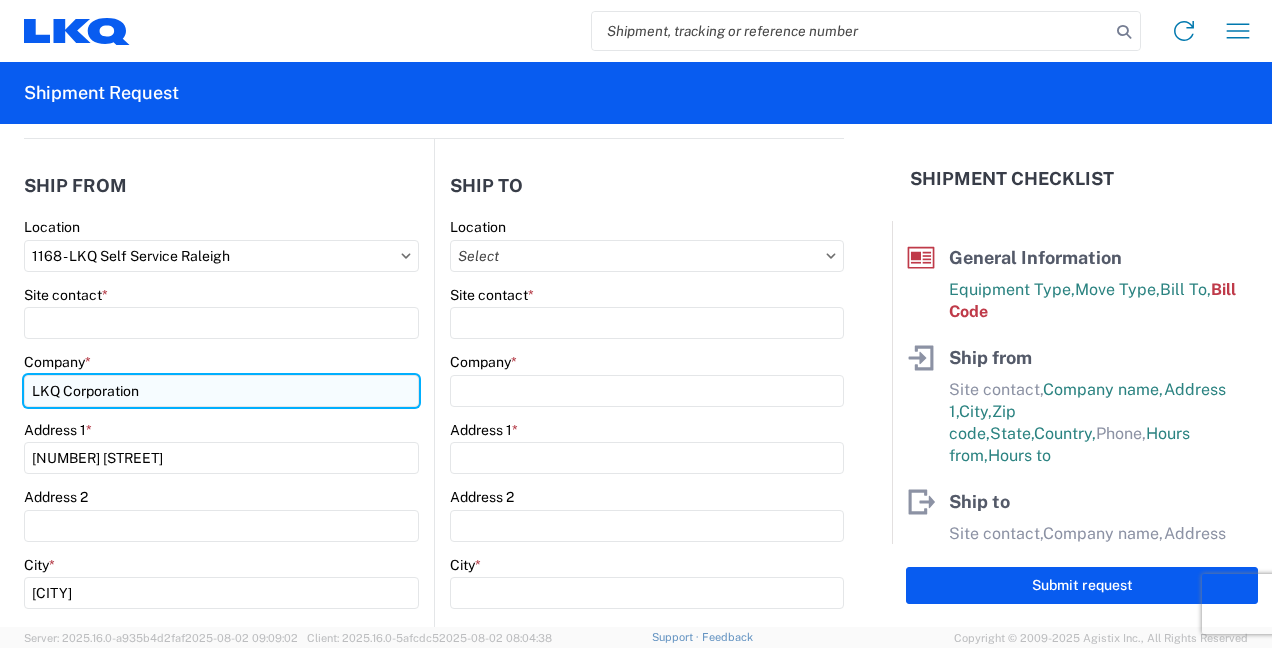 click on "LKQ Corporation" at bounding box center (221, 391) 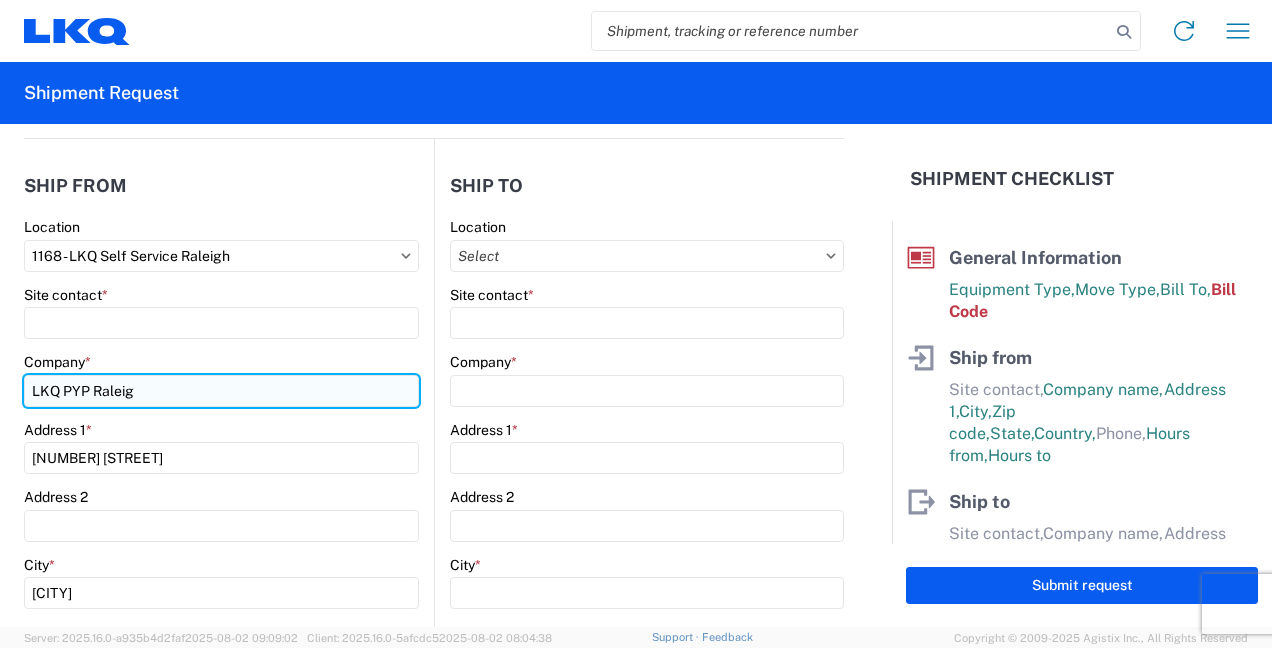 type on "LKQ PYP Raleigh" 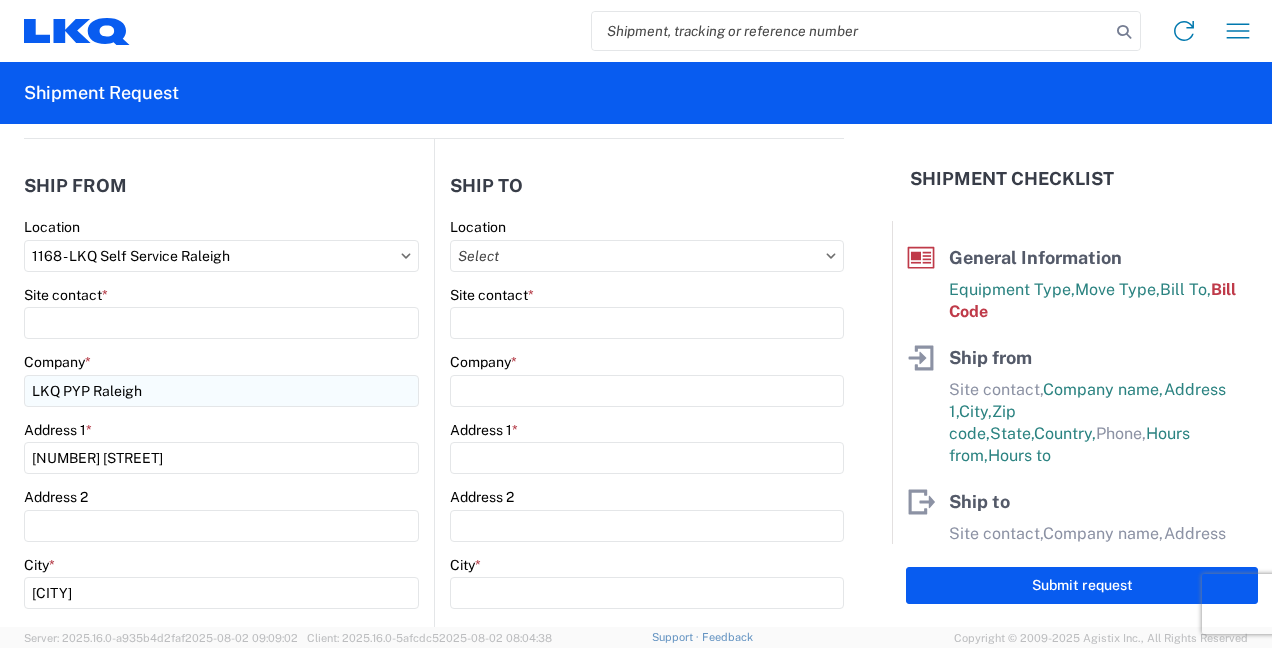 type on "[EMAIL]" 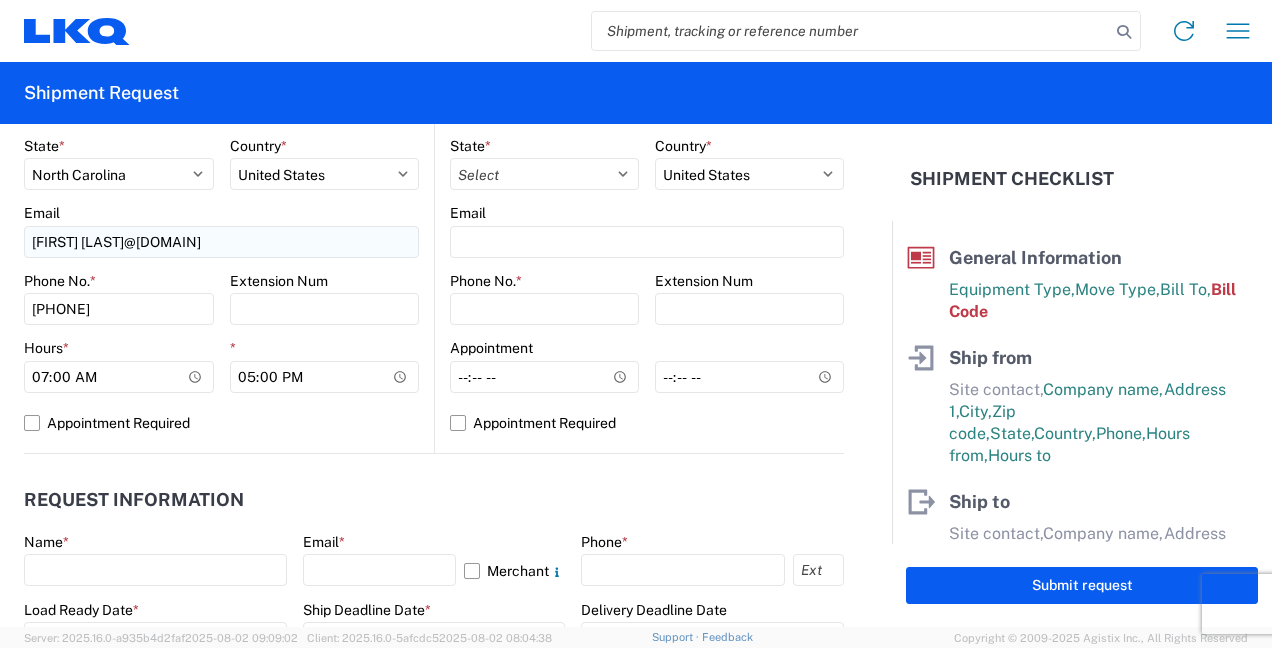 scroll, scrollTop: 800, scrollLeft: 0, axis: vertical 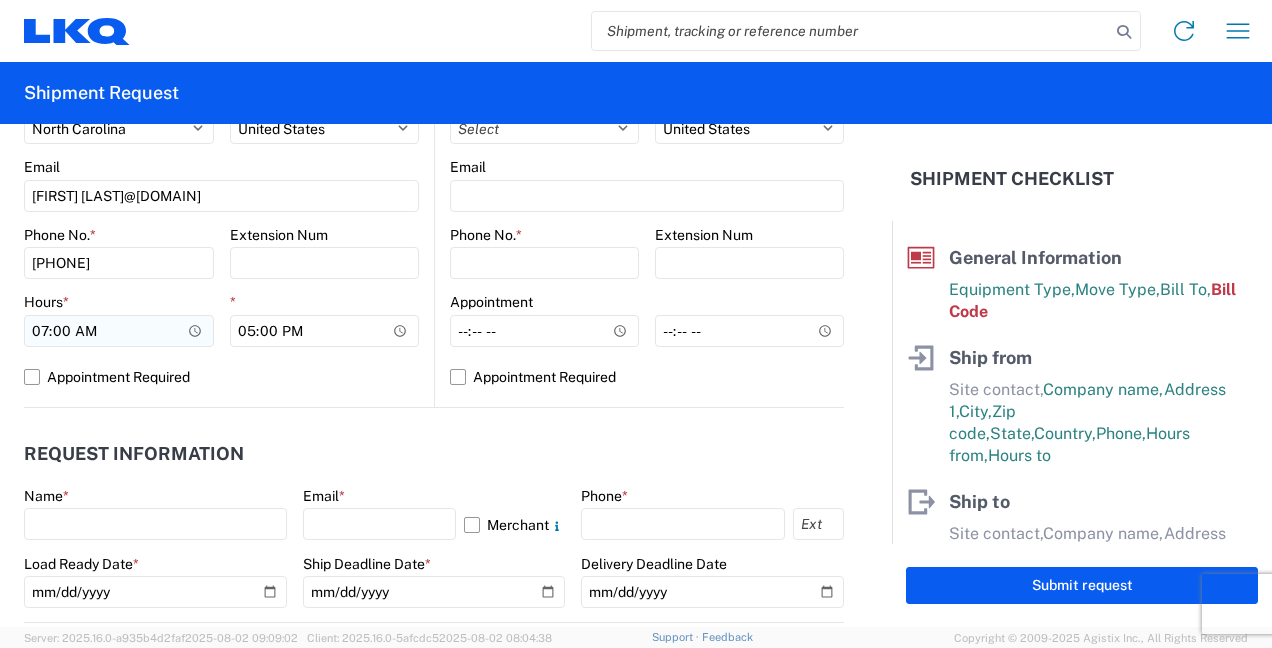 type on "LKQ PYP Raleigh" 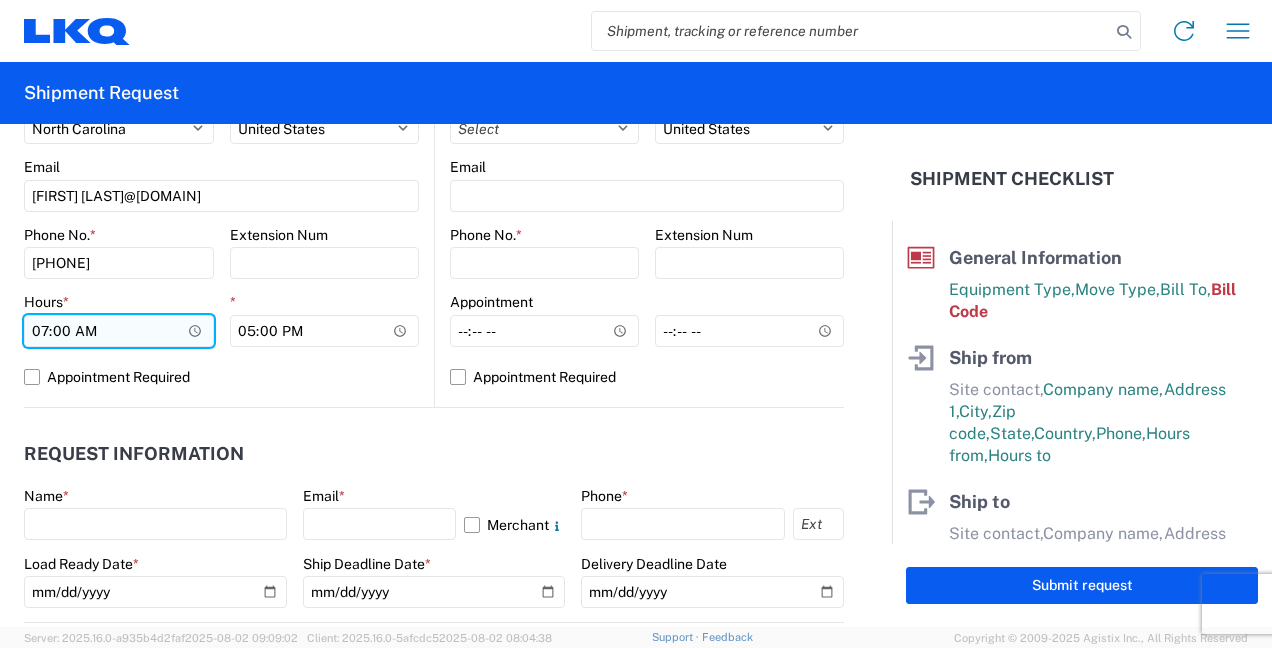 click on "07:00" at bounding box center (119, 331) 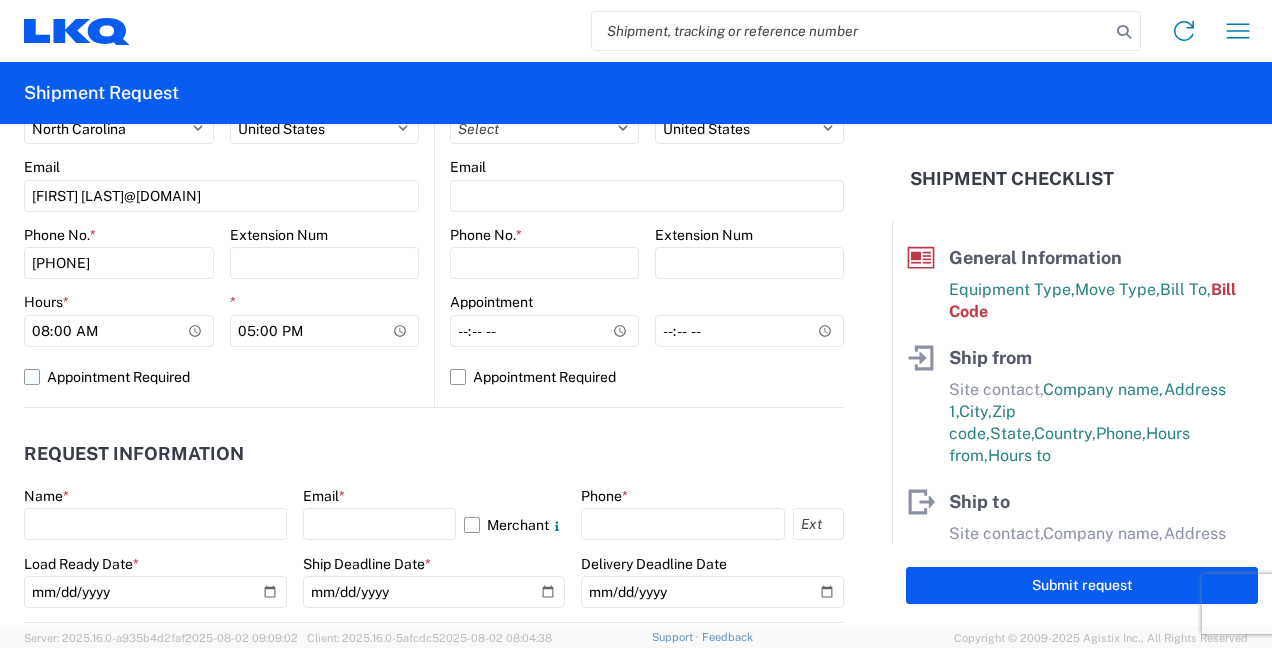 type on "08:00" 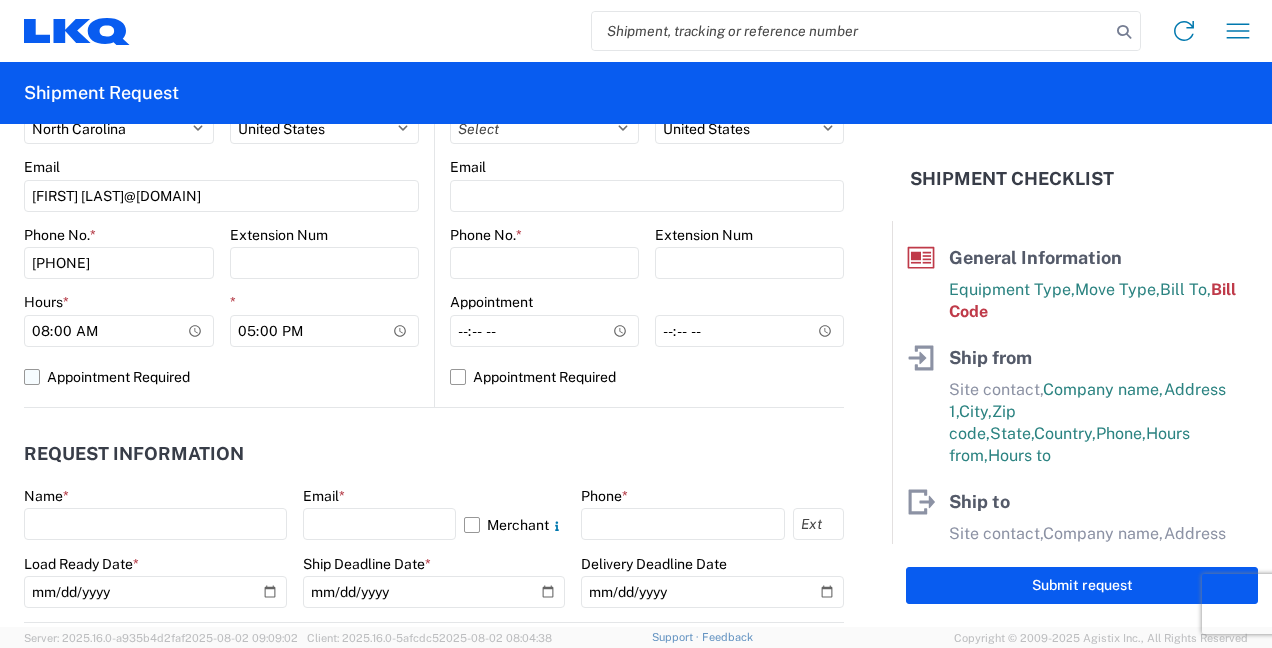 click on "Appointment Required" 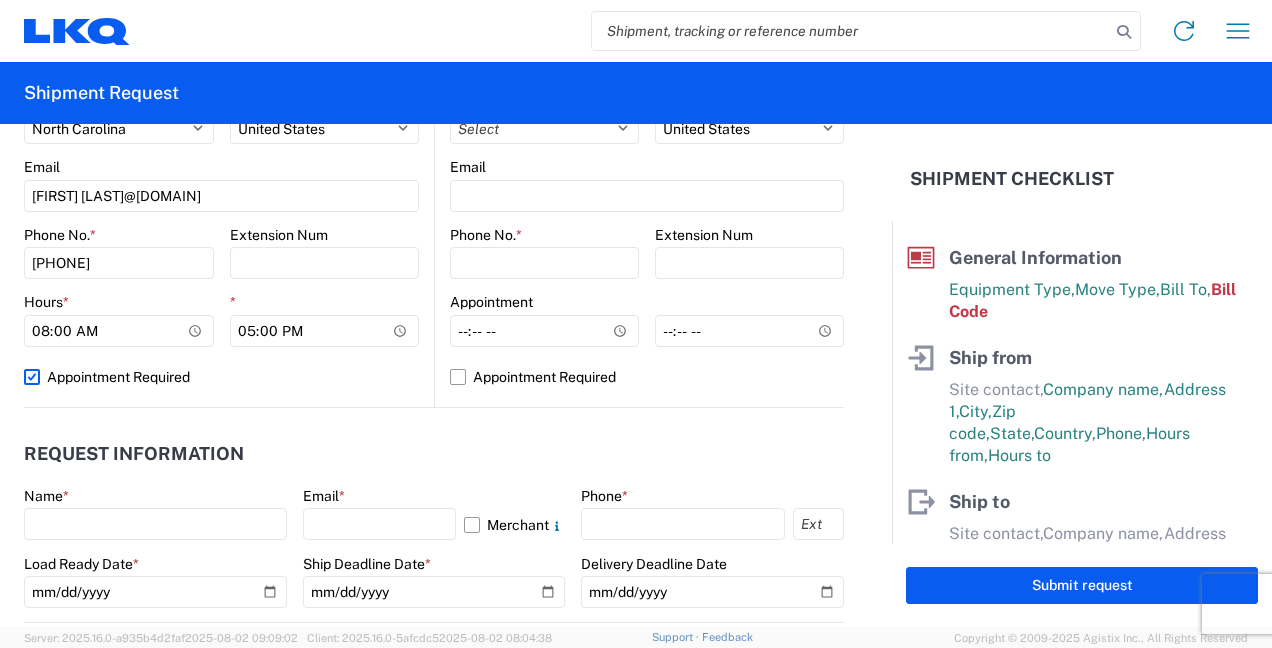 select on "US" 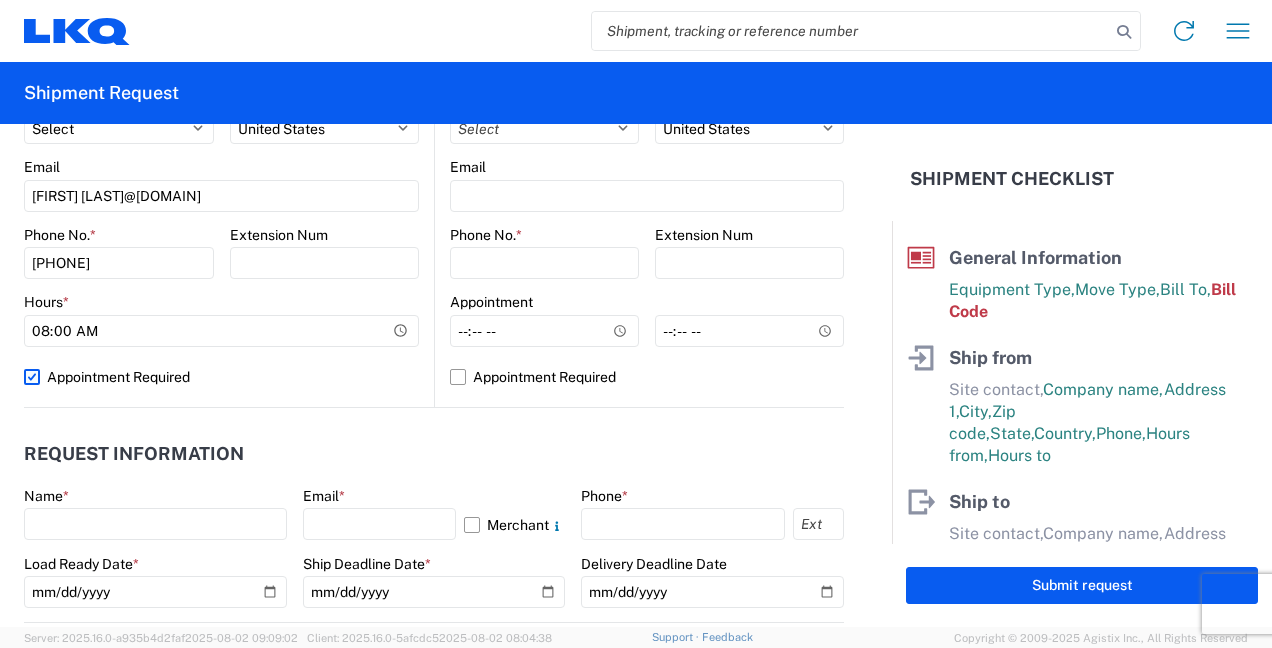scroll, scrollTop: 799, scrollLeft: 0, axis: vertical 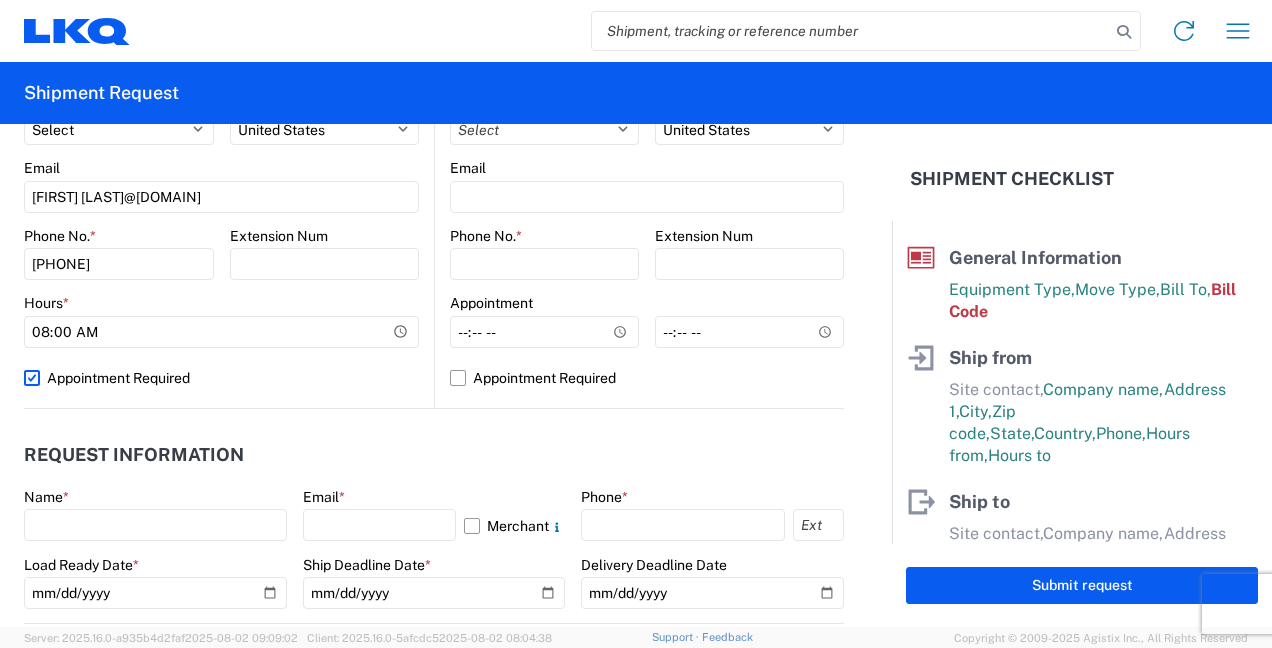 click on "Appointment Required" 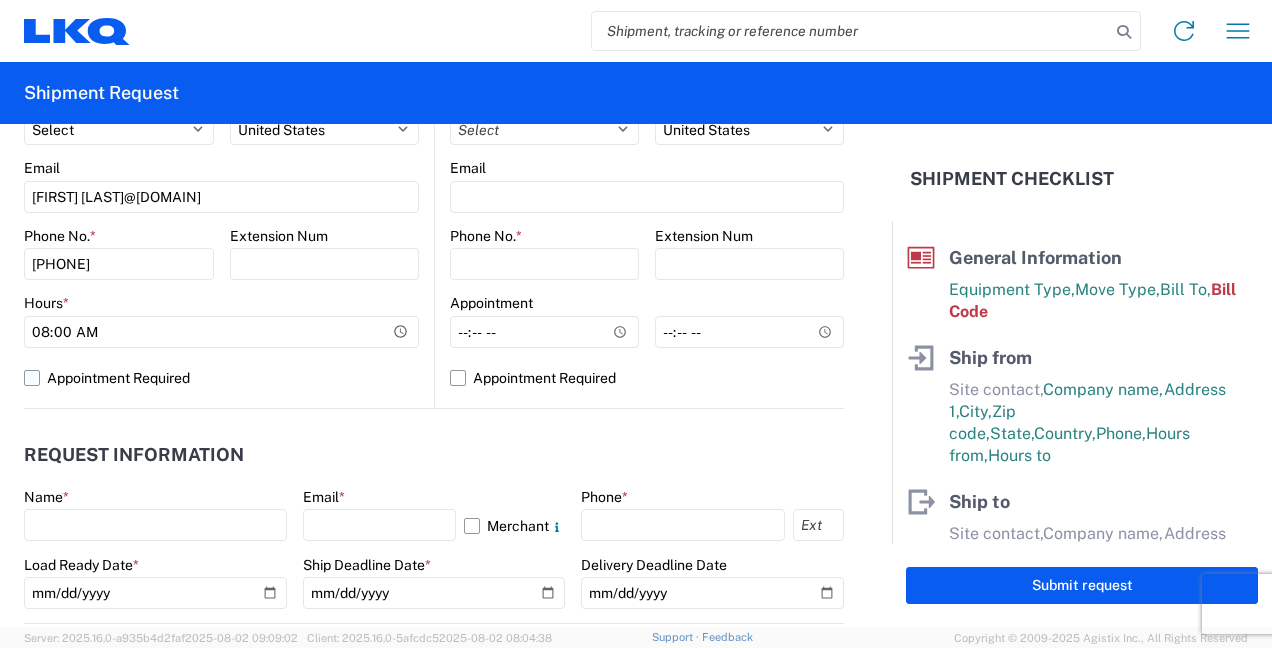 select on "US" 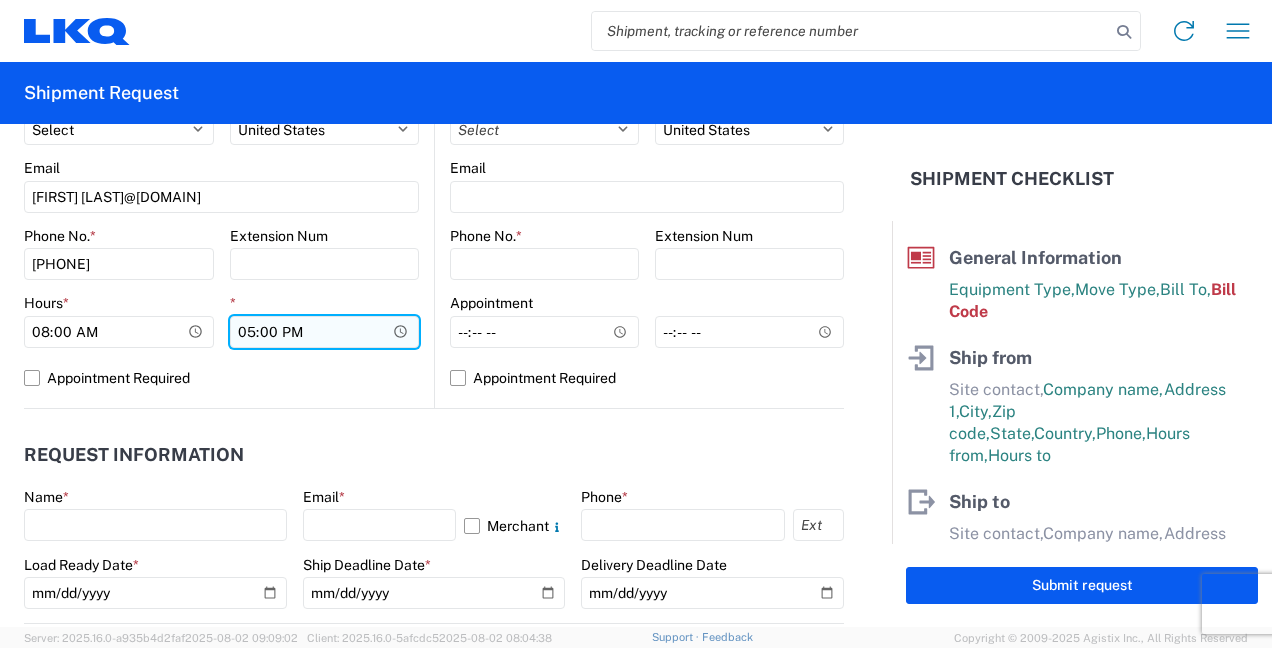 click on "17:00" at bounding box center (325, 332) 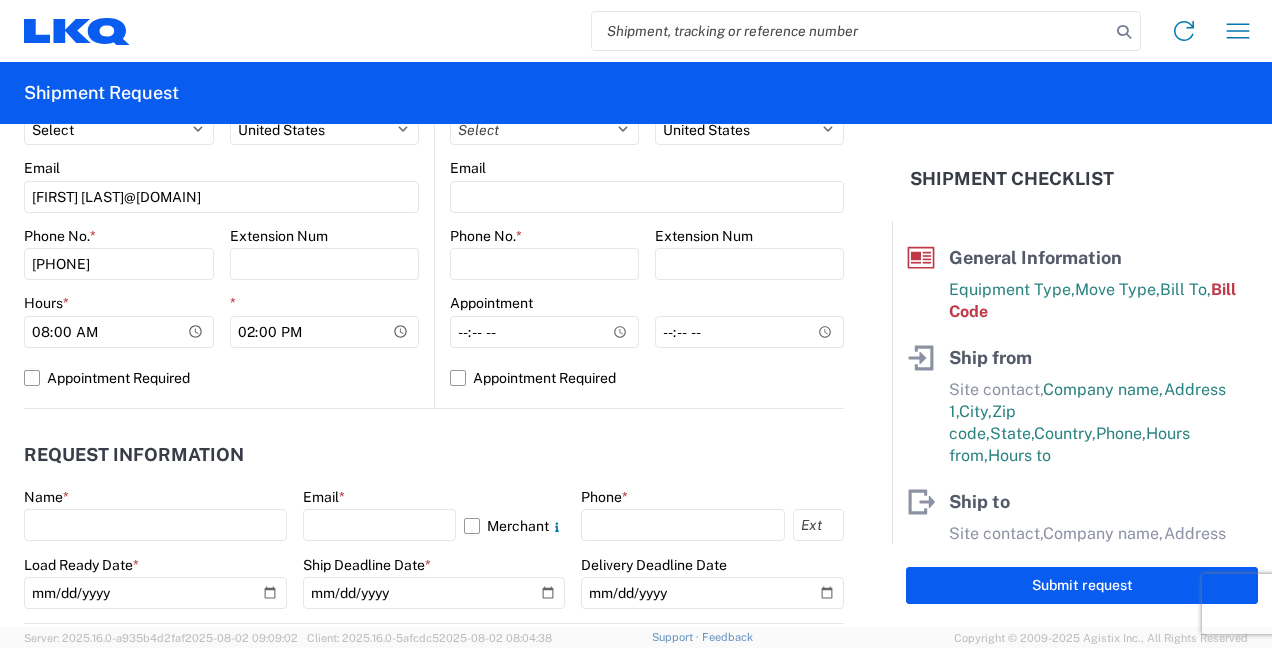 type on "14:00" 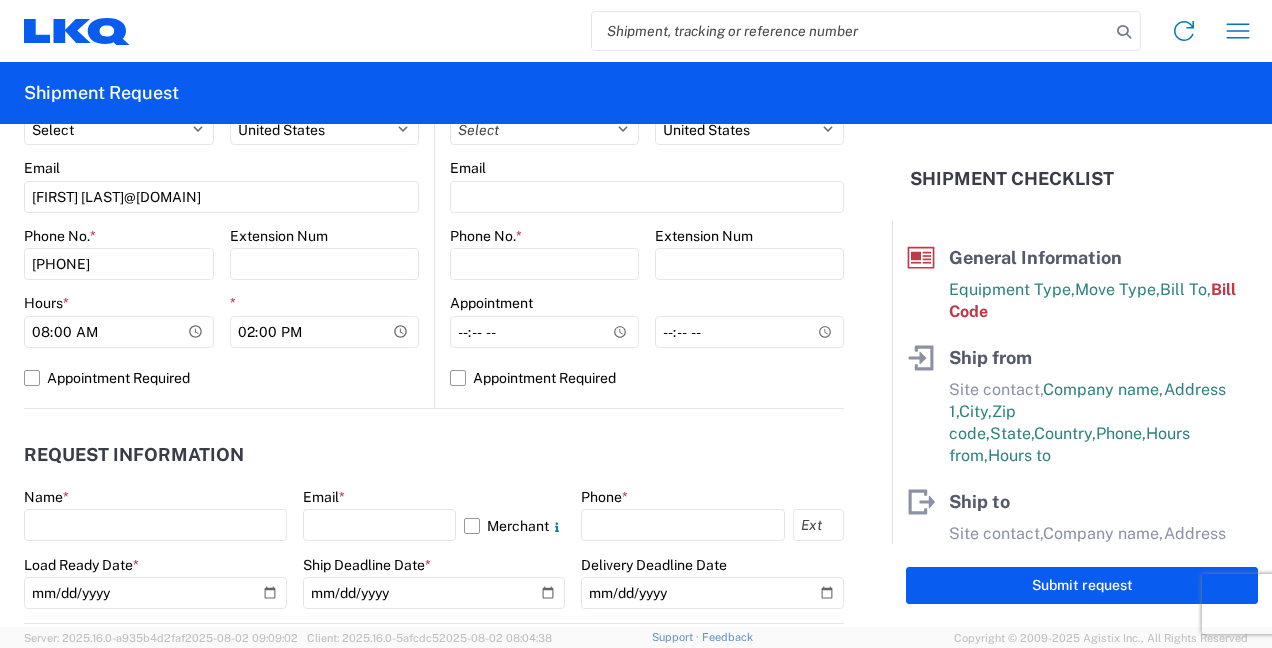 click on "Request Information   Name  *  Email  *  Merchant
Phone  *  Load Ready Date  *  Ship Deadline Date  *  Delivery Deadline Date" 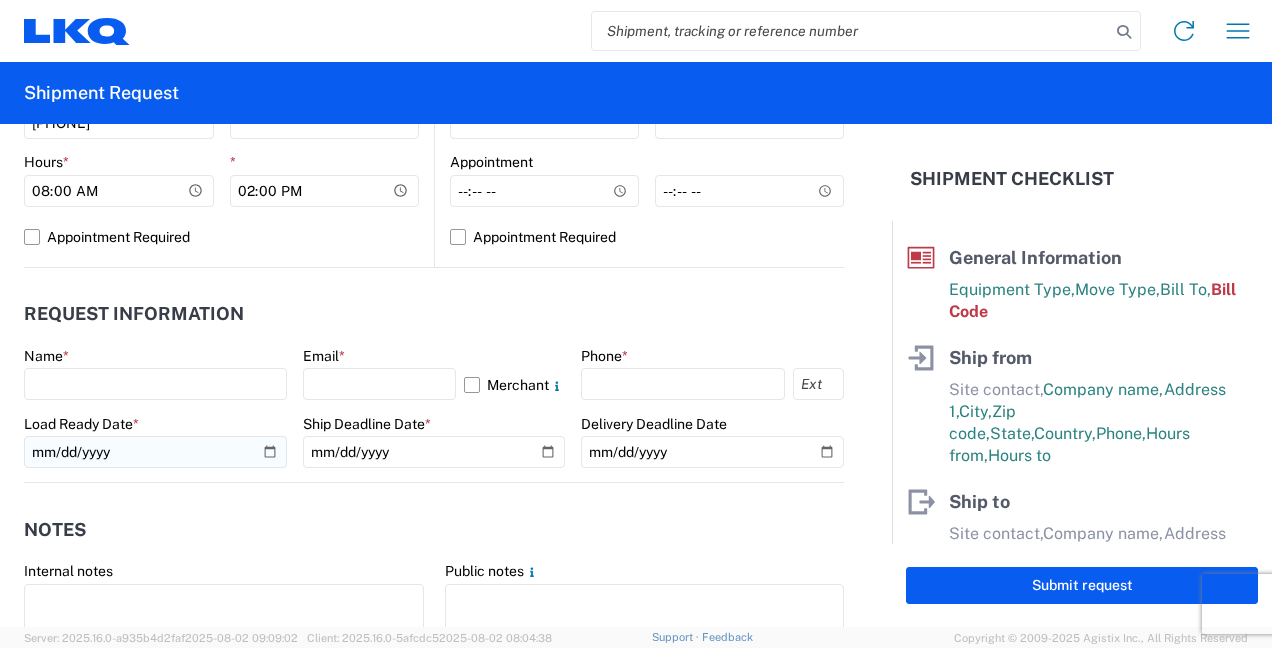 scroll, scrollTop: 999, scrollLeft: 0, axis: vertical 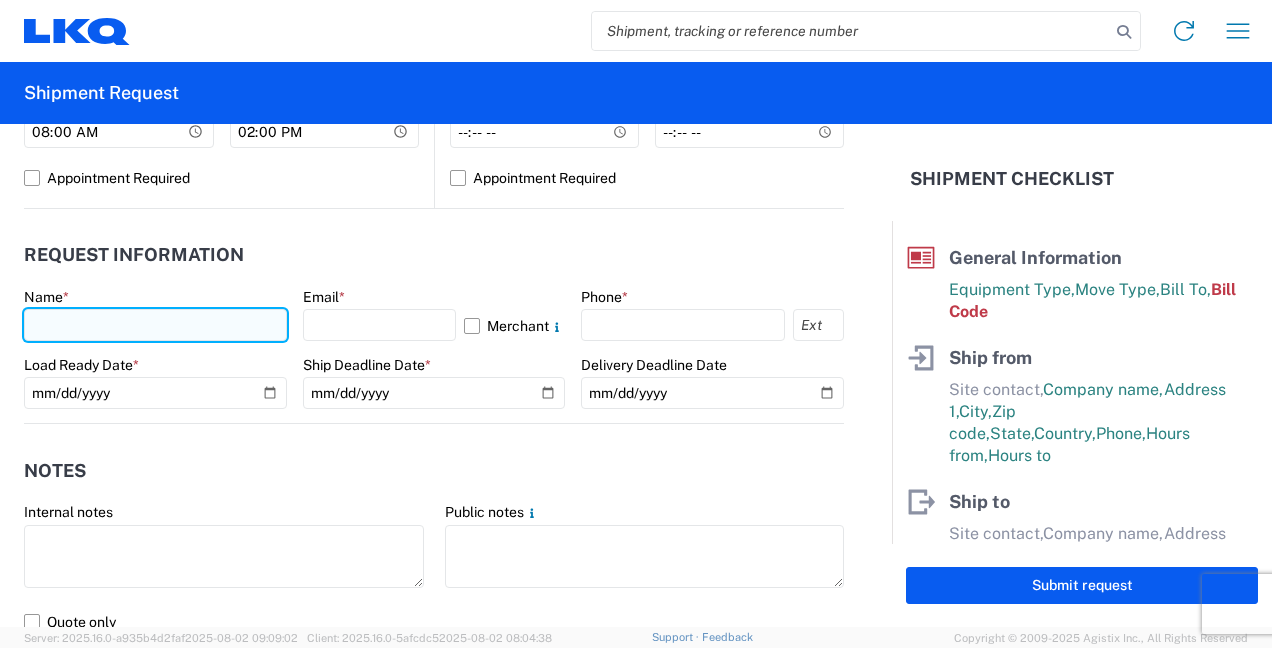 click 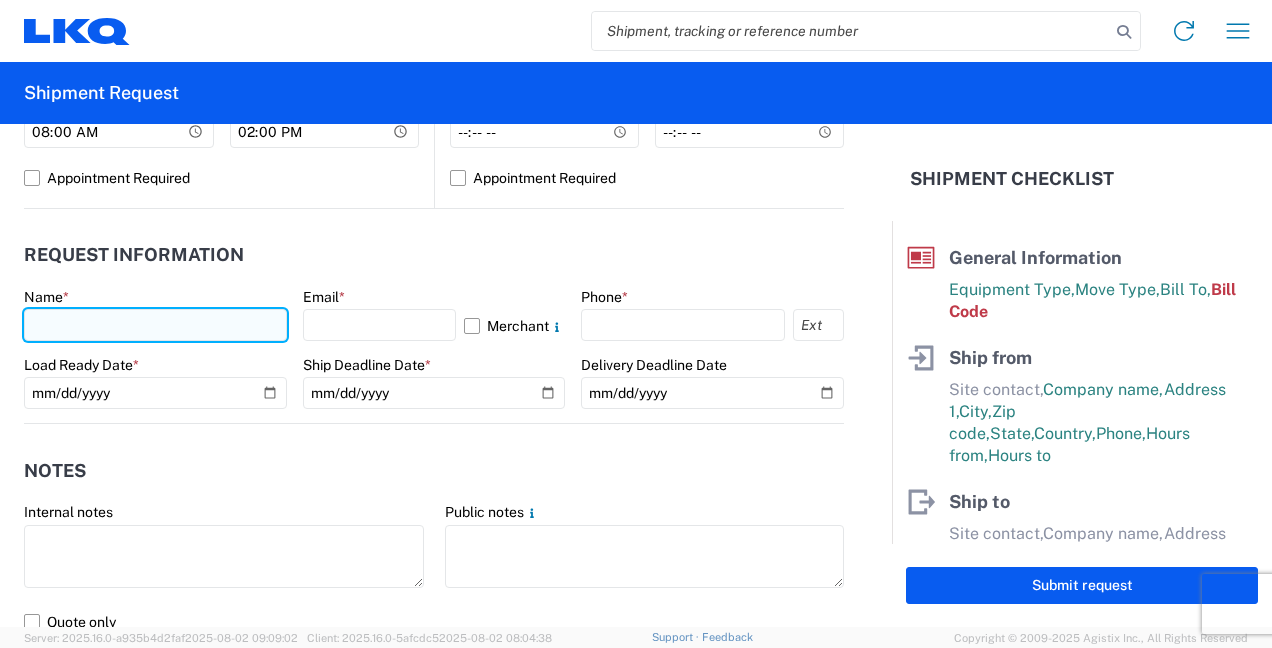 type on "Robert Carlos Hernandez" 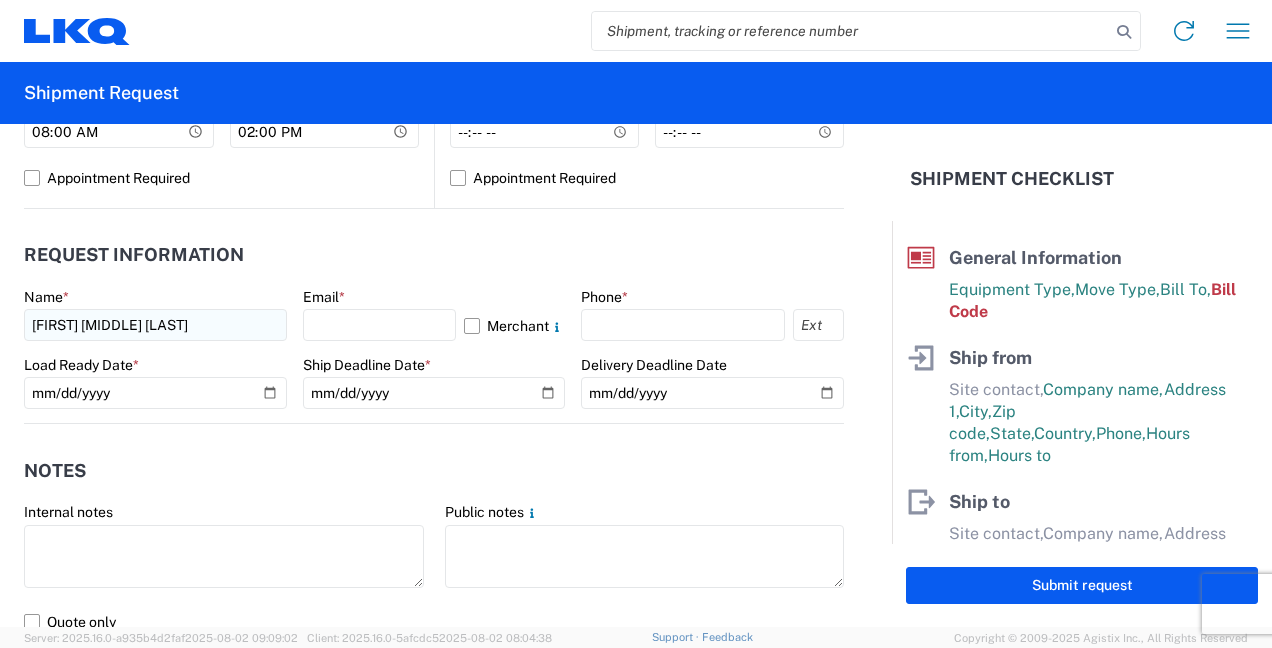 type on "LKQ PICK YOUR PART SOUTHEAST LLC" 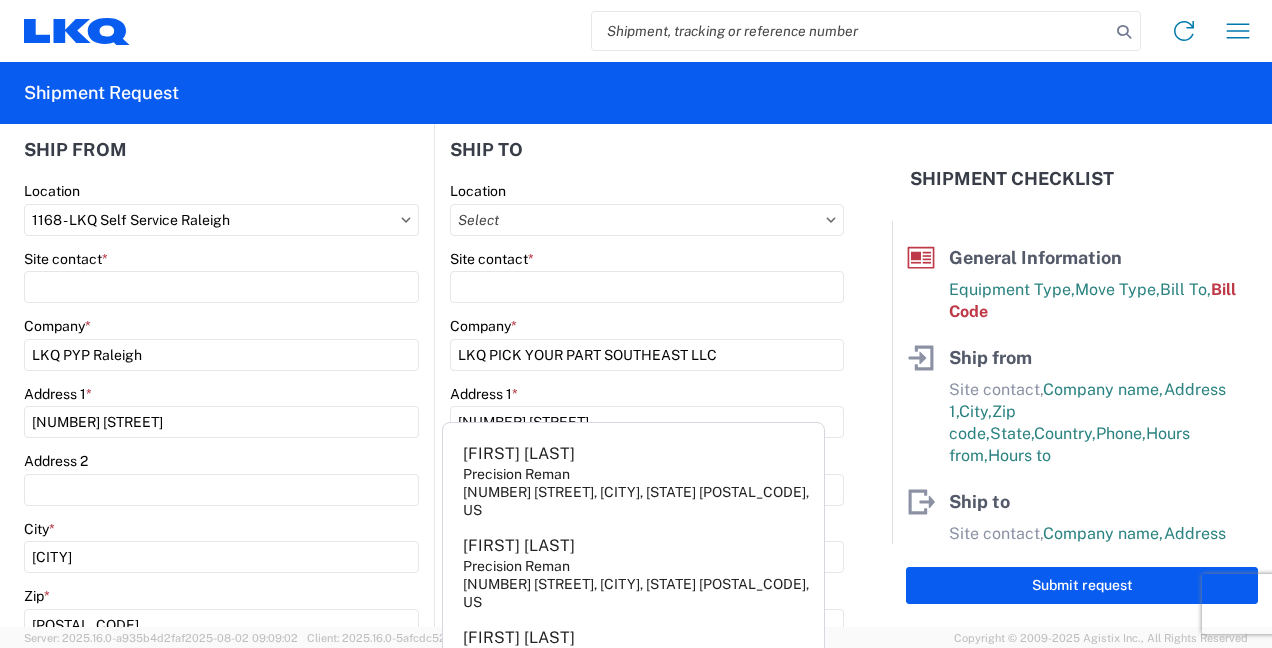 scroll, scrollTop: 99, scrollLeft: 0, axis: vertical 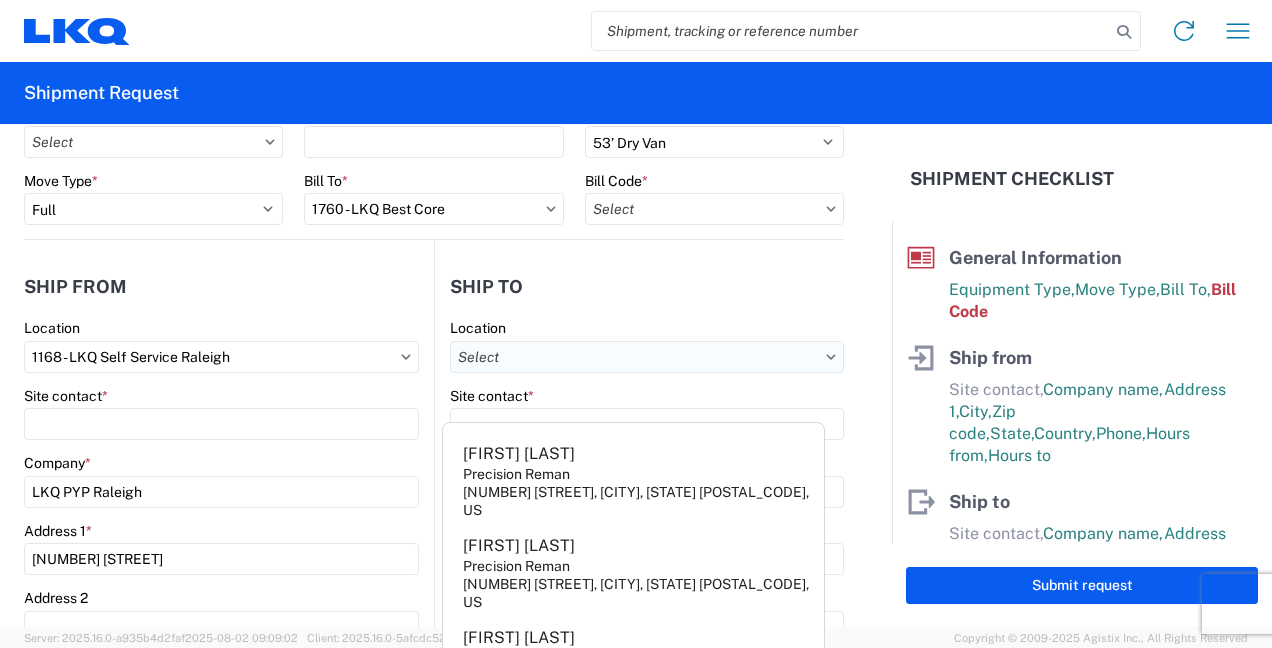 click on "Location" at bounding box center [647, 357] 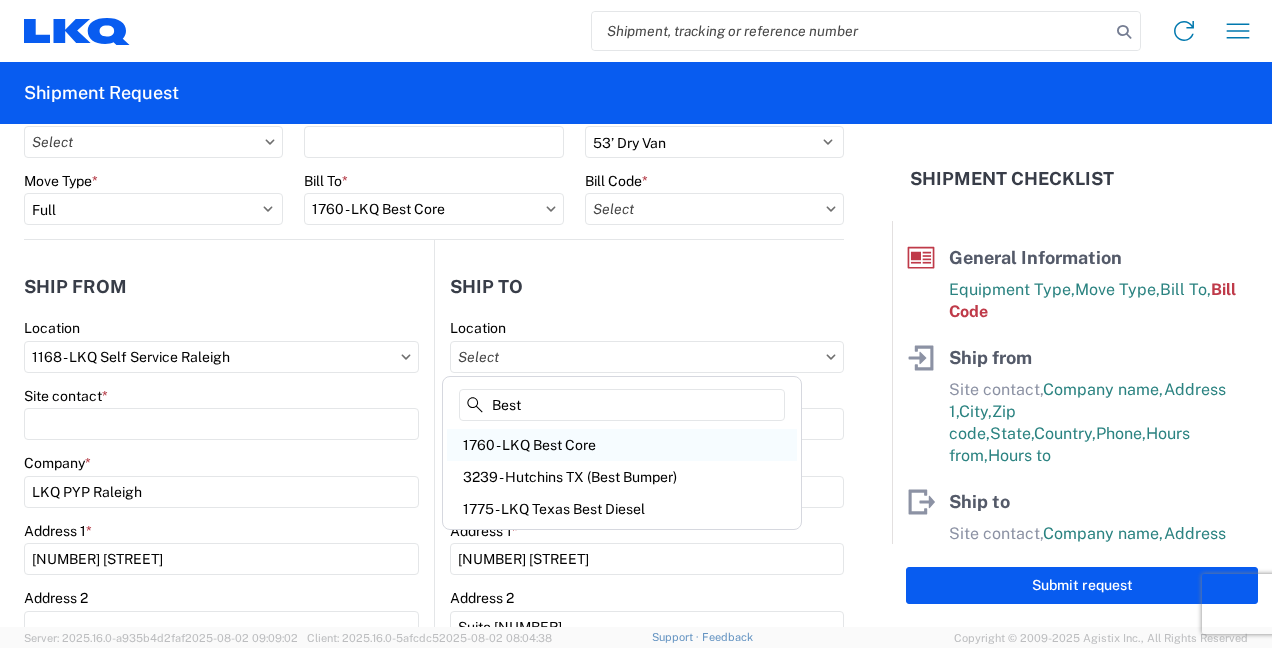 type on "Best" 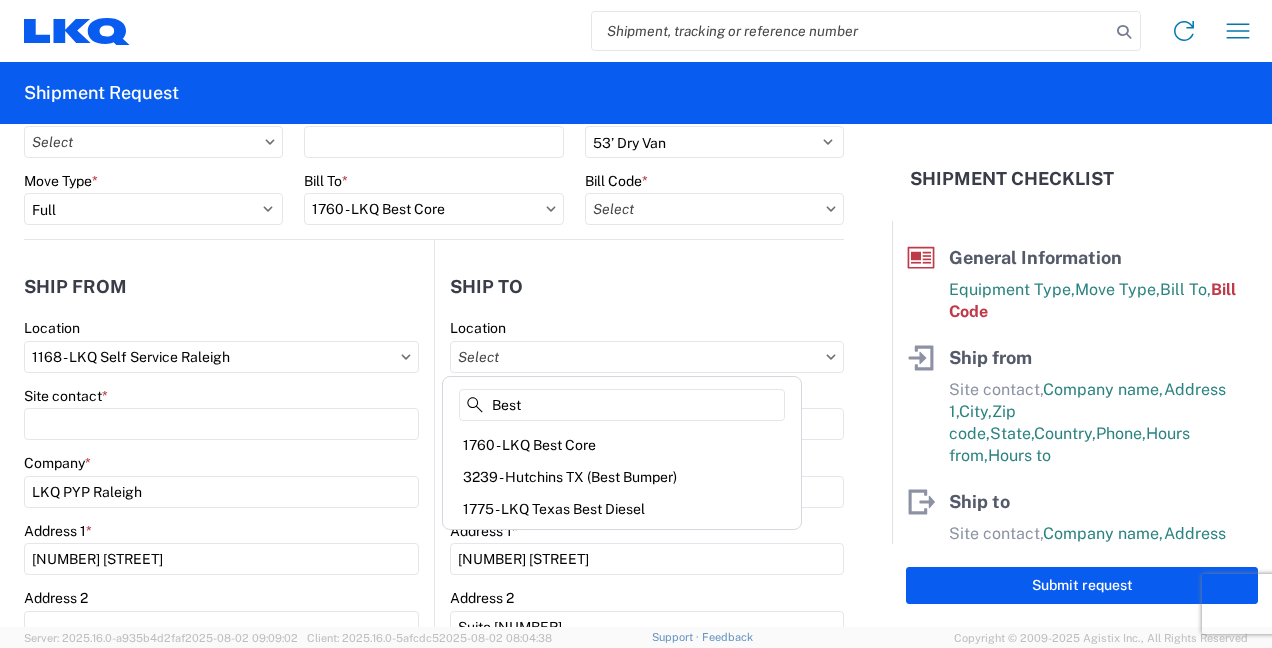 click on "1760 - LKQ Best Core" 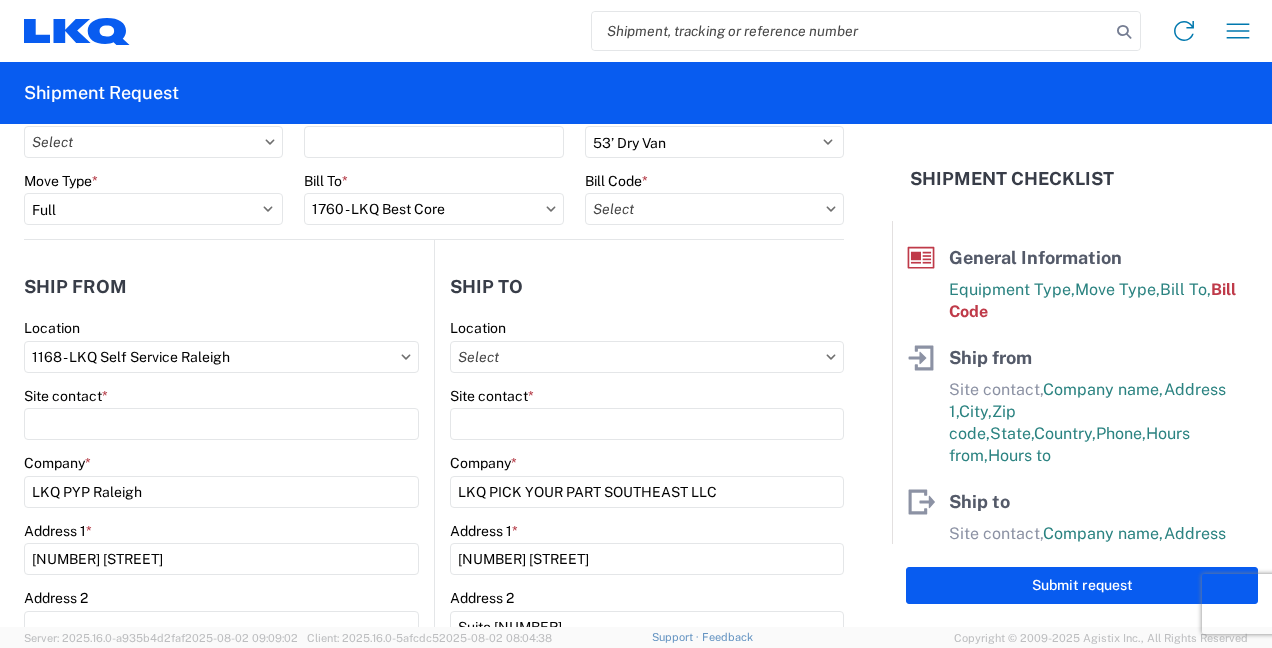 type on "1760 - LKQ Best Core" 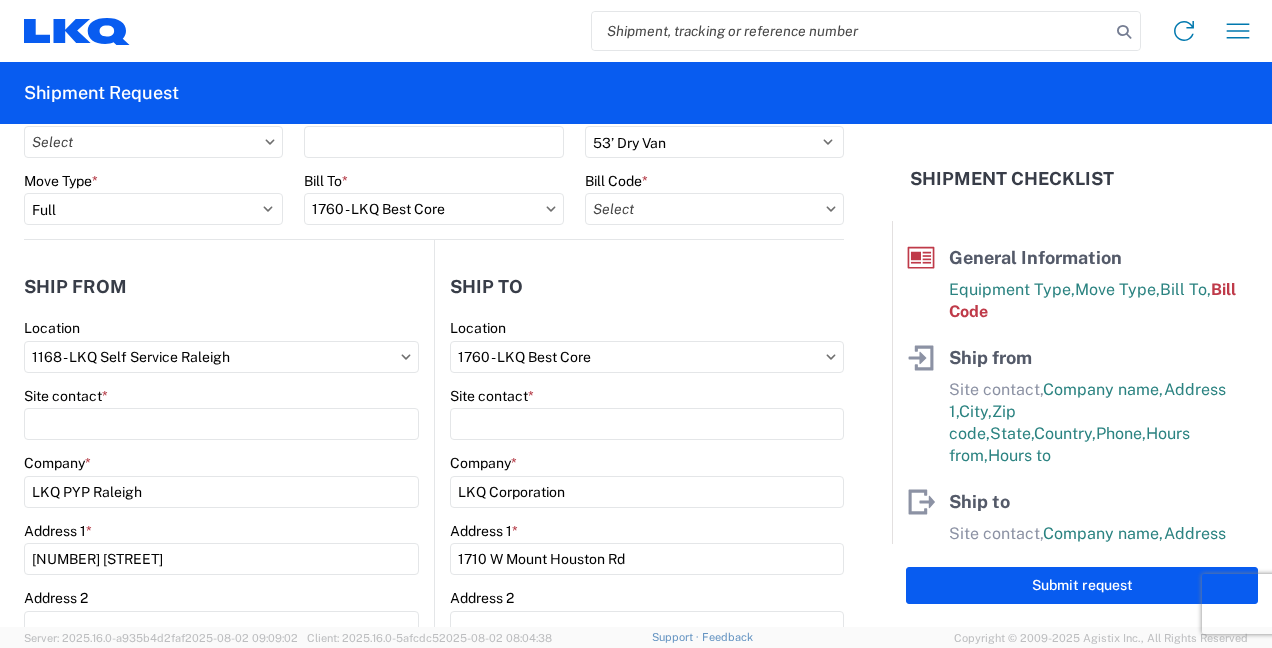 select on "TX" 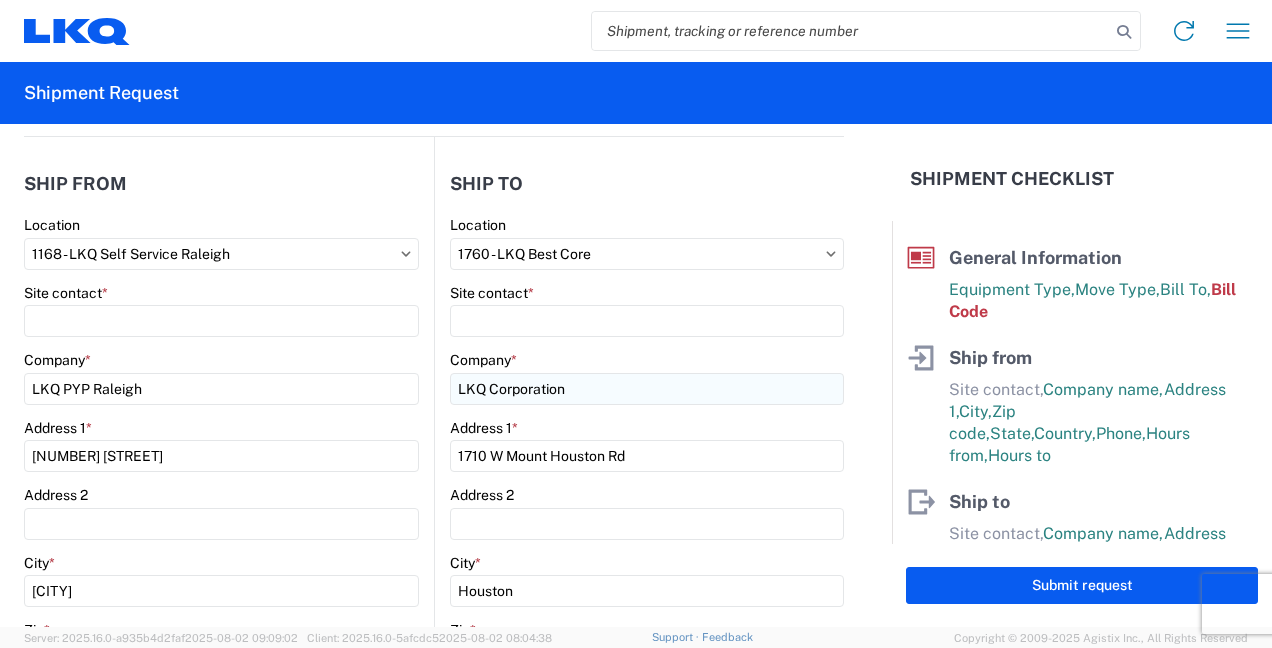 scroll, scrollTop: 199, scrollLeft: 0, axis: vertical 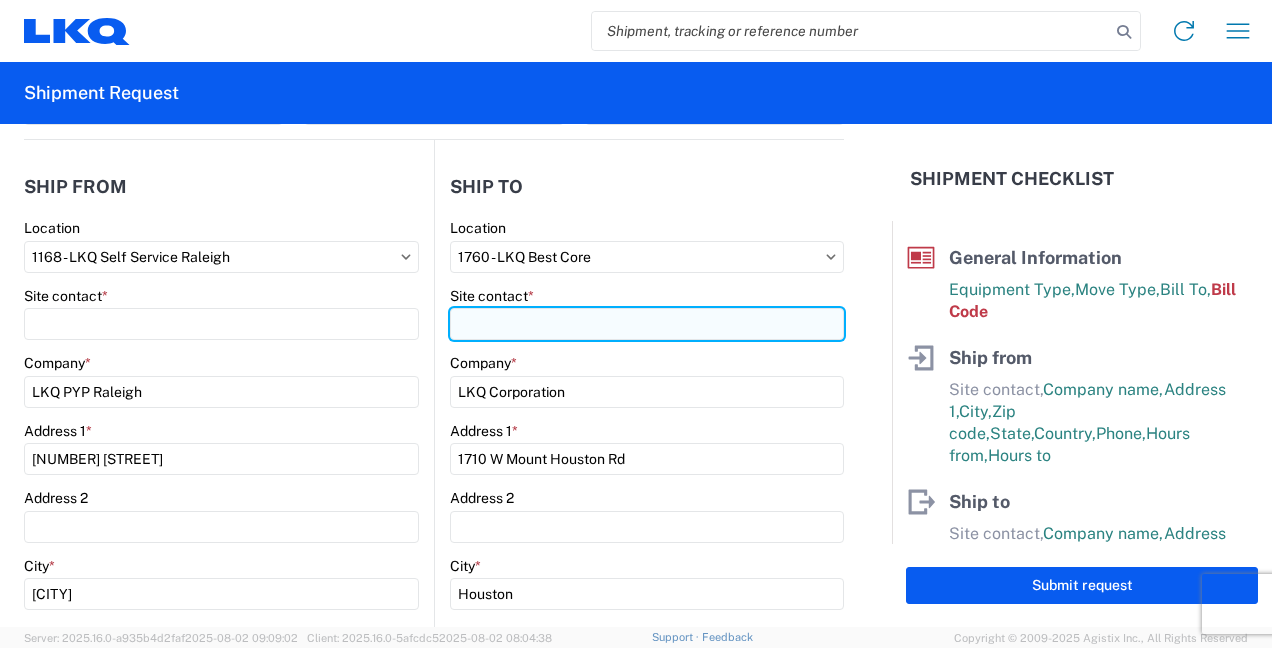 click on "Site contact  *" at bounding box center (221, 324) 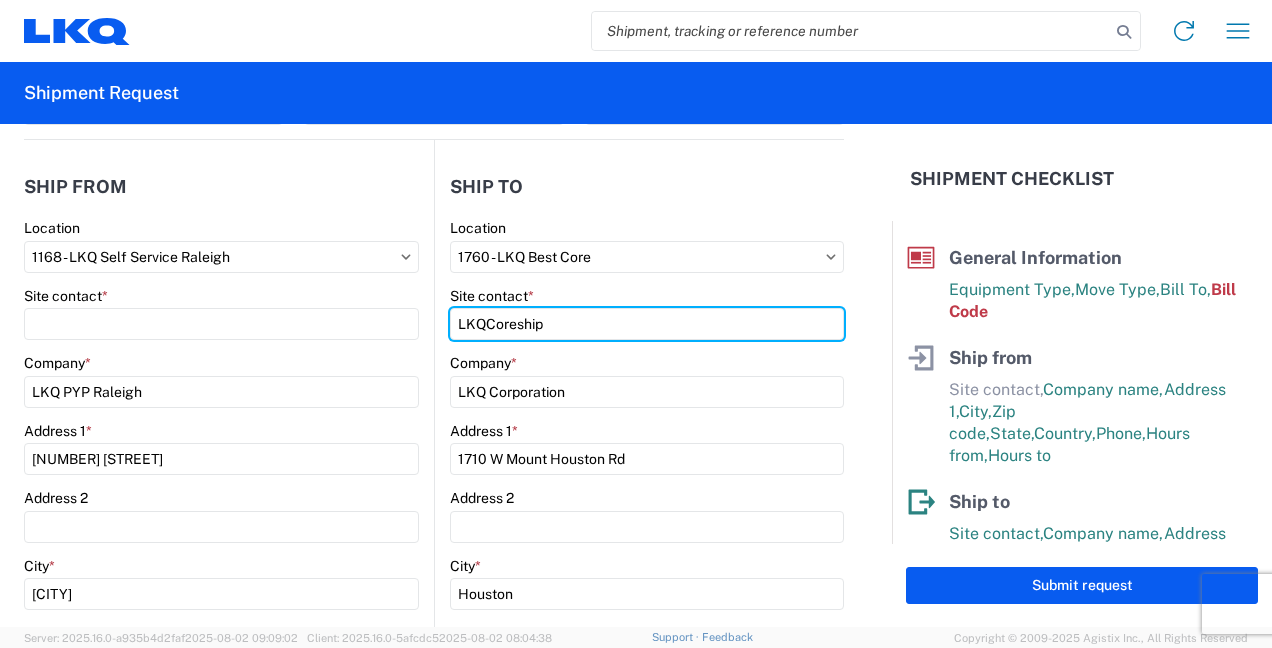 type on "LKQCoreship" 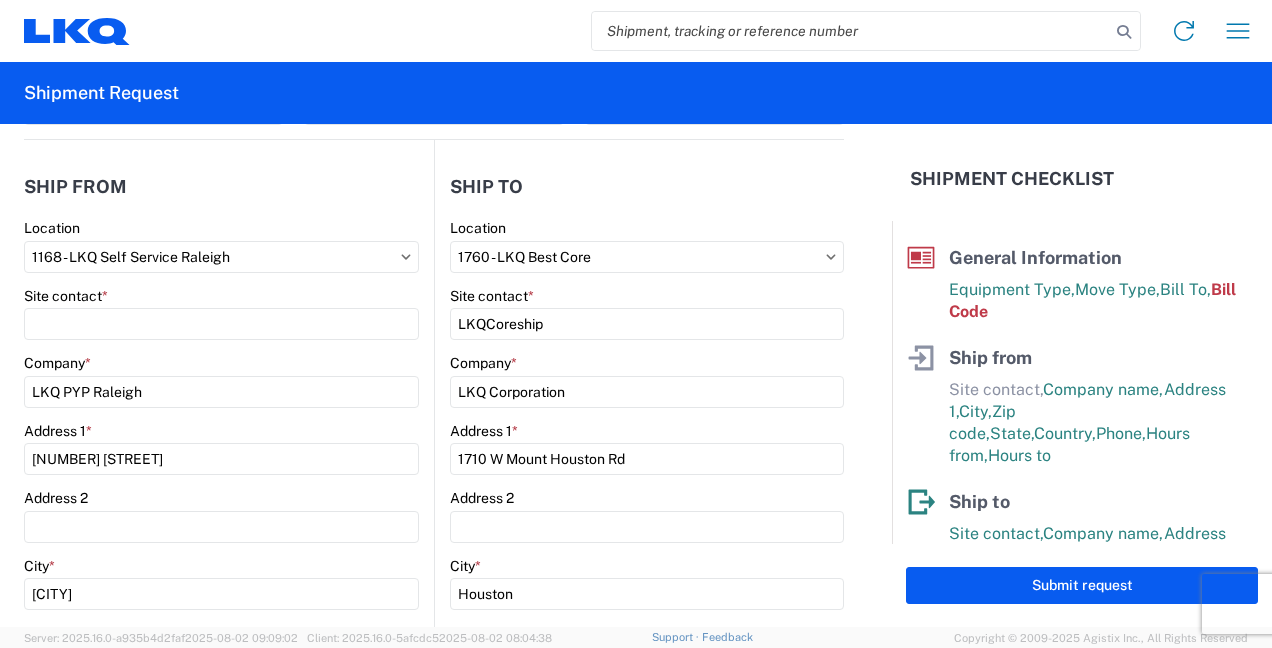 click on "Site contact  * LKQCoreship" 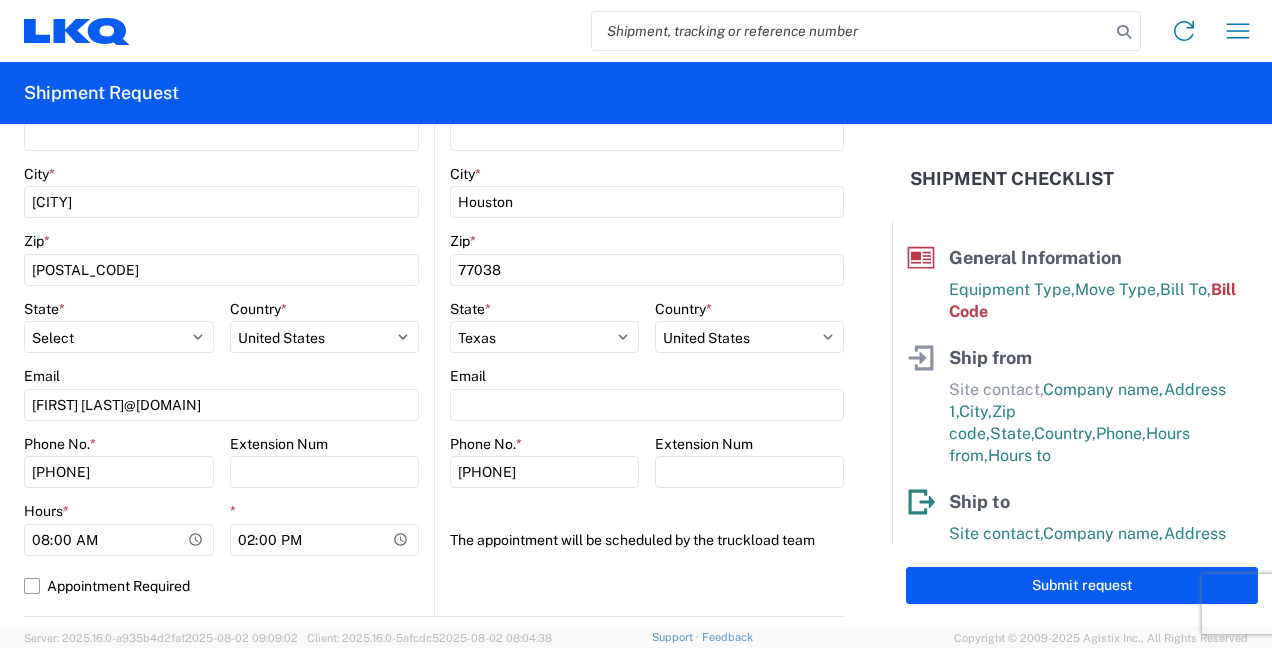 scroll, scrollTop: 599, scrollLeft: 0, axis: vertical 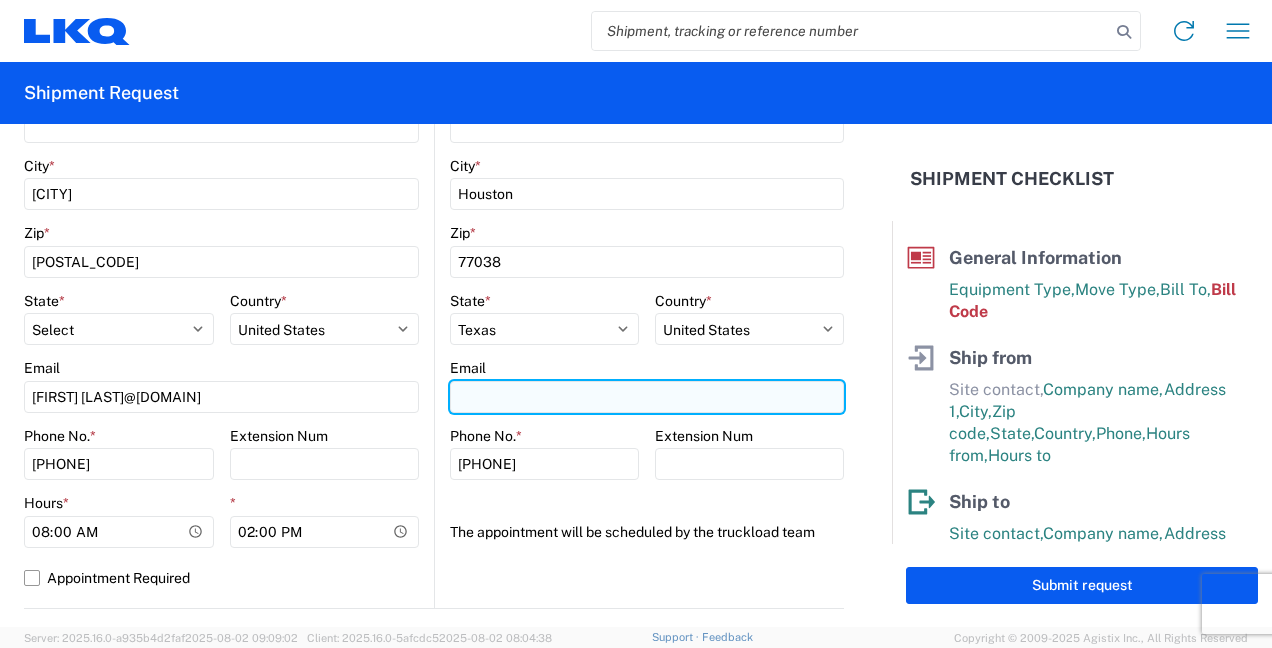 click on "Email" at bounding box center (647, 397) 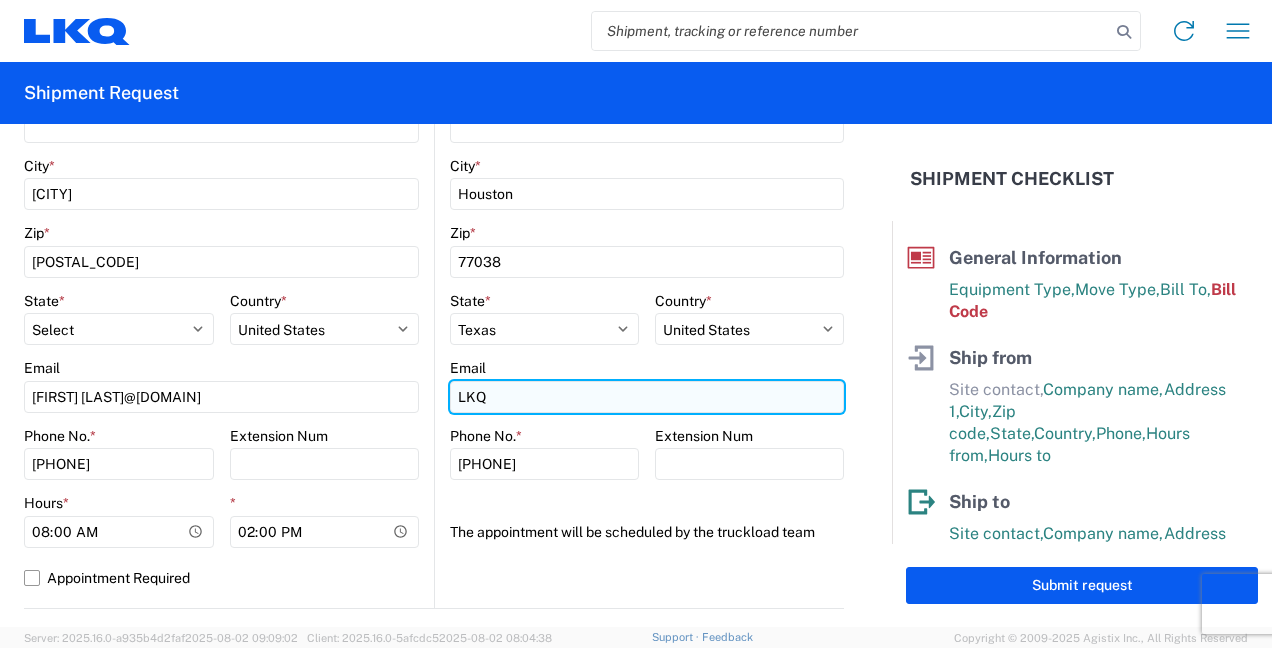 type on "LKQCoreship@lkqcorp.com" 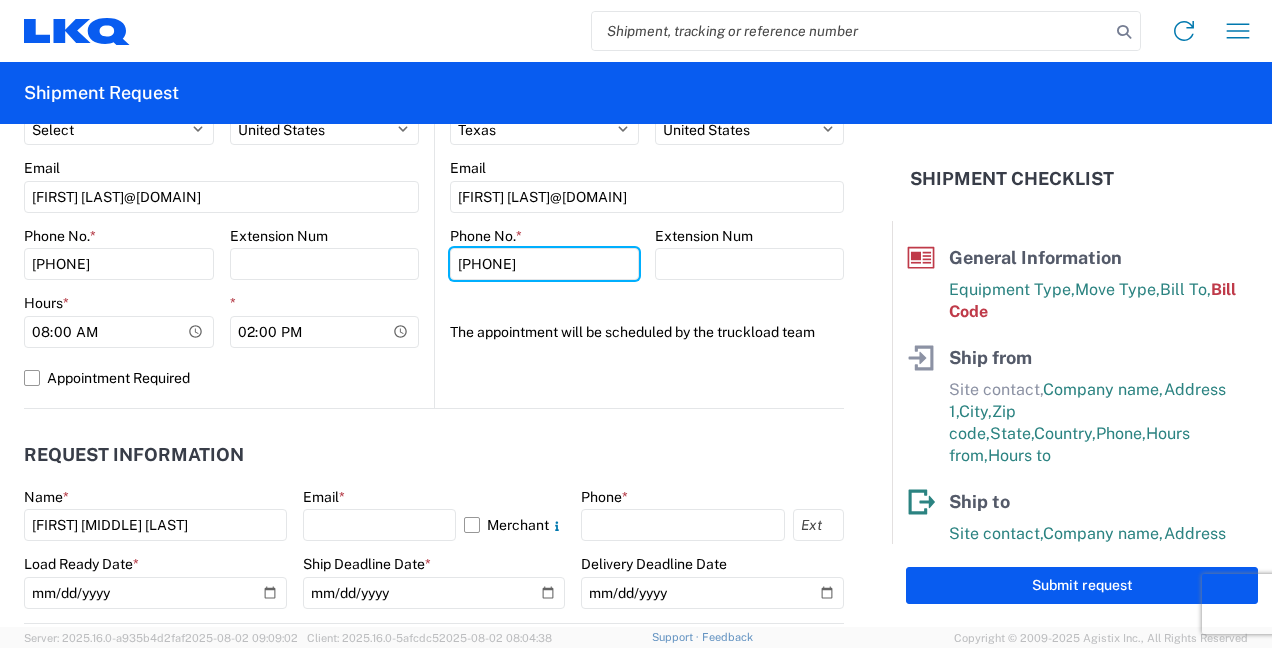 scroll, scrollTop: 899, scrollLeft: 0, axis: vertical 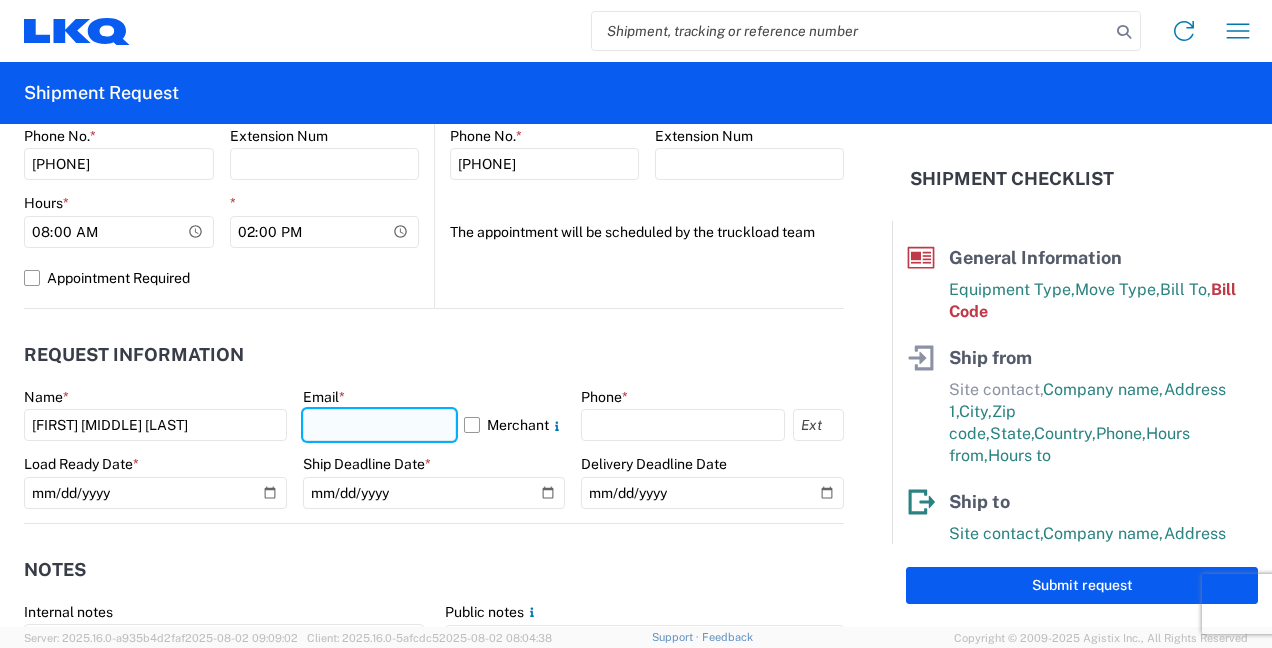 click 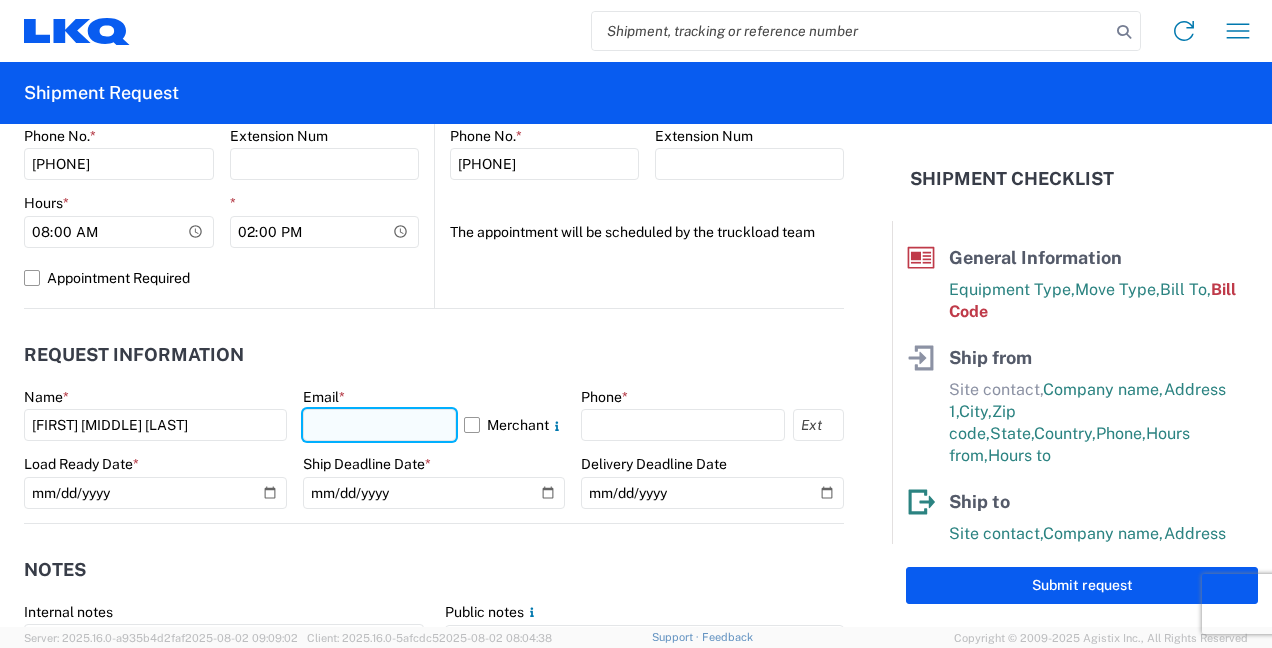 type on "[EMAIL]" 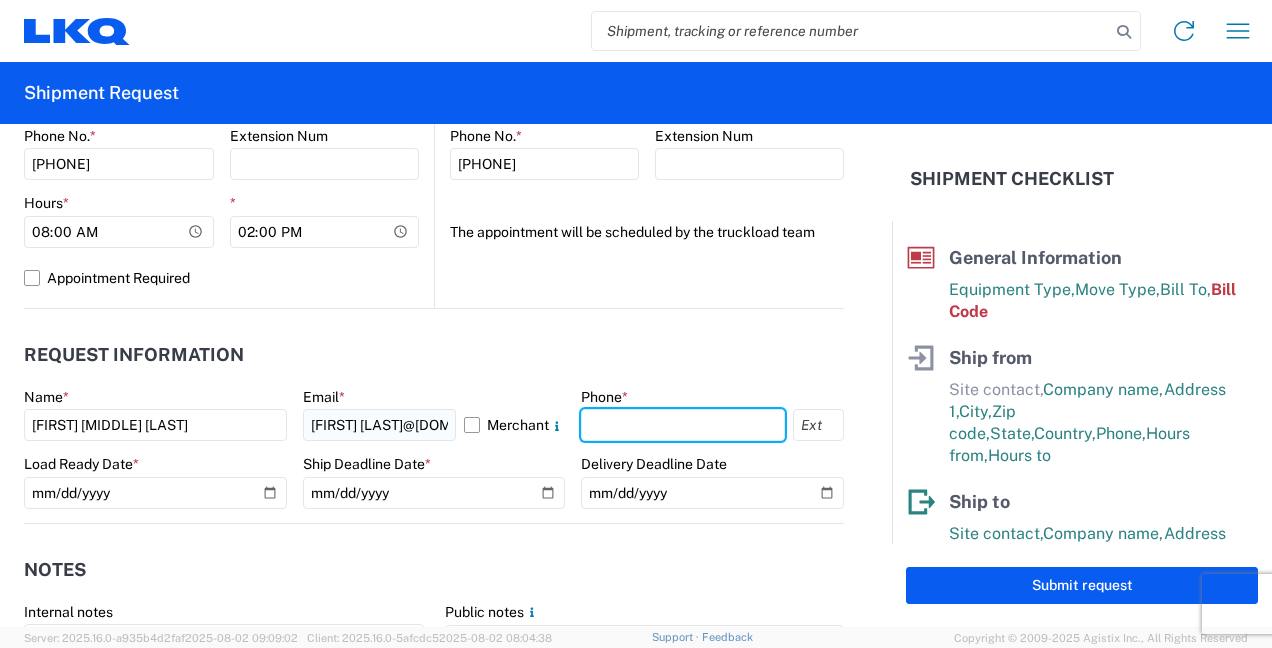 type on "4432521030" 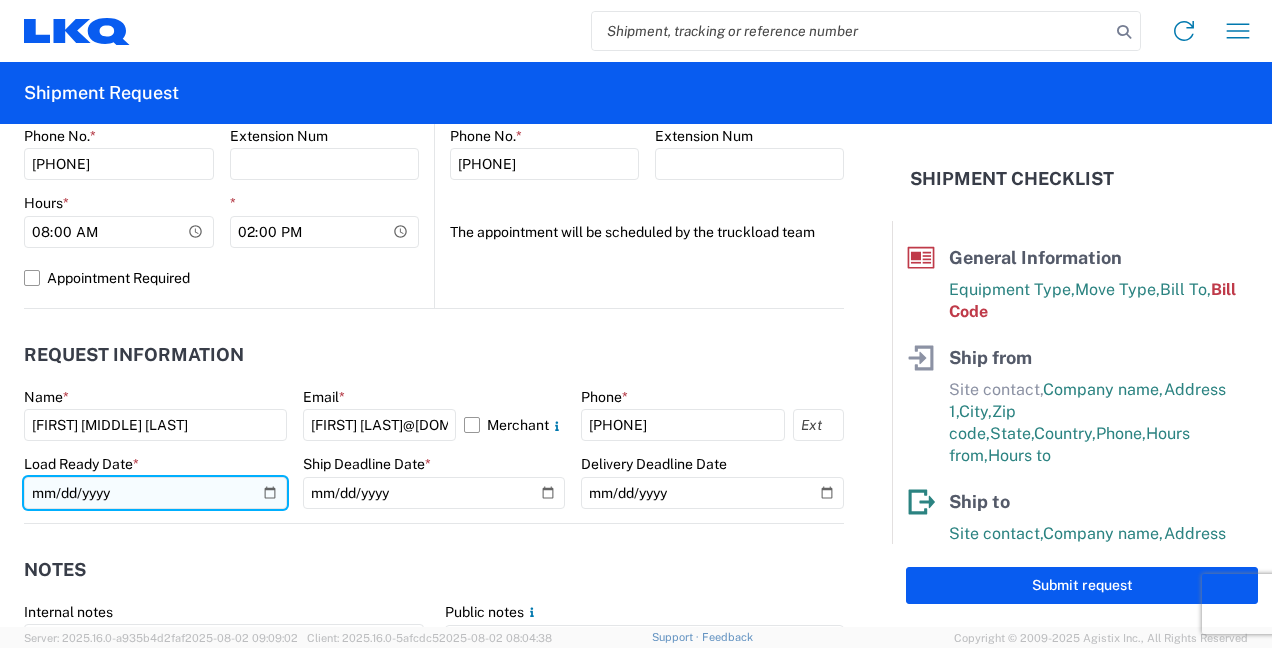 click 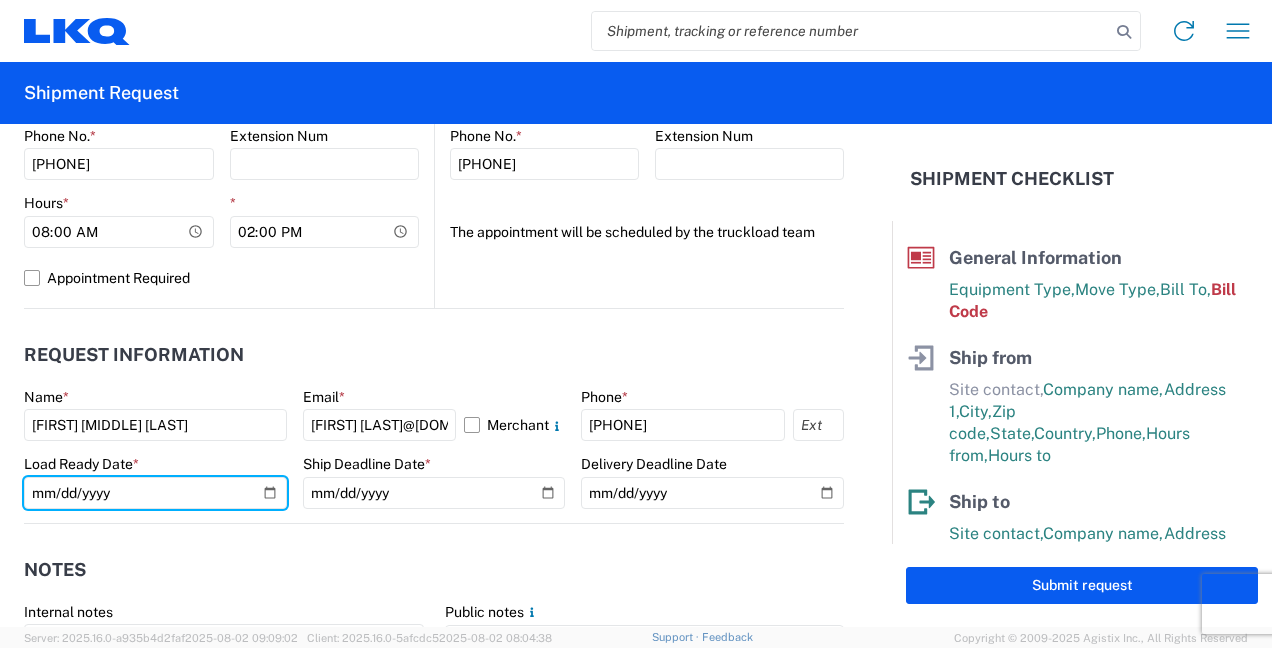 type on "2025-08-27" 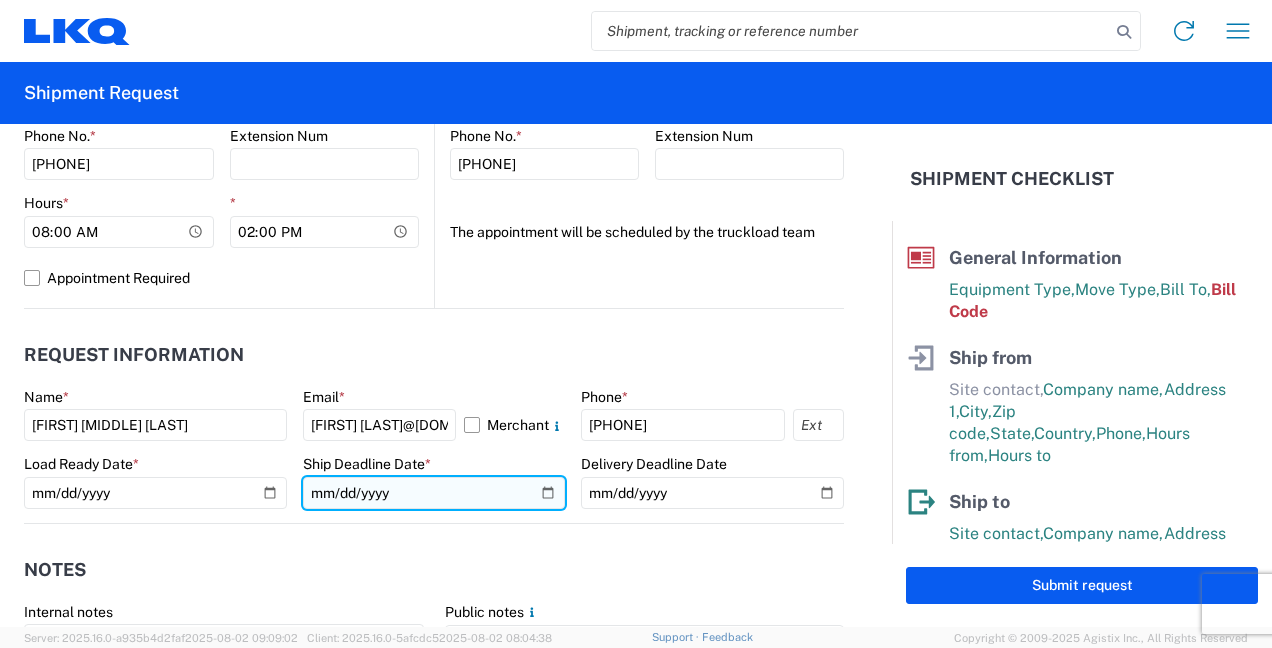click 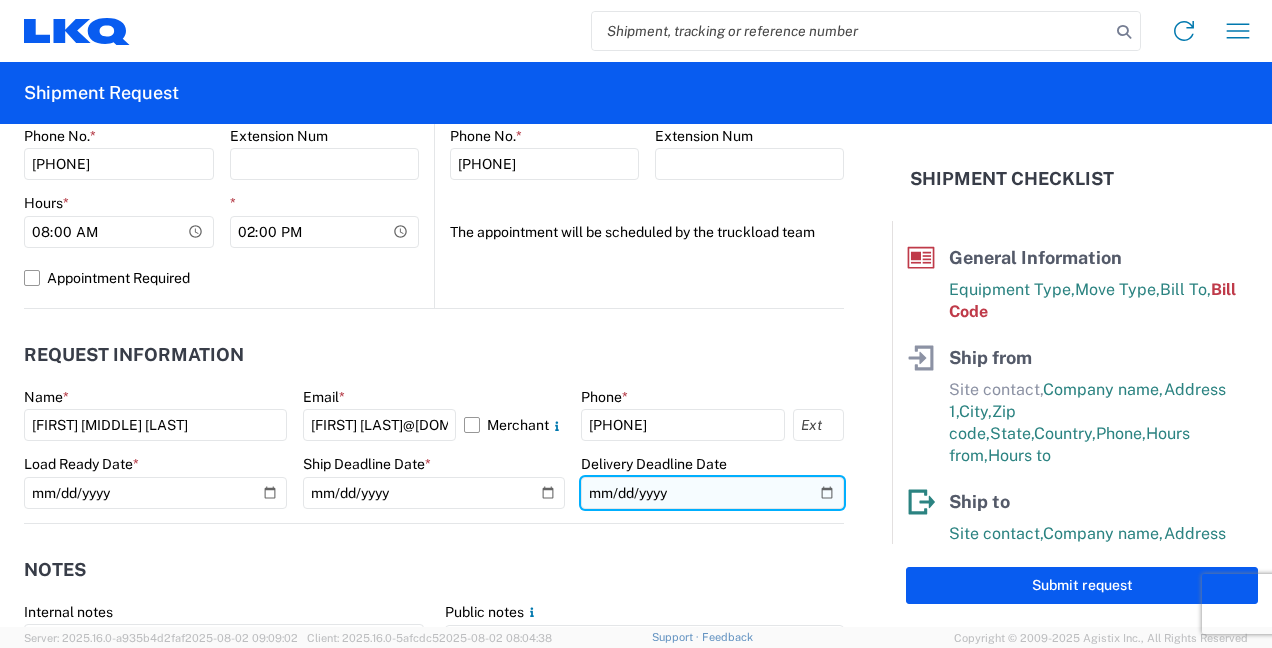 click 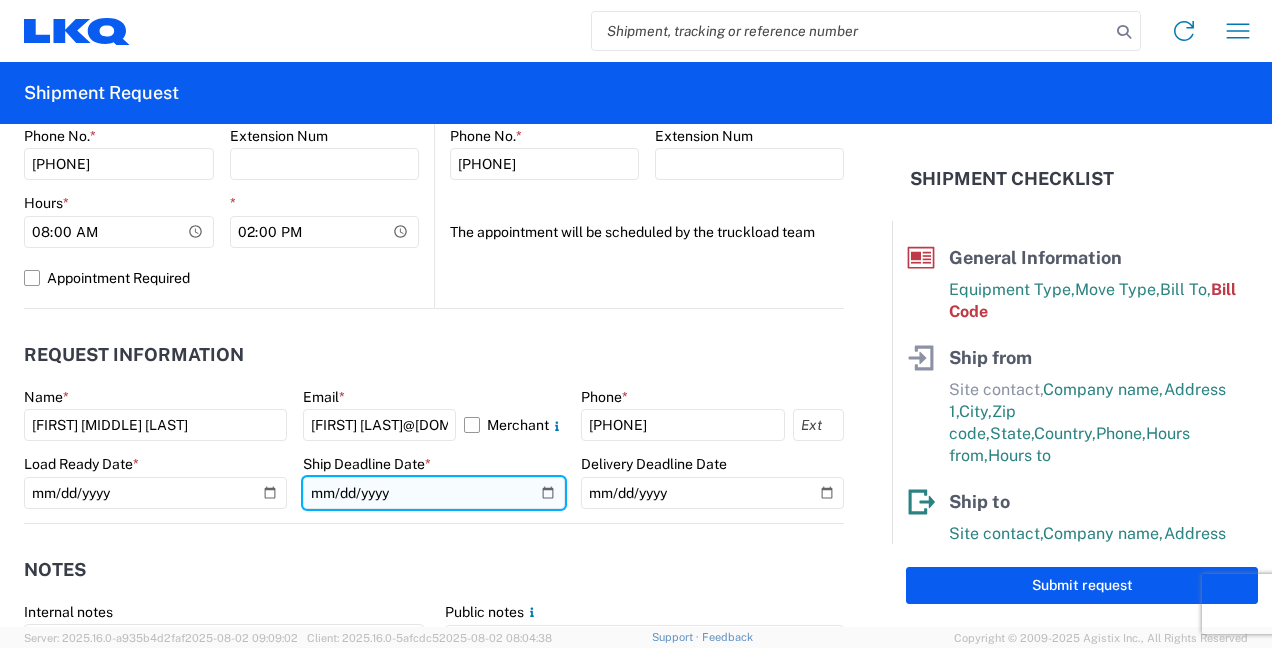 click on "2025-08-29" 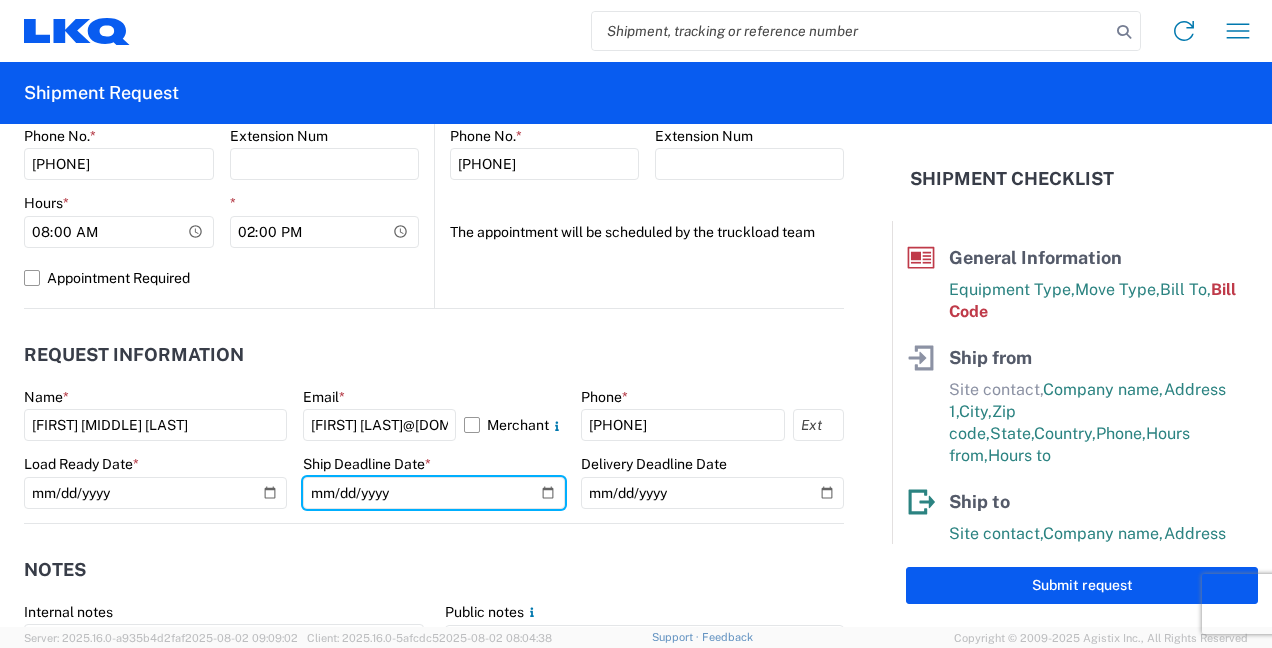 type on "2025-08-27" 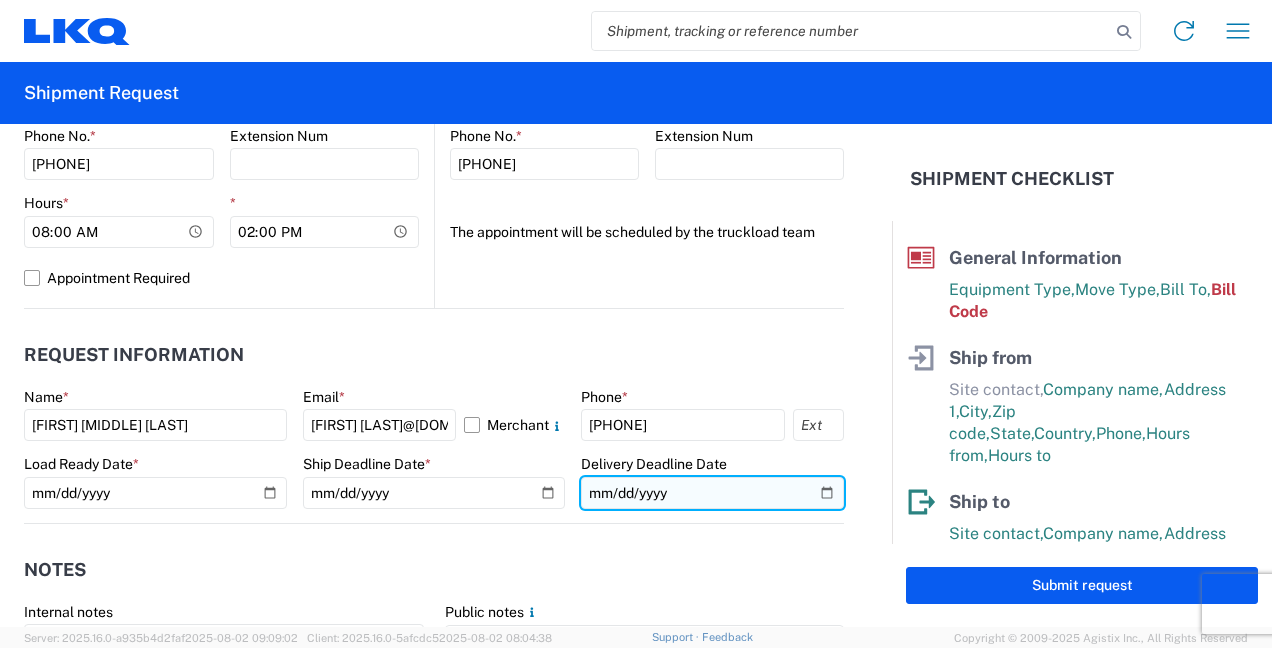 click 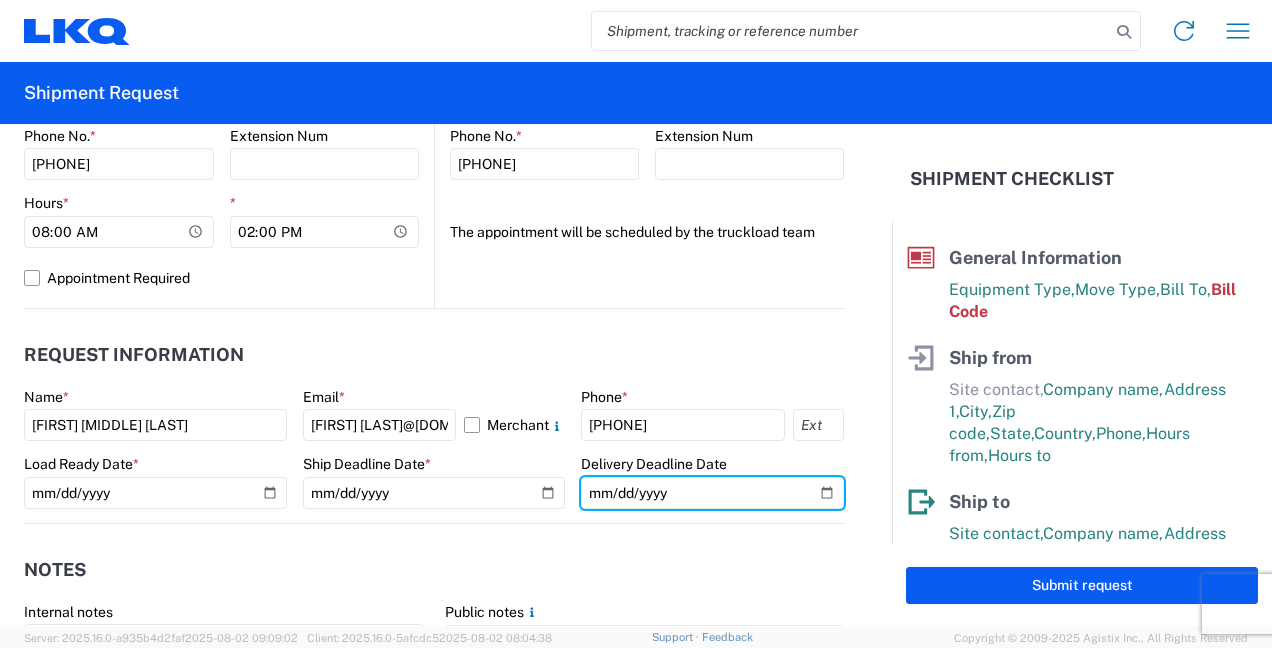 type on "2025-08-29" 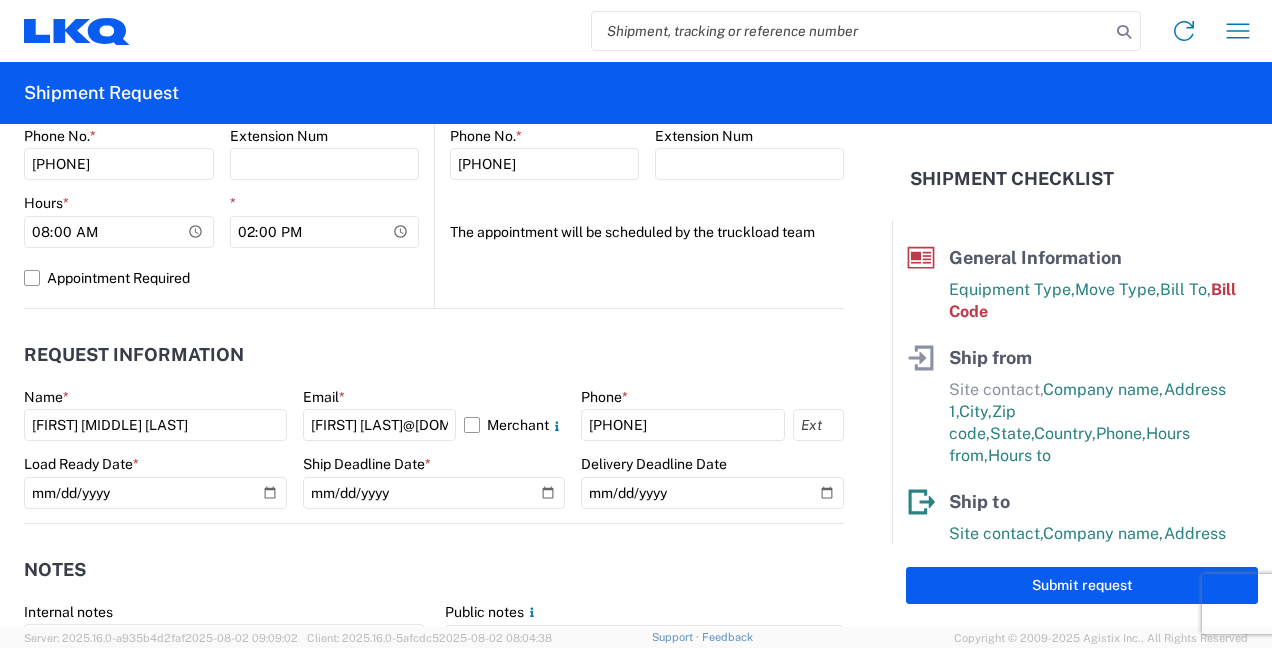 click on "Notes" 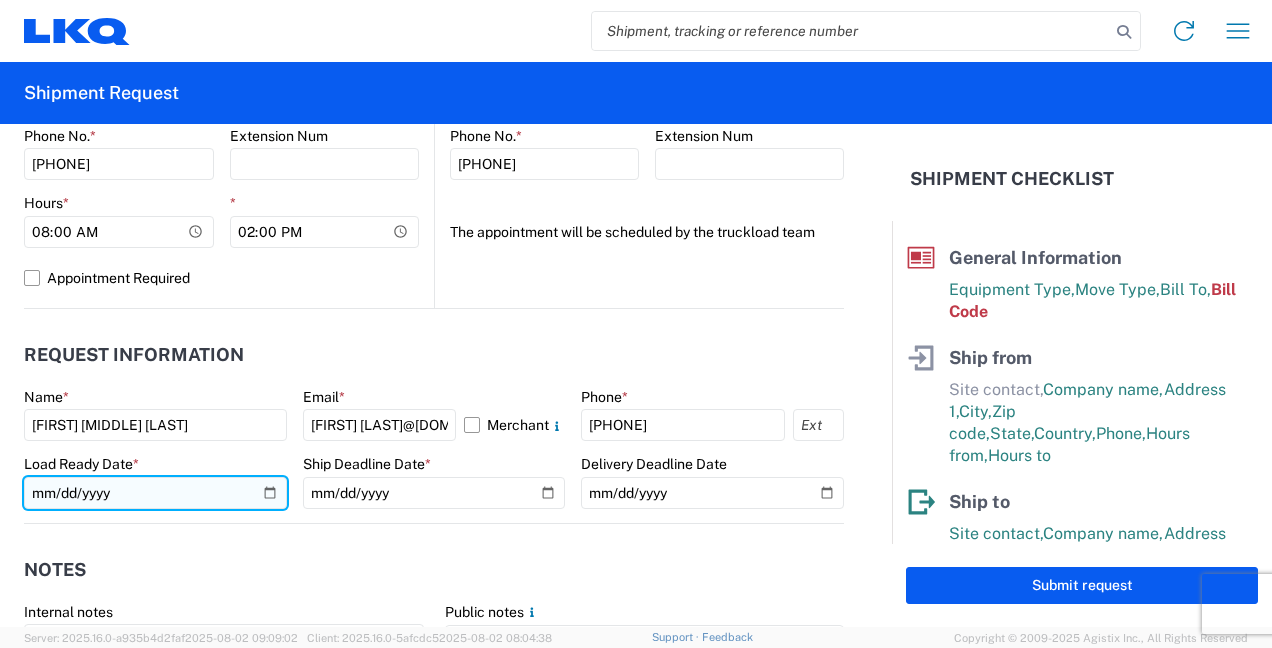 click on "2025-08-27" 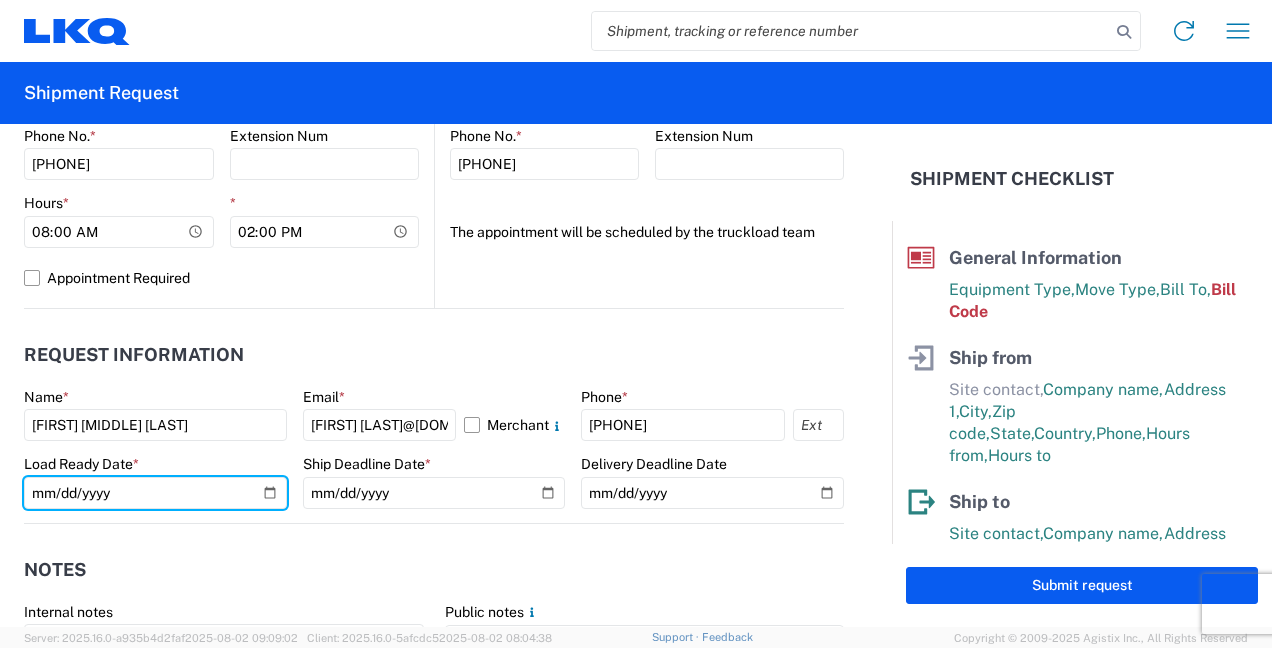 type on "2025-08-25" 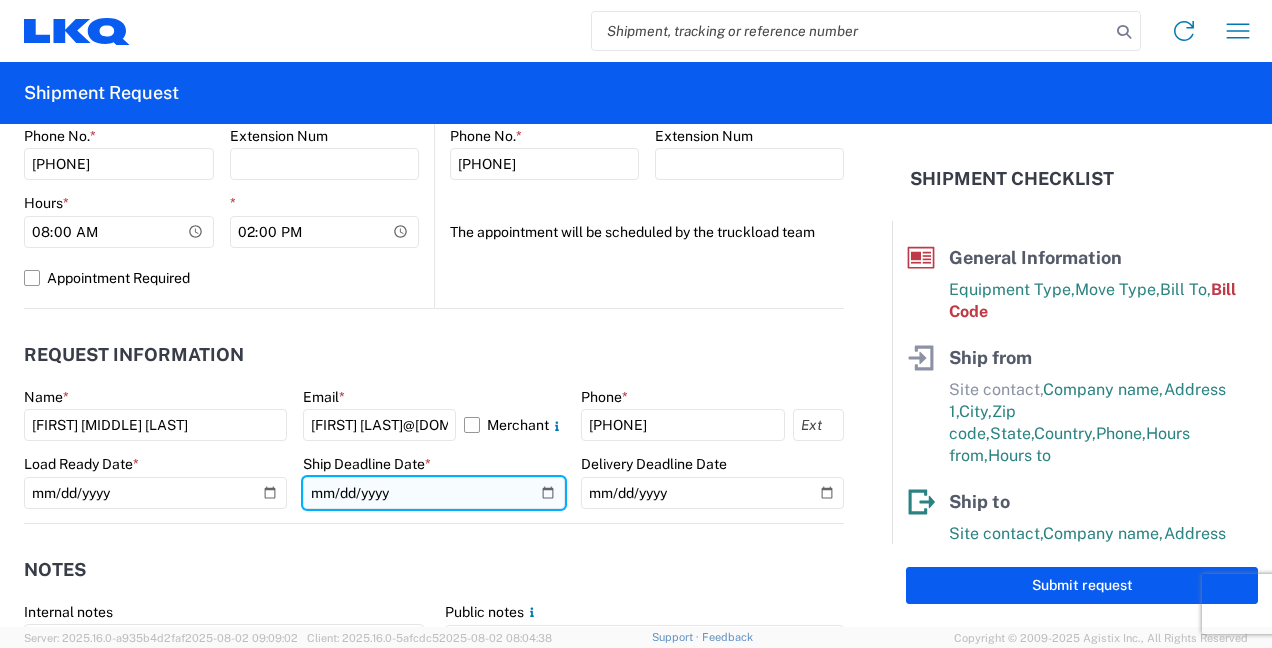 click on "2025-08-27" 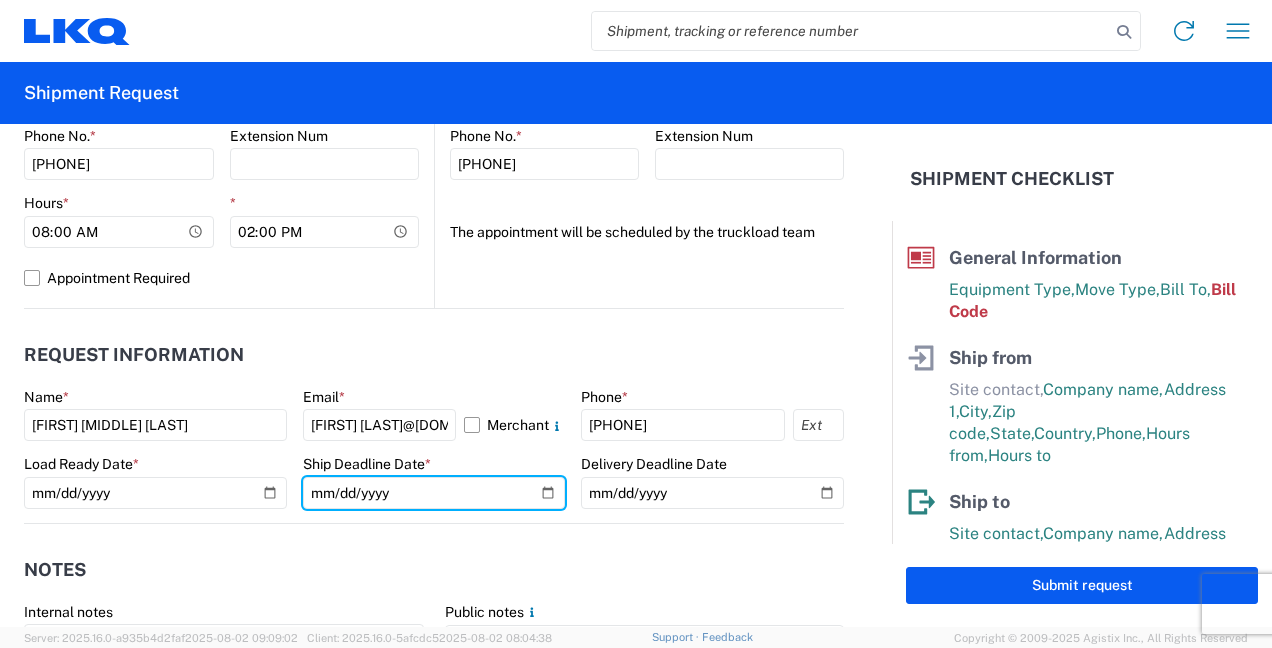 type on "2025-08-25" 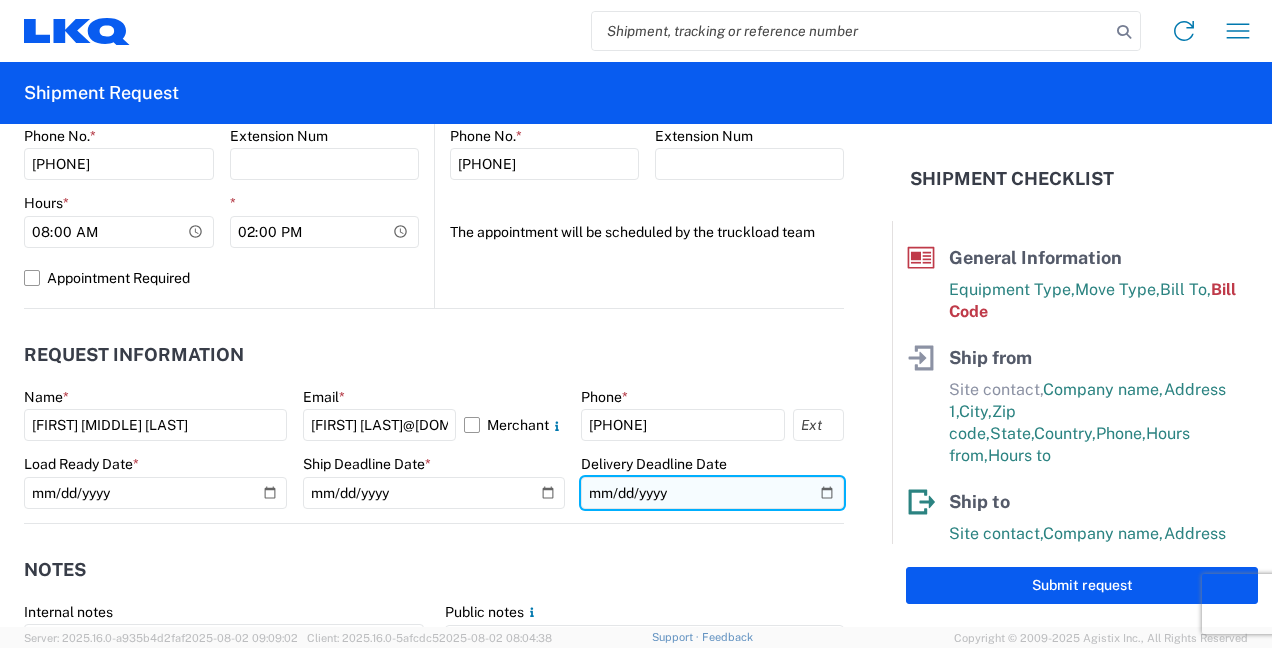 click on "2025-08-29" 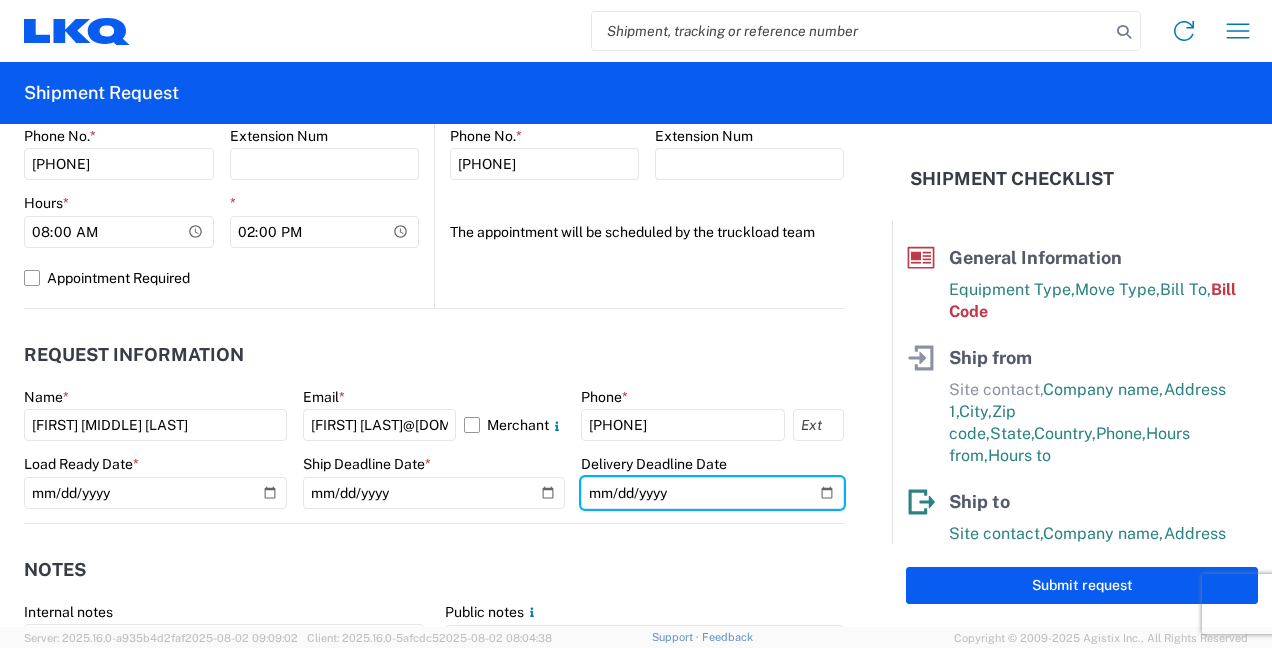 type on "2025-08-27" 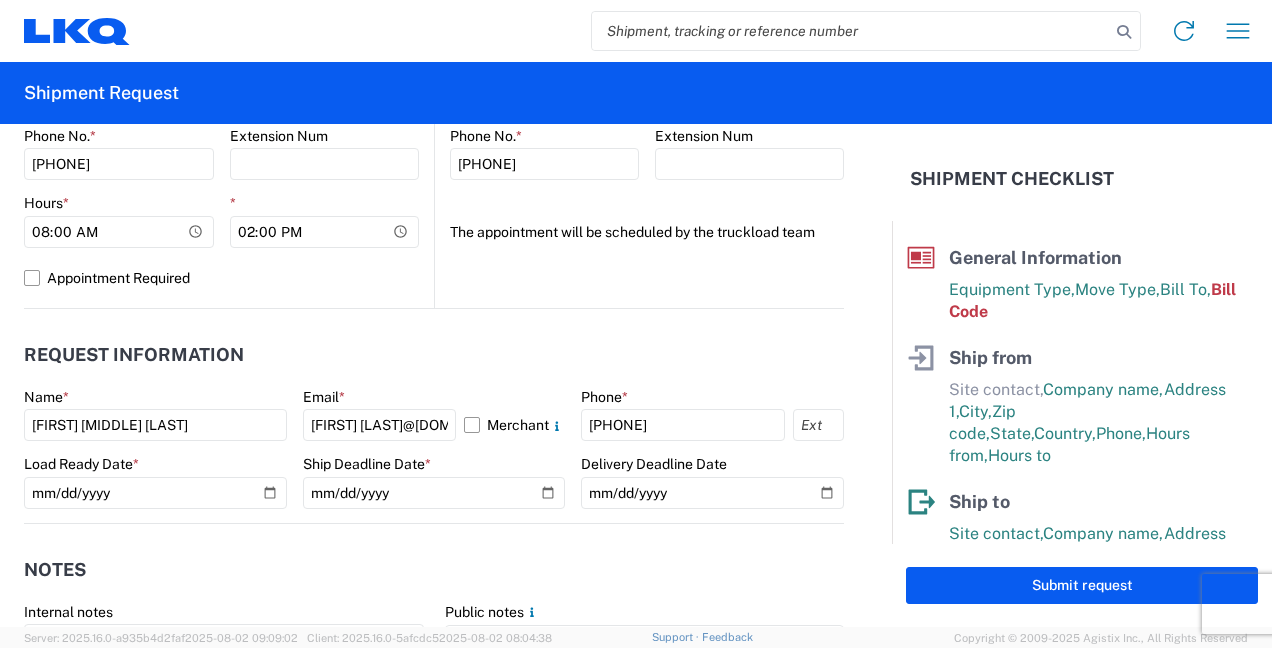 click on "Notes" 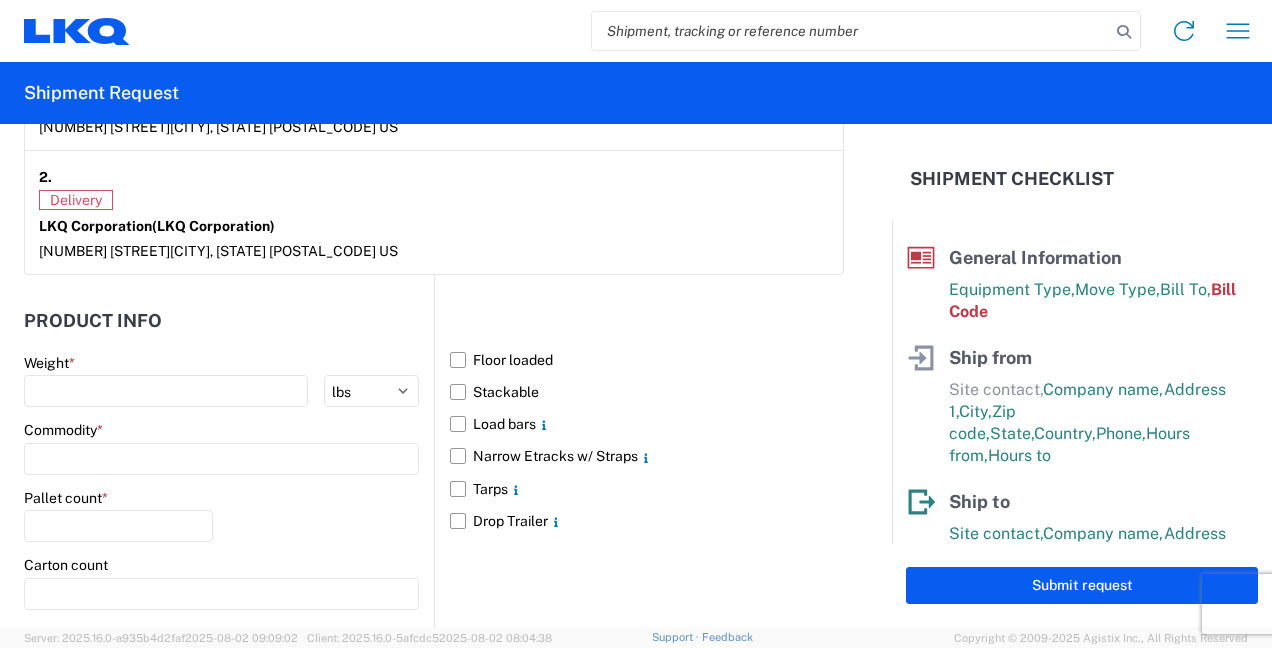 scroll, scrollTop: 1699, scrollLeft: 0, axis: vertical 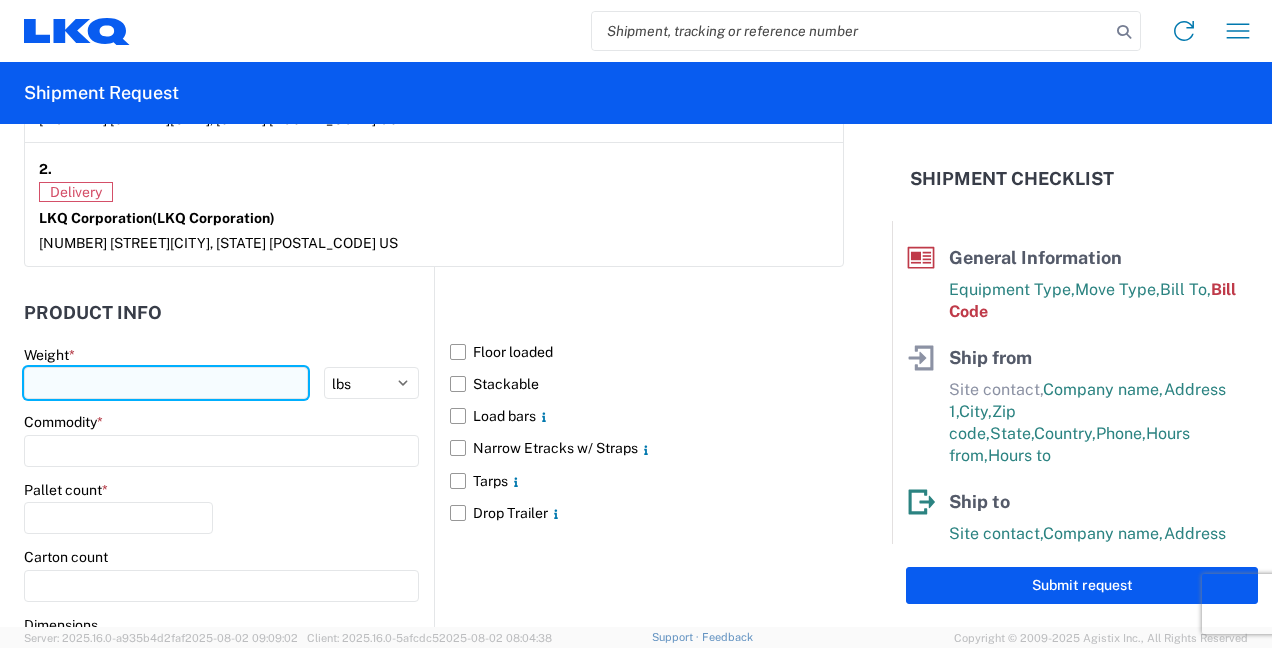 click 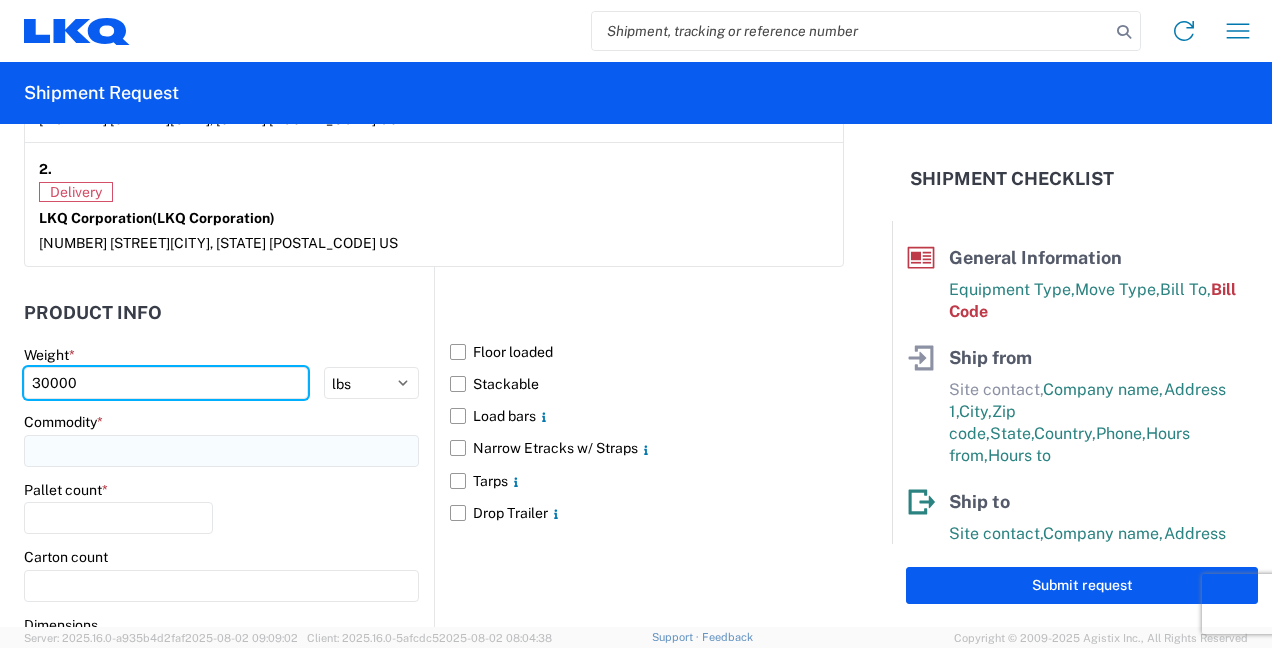 type on "30000" 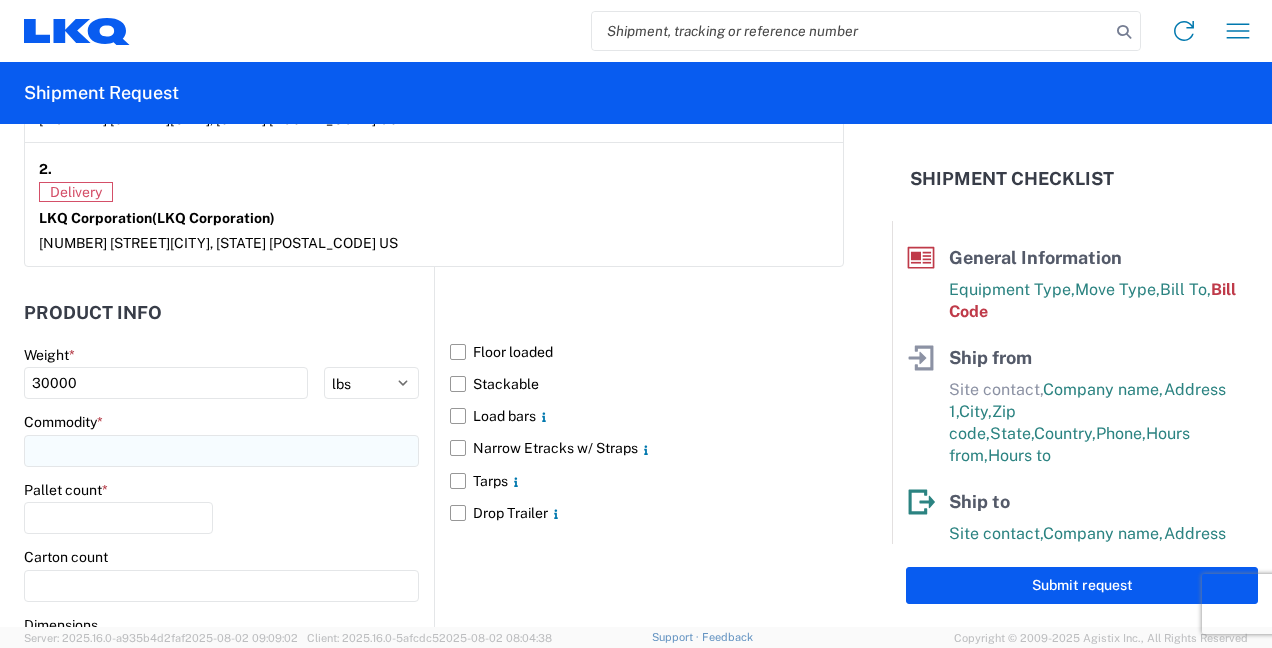 click 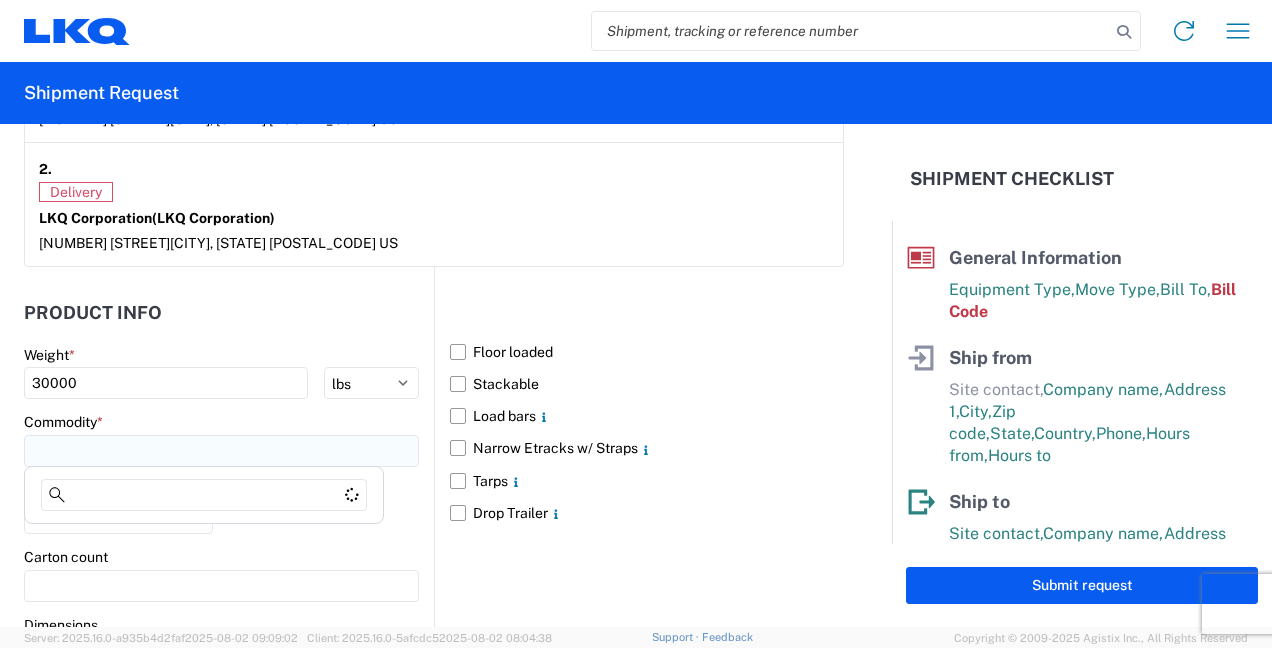 click 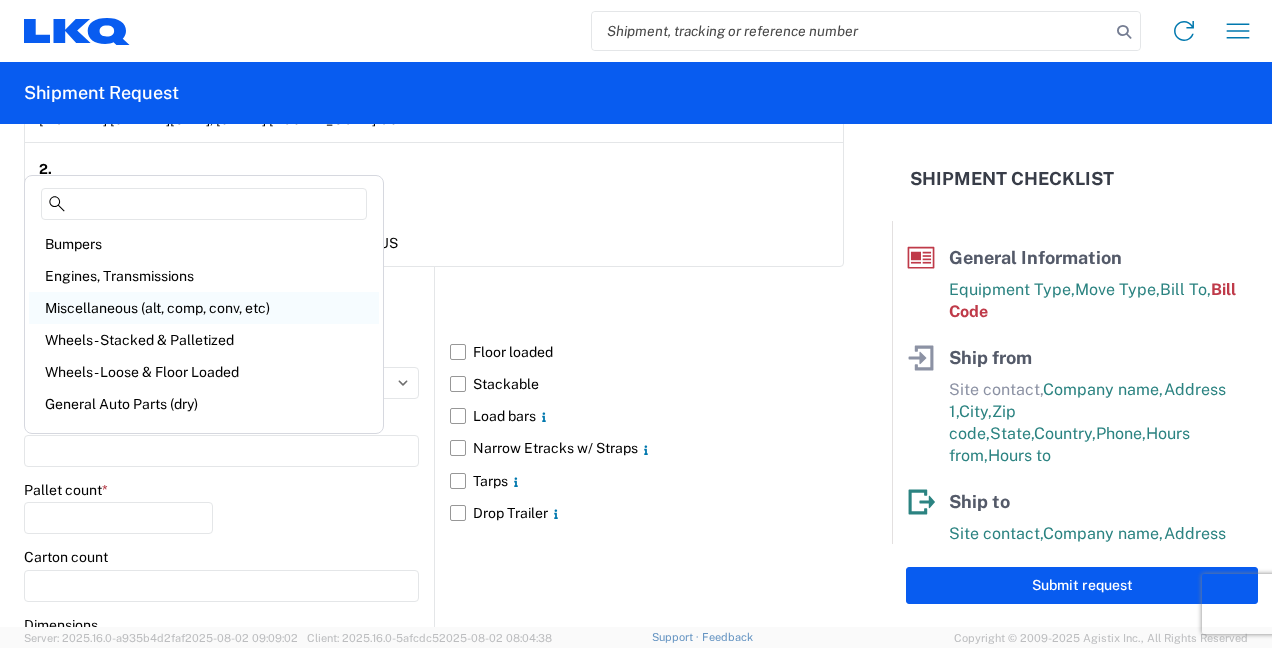 click on "Miscellaneous (alt, comp, conv, etc)" 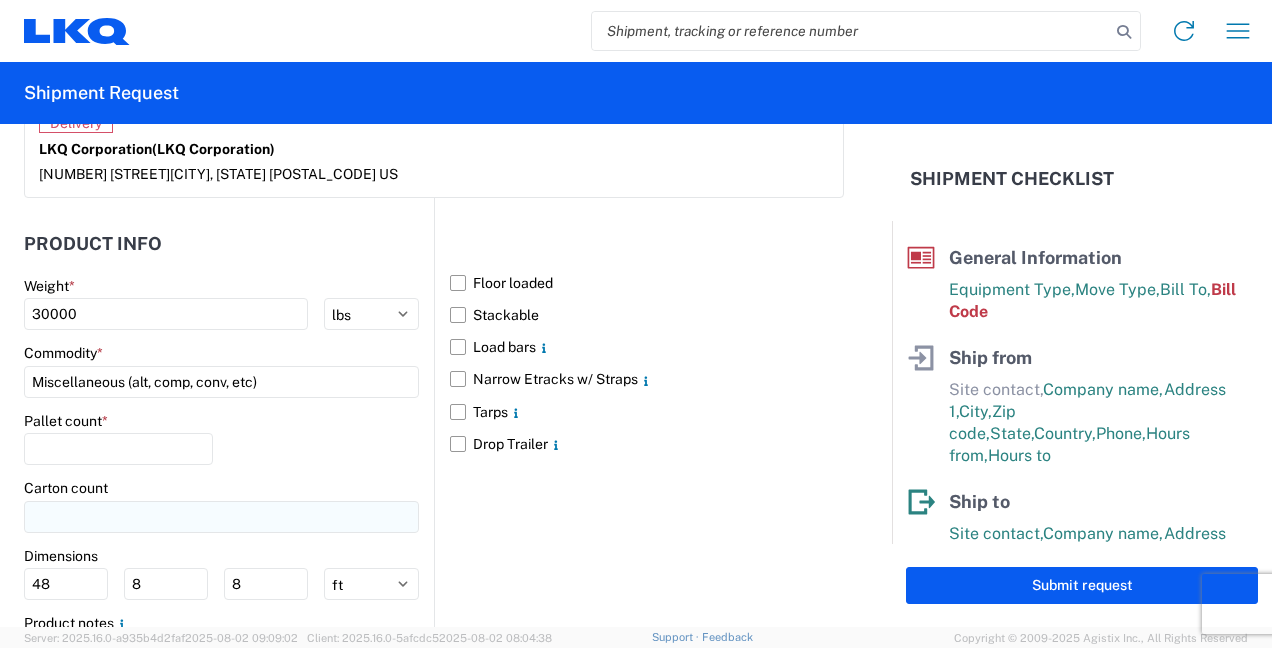 scroll, scrollTop: 1799, scrollLeft: 0, axis: vertical 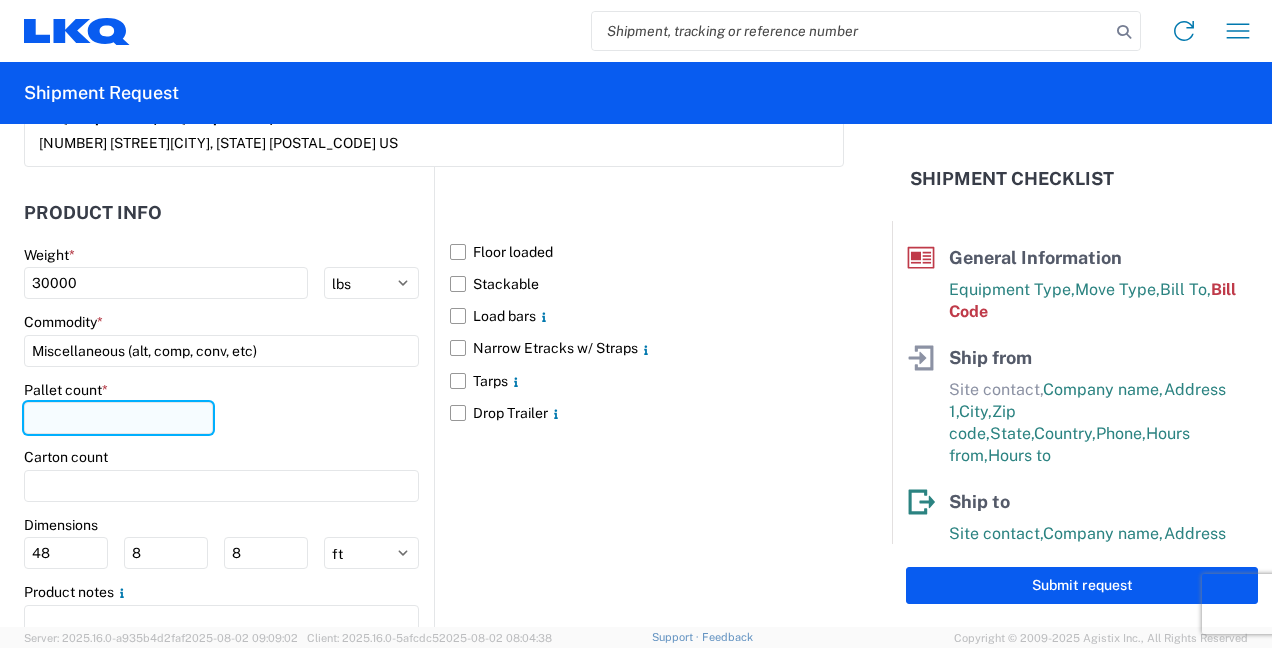 click 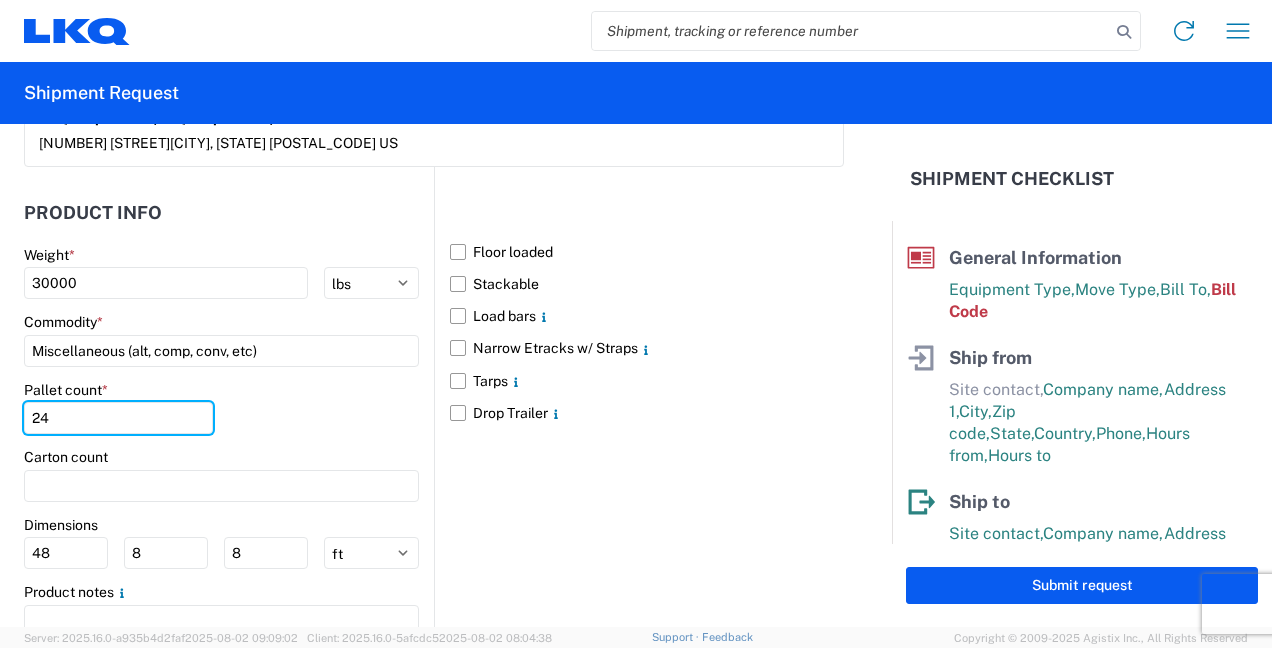 type on "24" 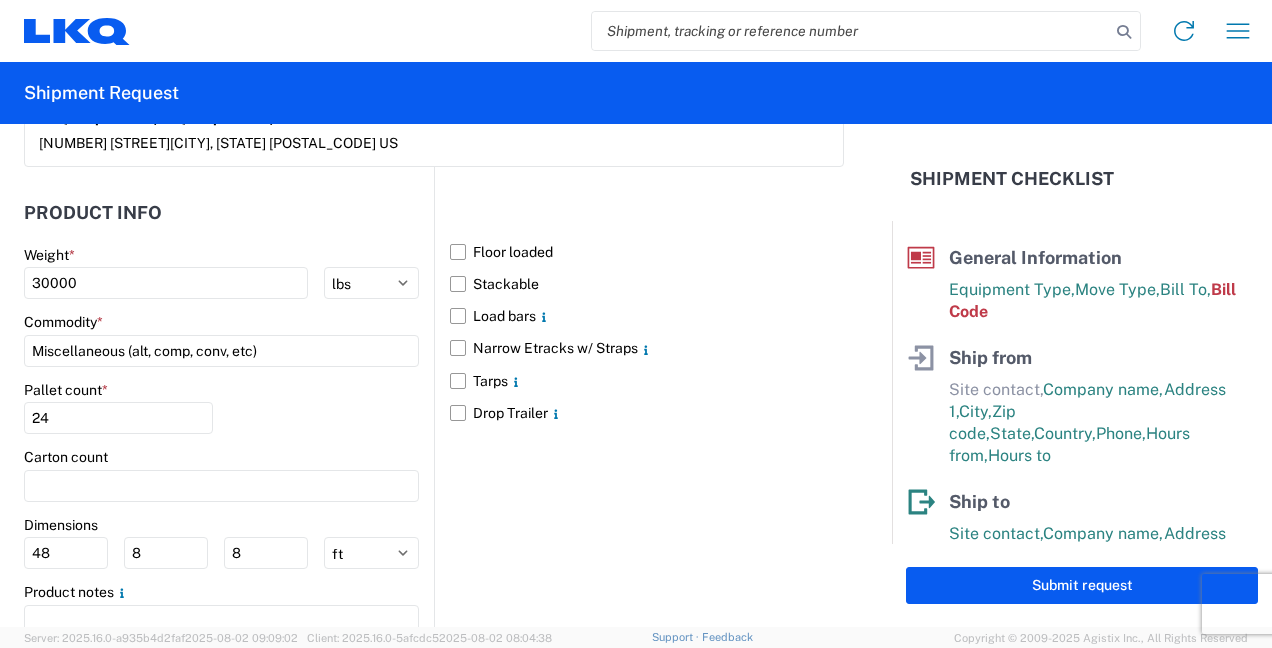 click on "Pallet count  * 24" 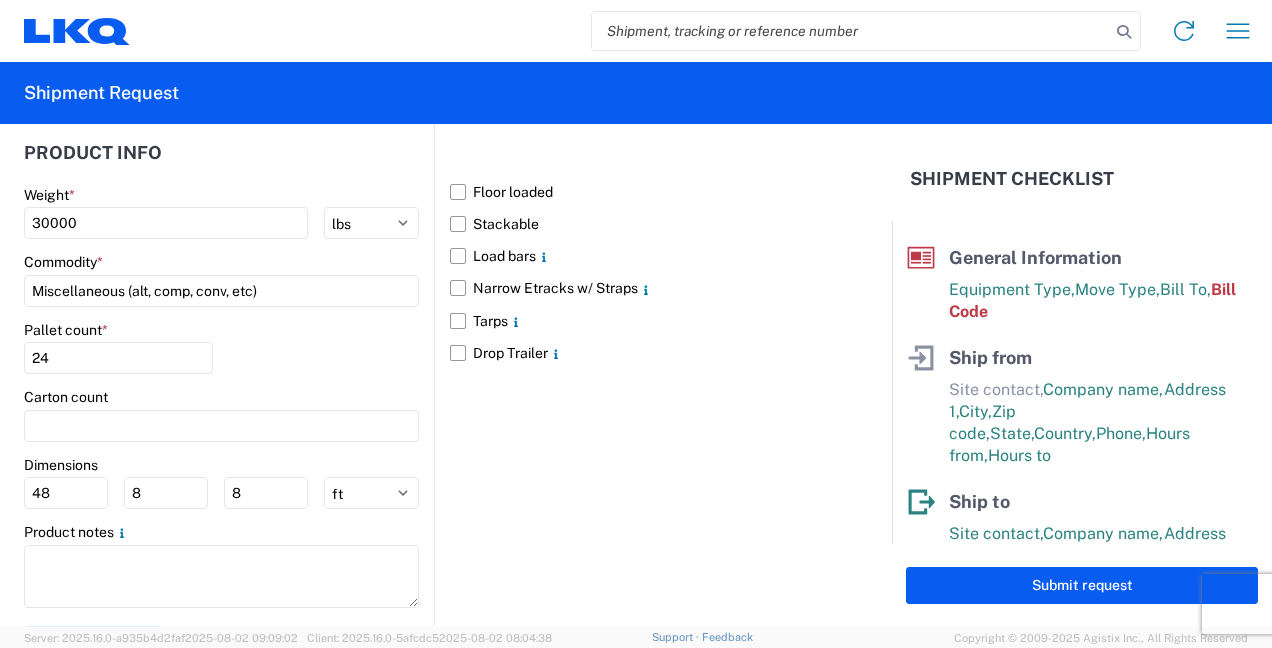 scroll, scrollTop: 1889, scrollLeft: 0, axis: vertical 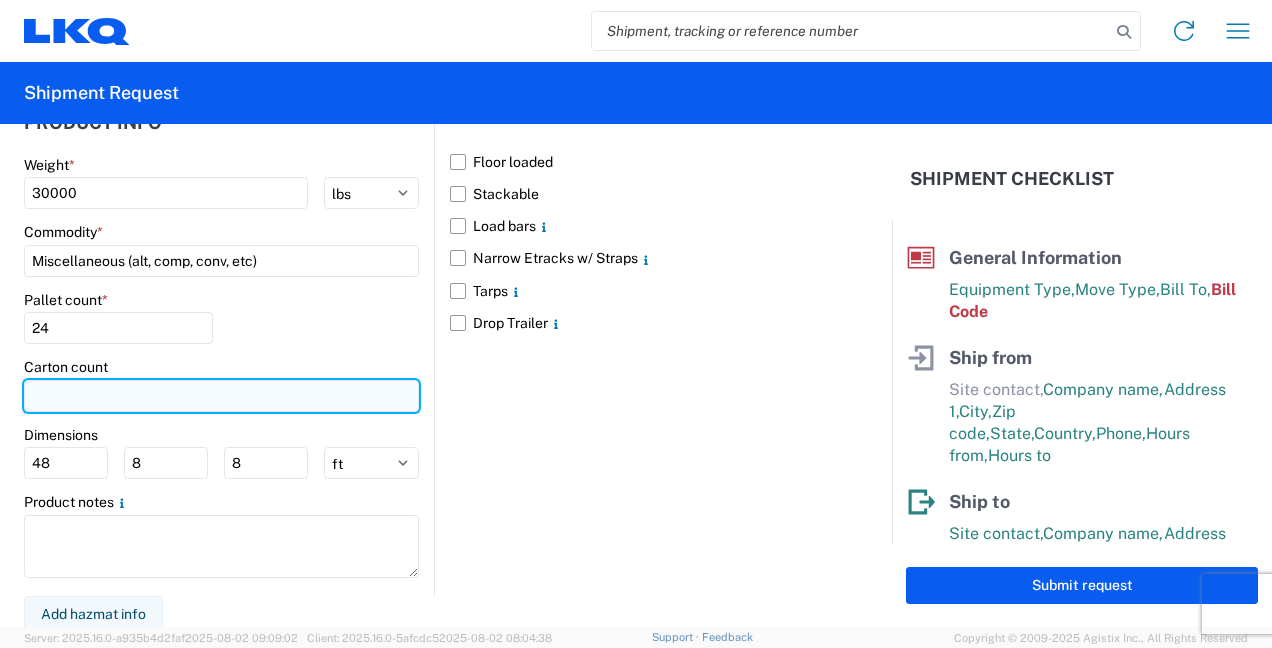 click 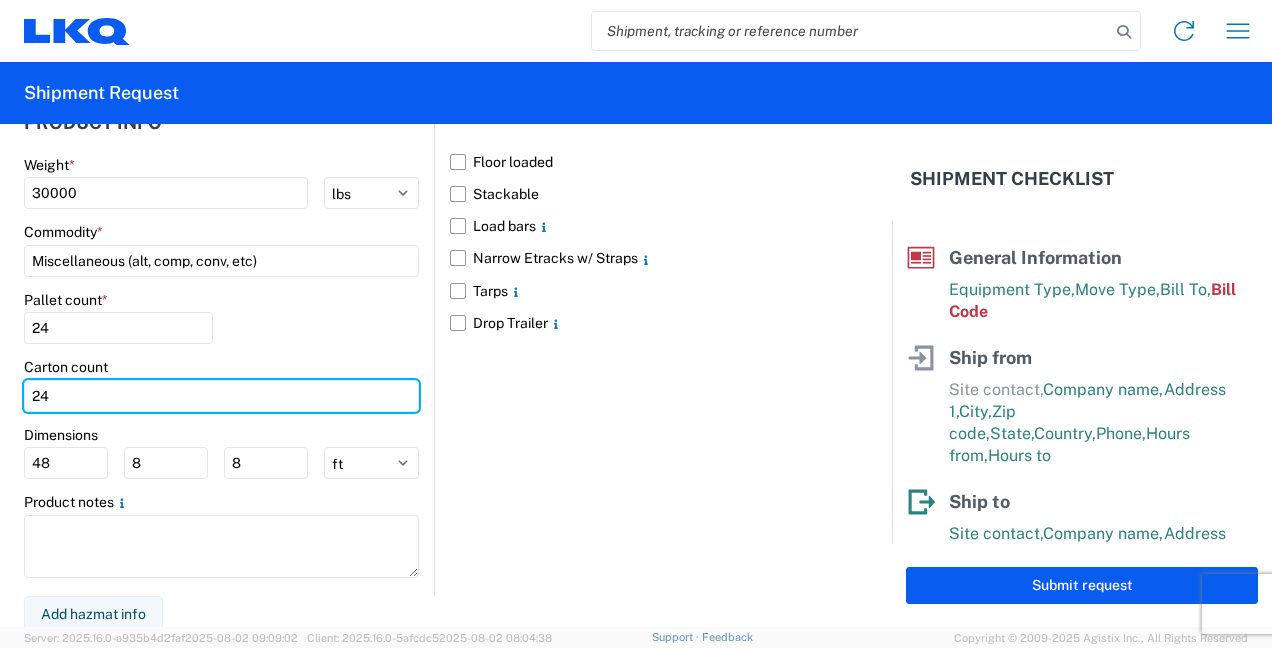 type on "24" 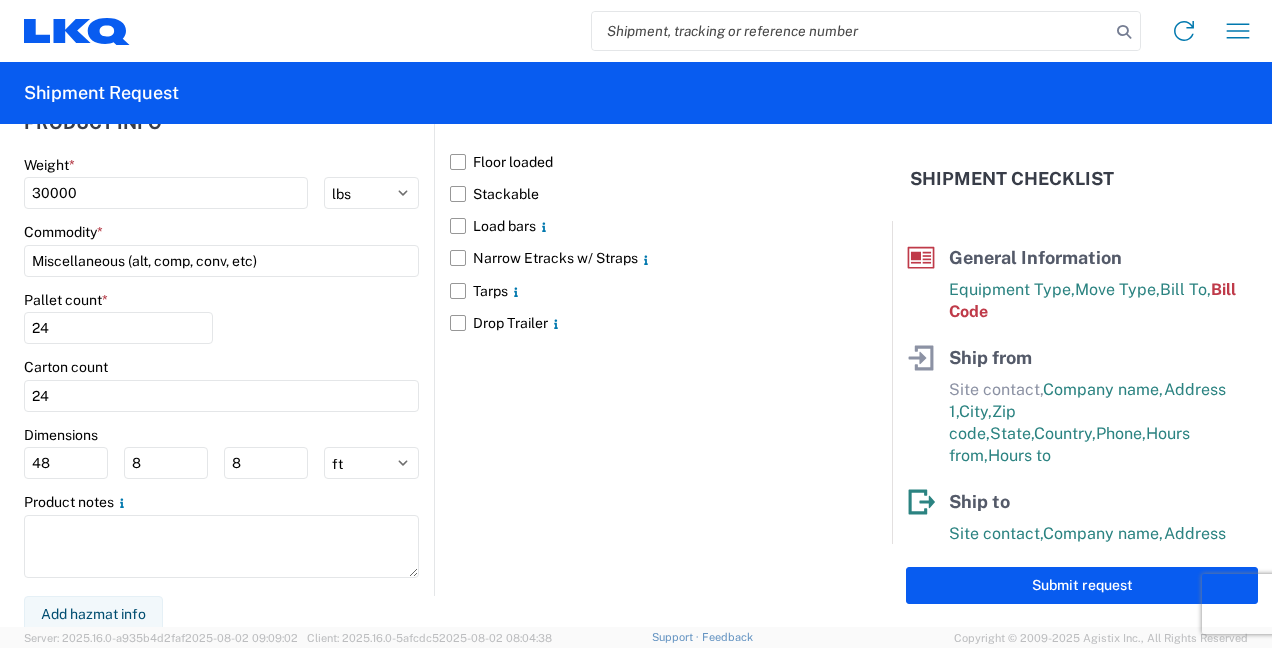 click on "Floor loaded   Stackable   Load bars
Narrow Etracks w/ Straps
Tarps
Drop Trailer" 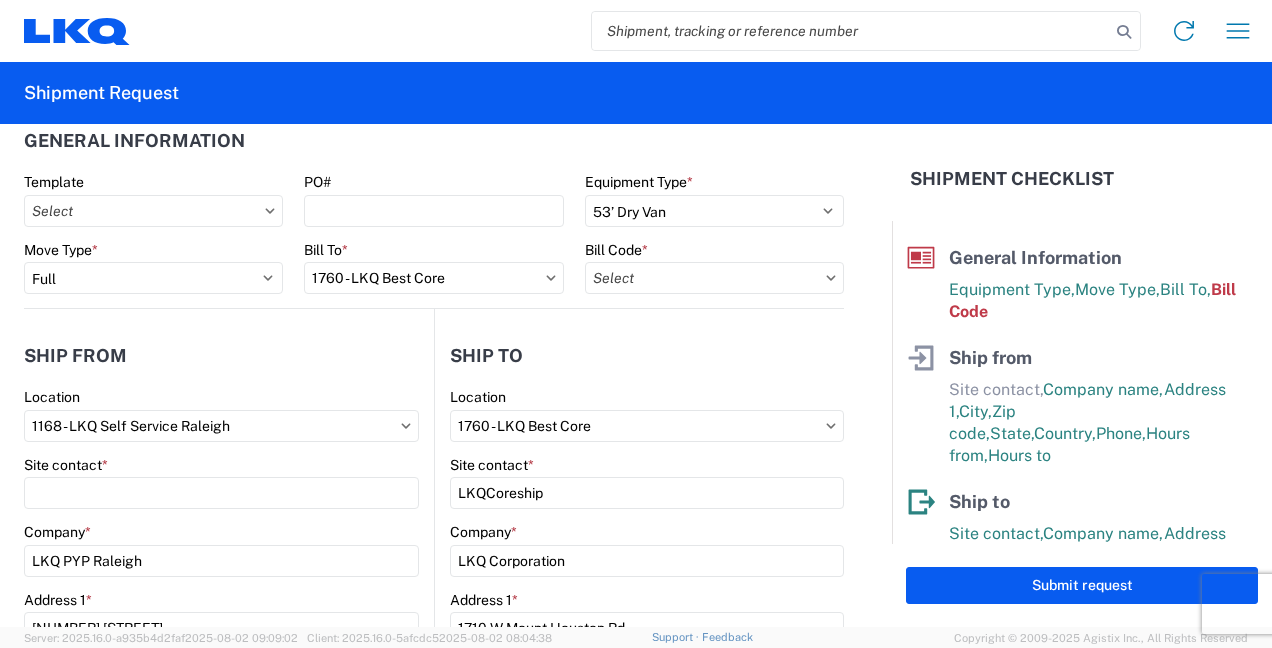 scroll, scrollTop: 0, scrollLeft: 0, axis: both 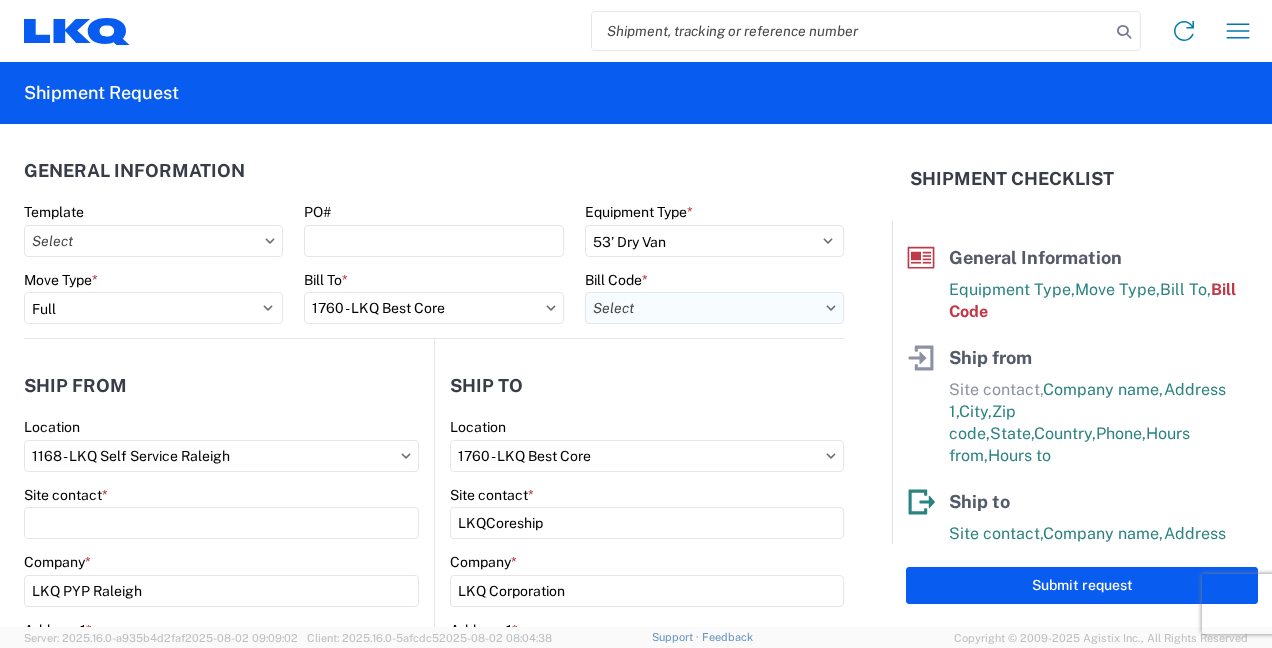 click on "Bill Code  *" at bounding box center (714, 308) 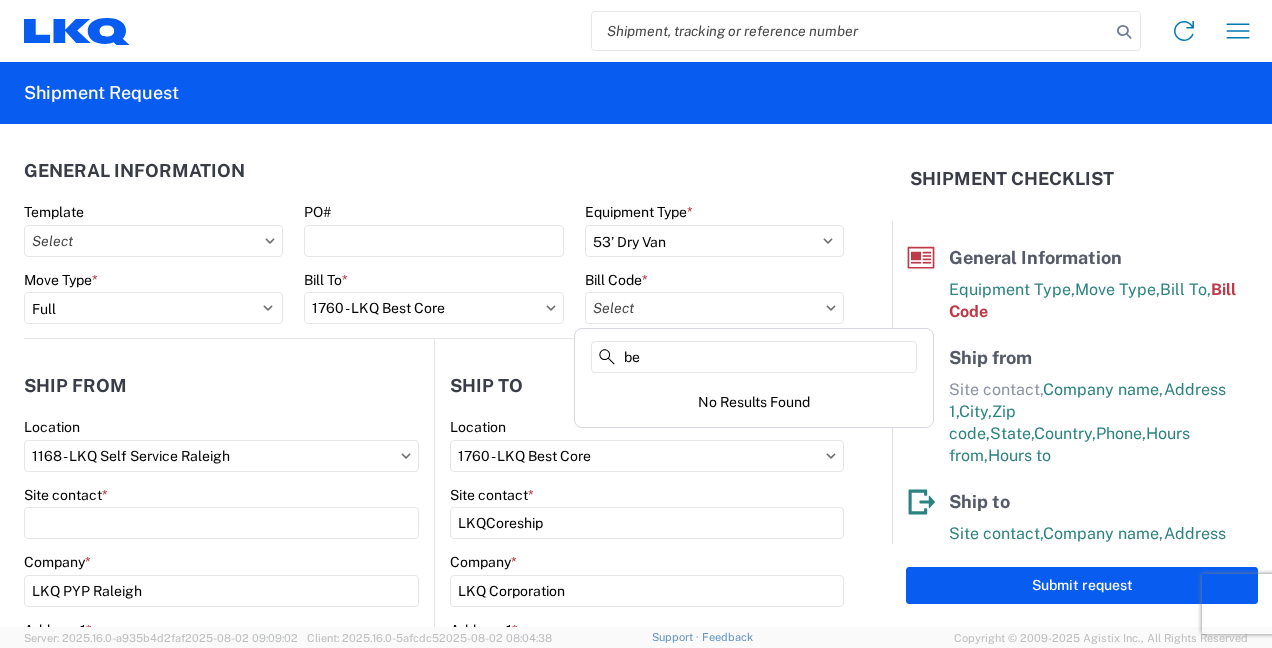 type on "b" 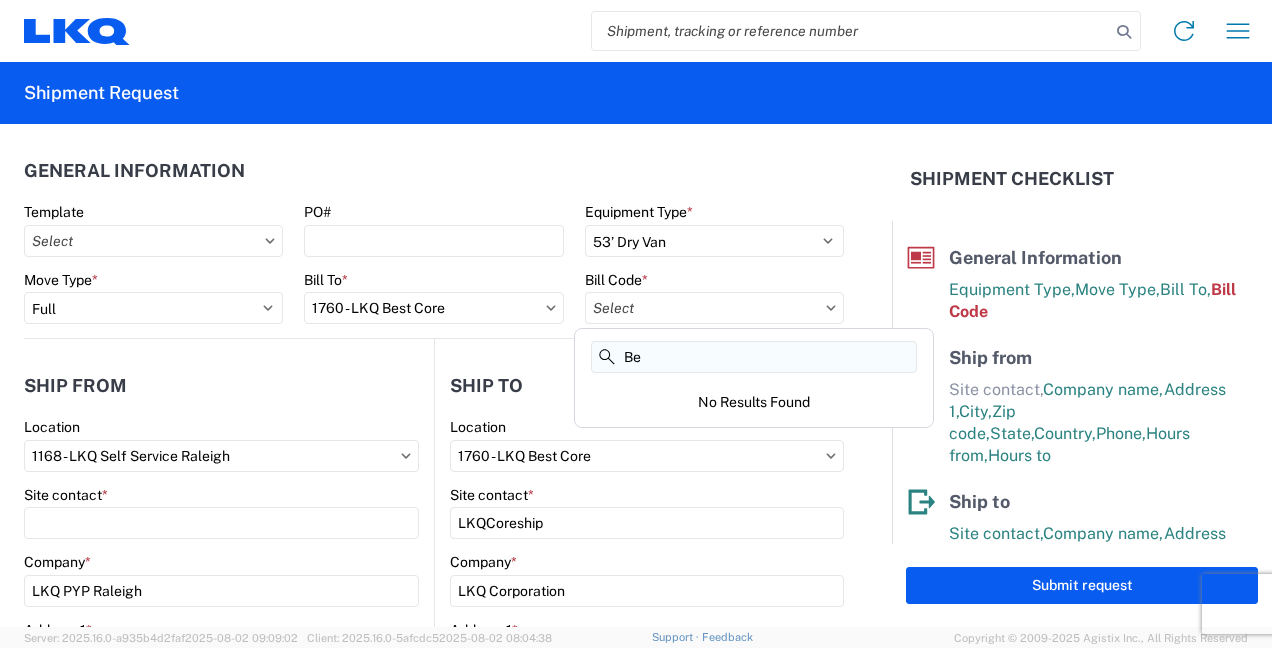 type on "B" 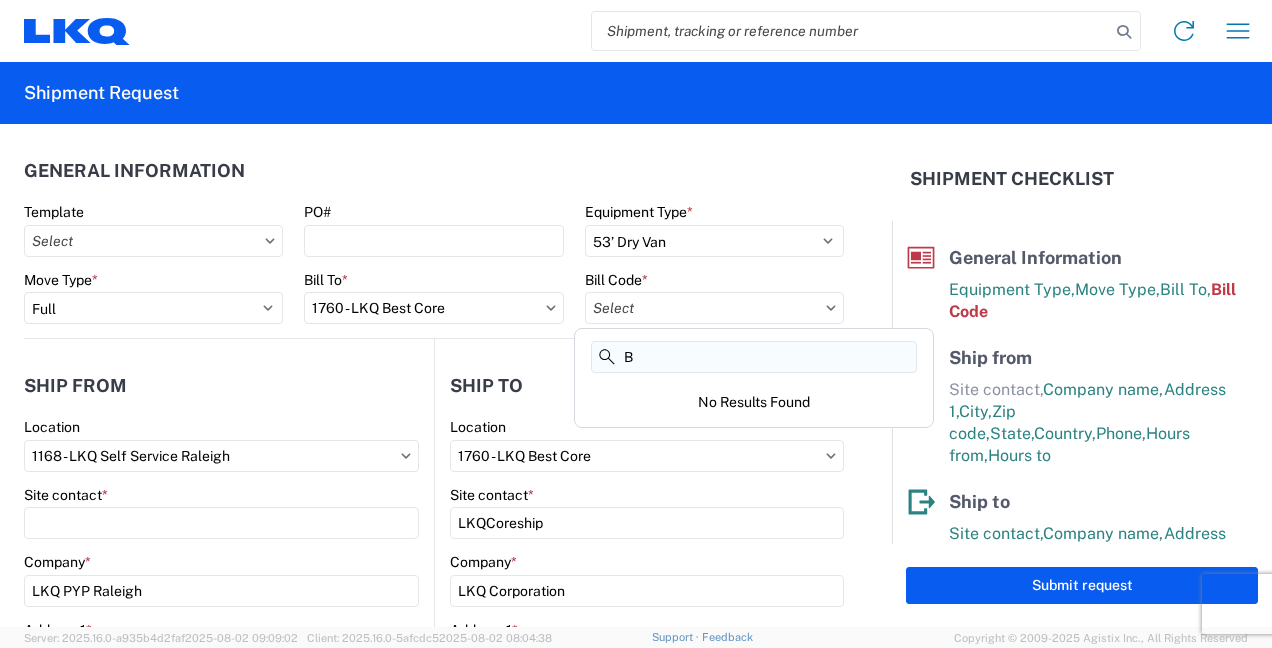 type 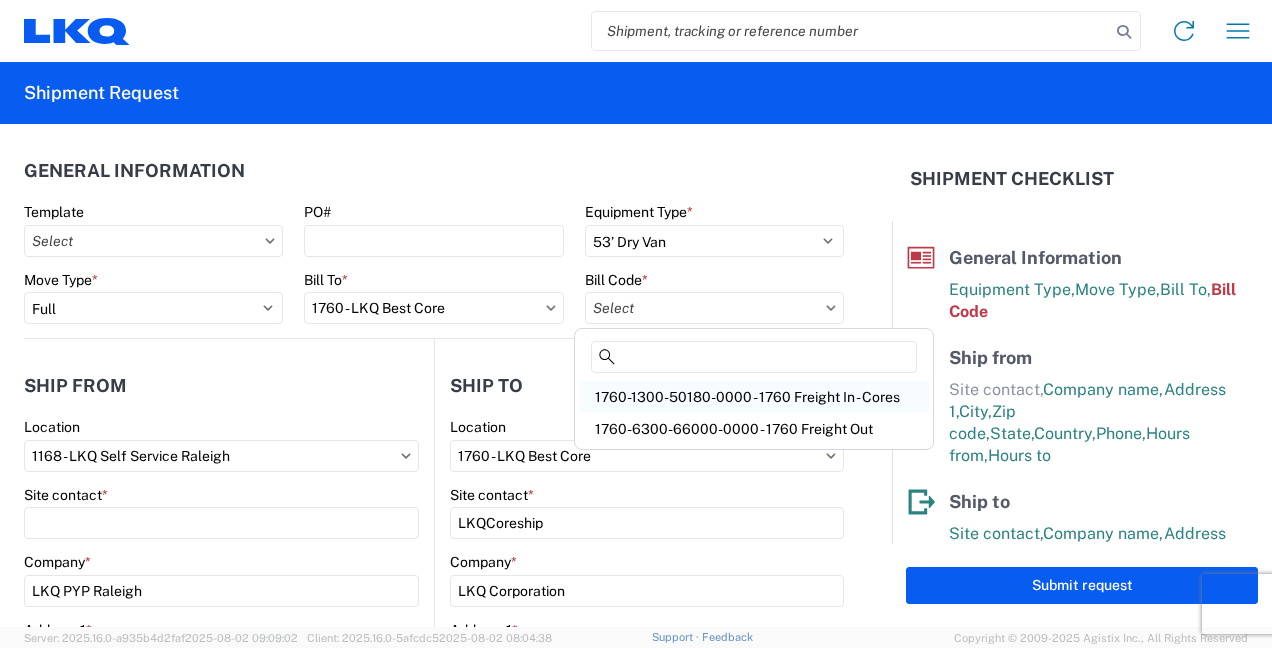 click on "1760-1300-50180-0000 - 1760 Freight In - Cores" 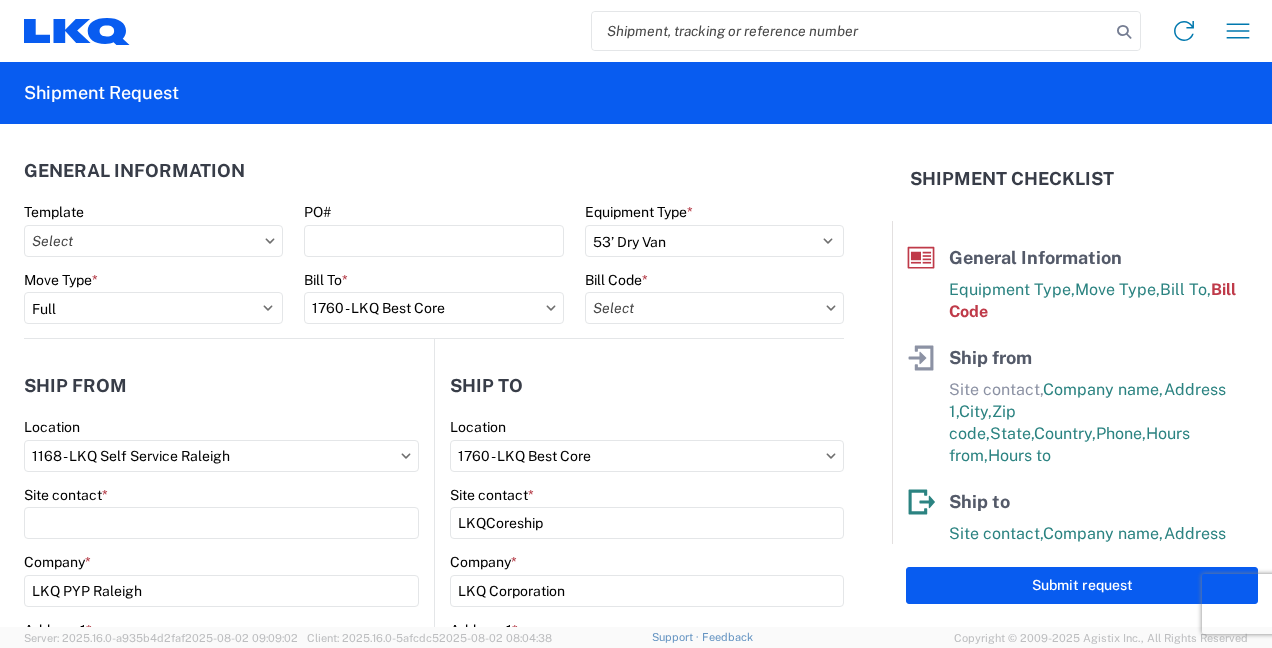 type on "1760-1300-50180-0000 - 1760 Freight In - Cores" 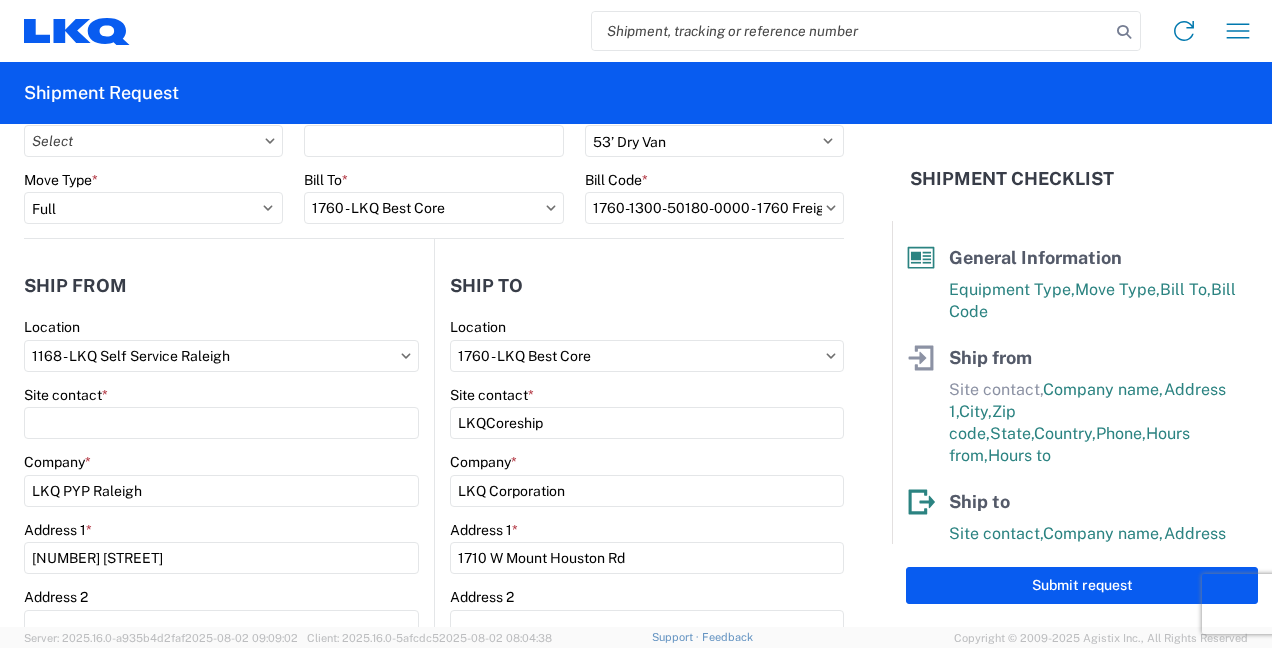 scroll, scrollTop: 200, scrollLeft: 0, axis: vertical 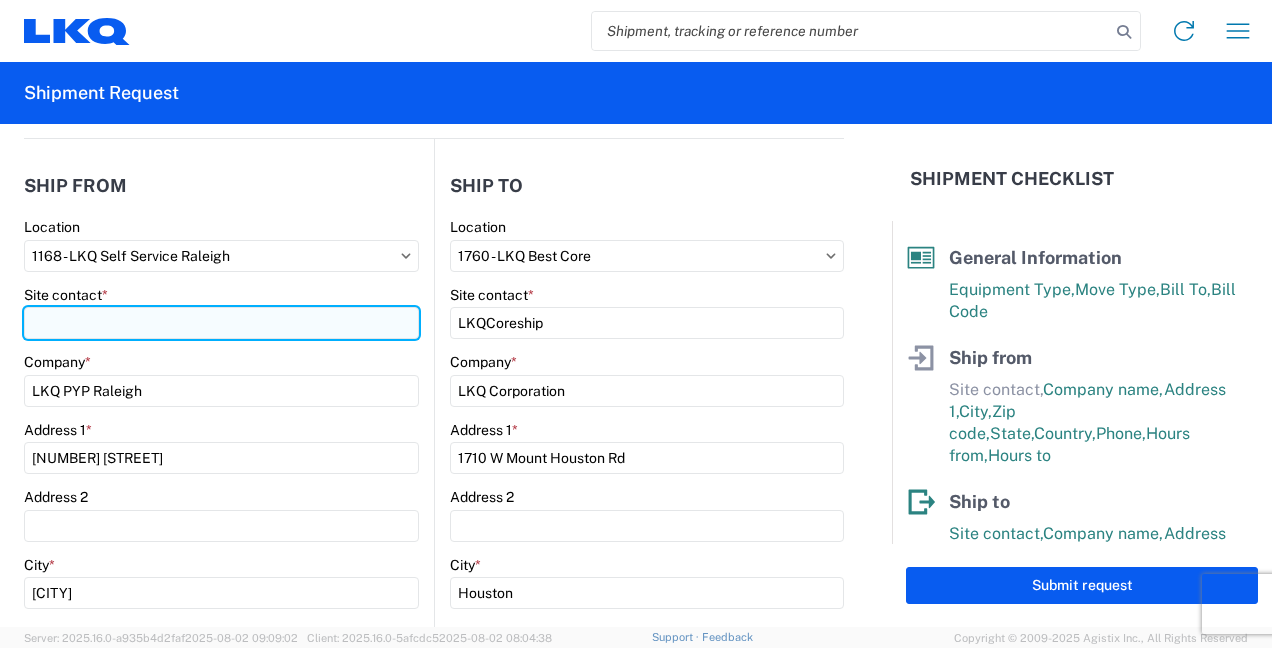 click on "Site contact  *" at bounding box center (221, 323) 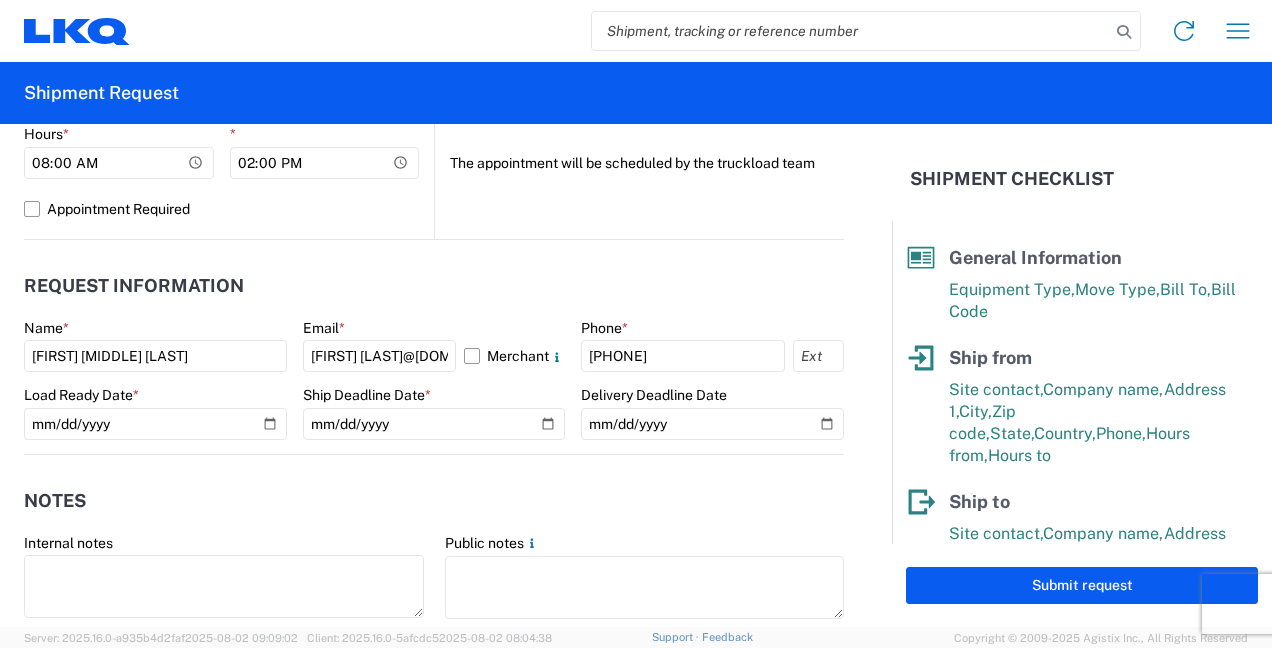 scroll, scrollTop: 1000, scrollLeft: 0, axis: vertical 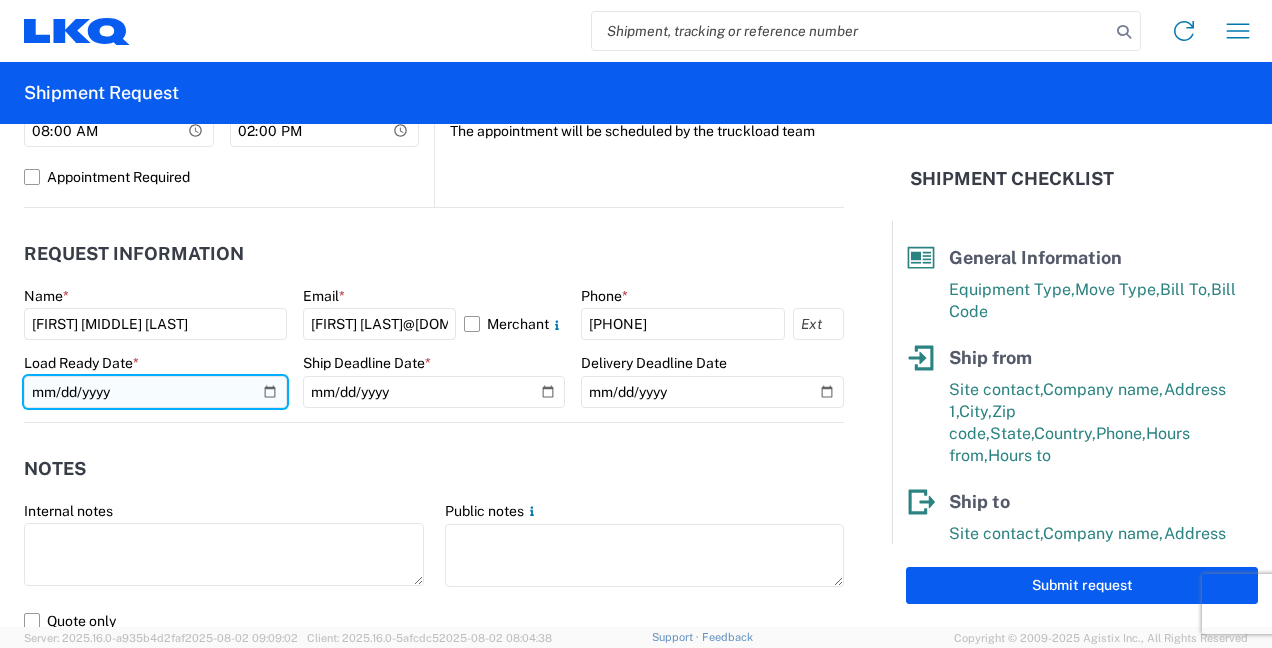 click on "2025-08-25" 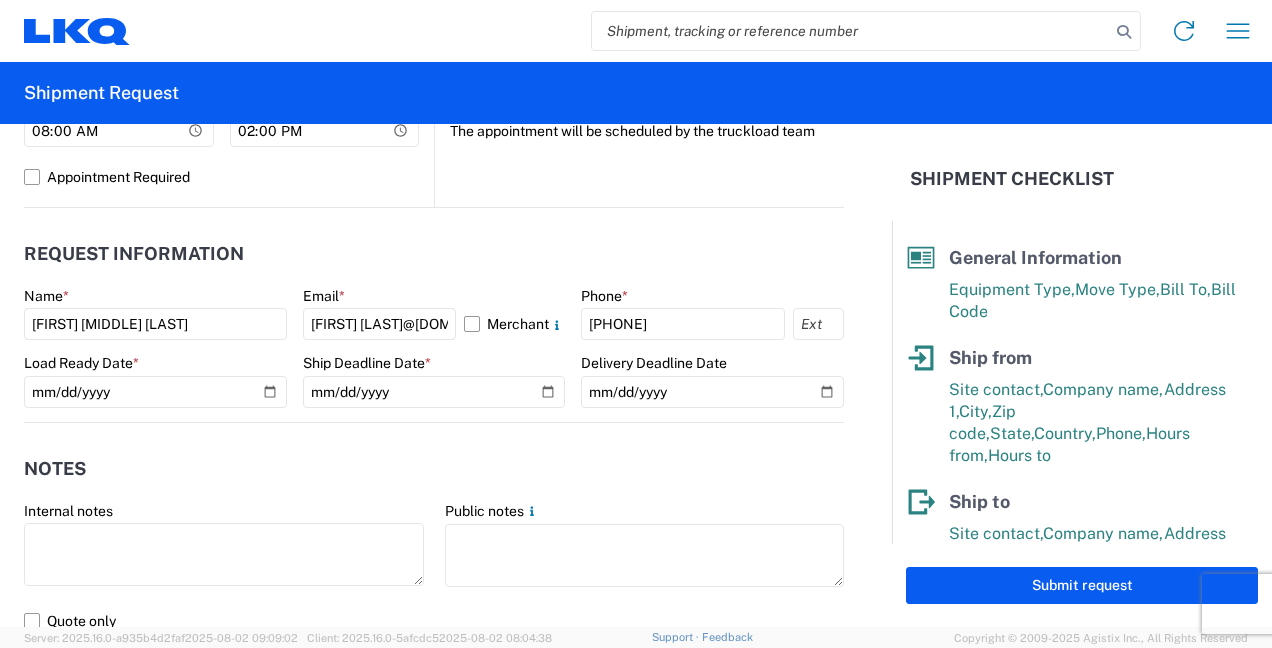click on "Notes" 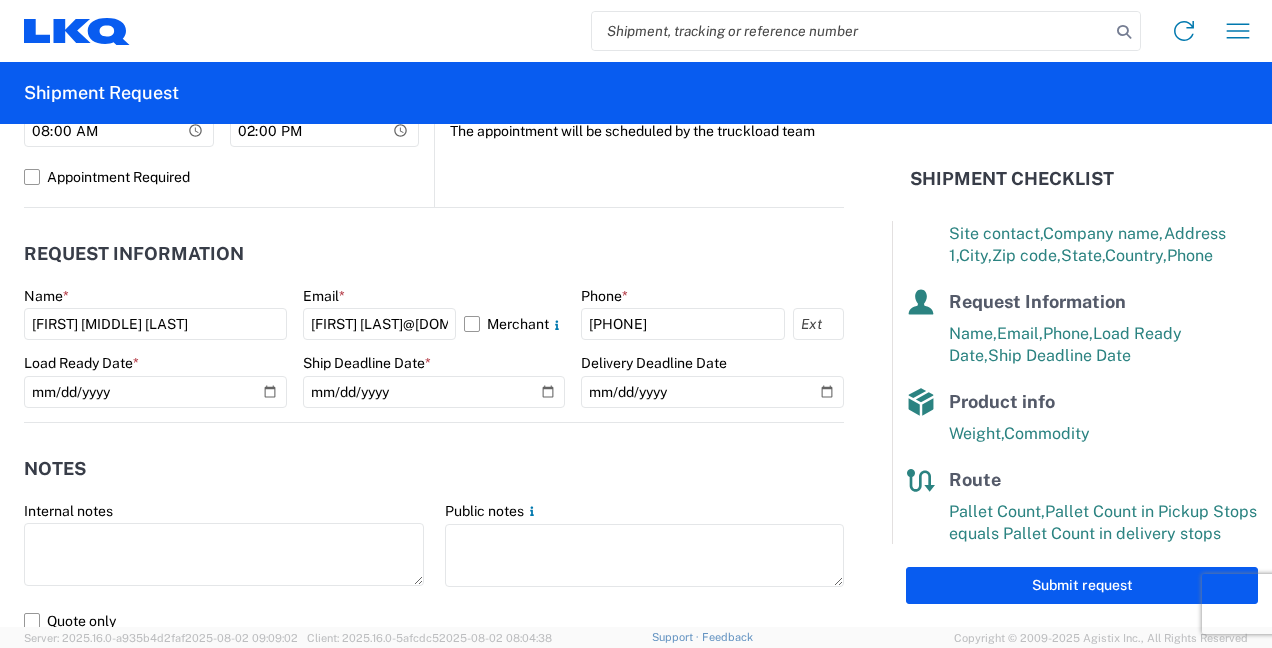 scroll, scrollTop: 321, scrollLeft: 0, axis: vertical 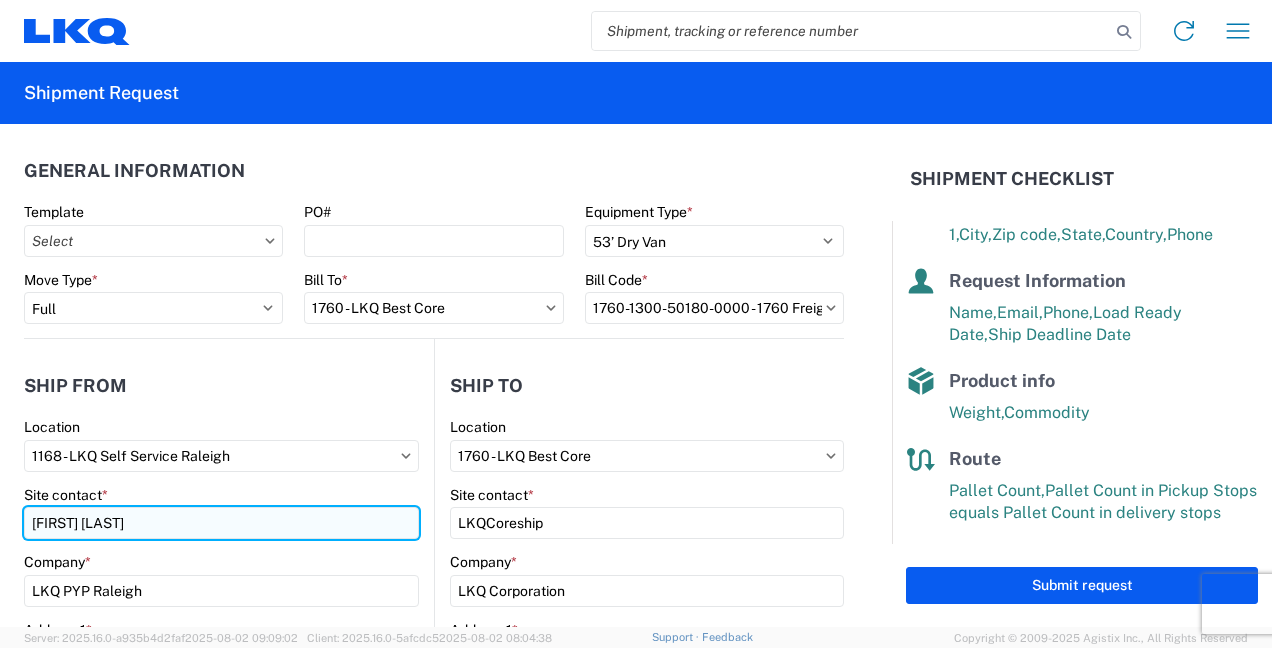 click on "Robert hernandez" at bounding box center [221, 523] 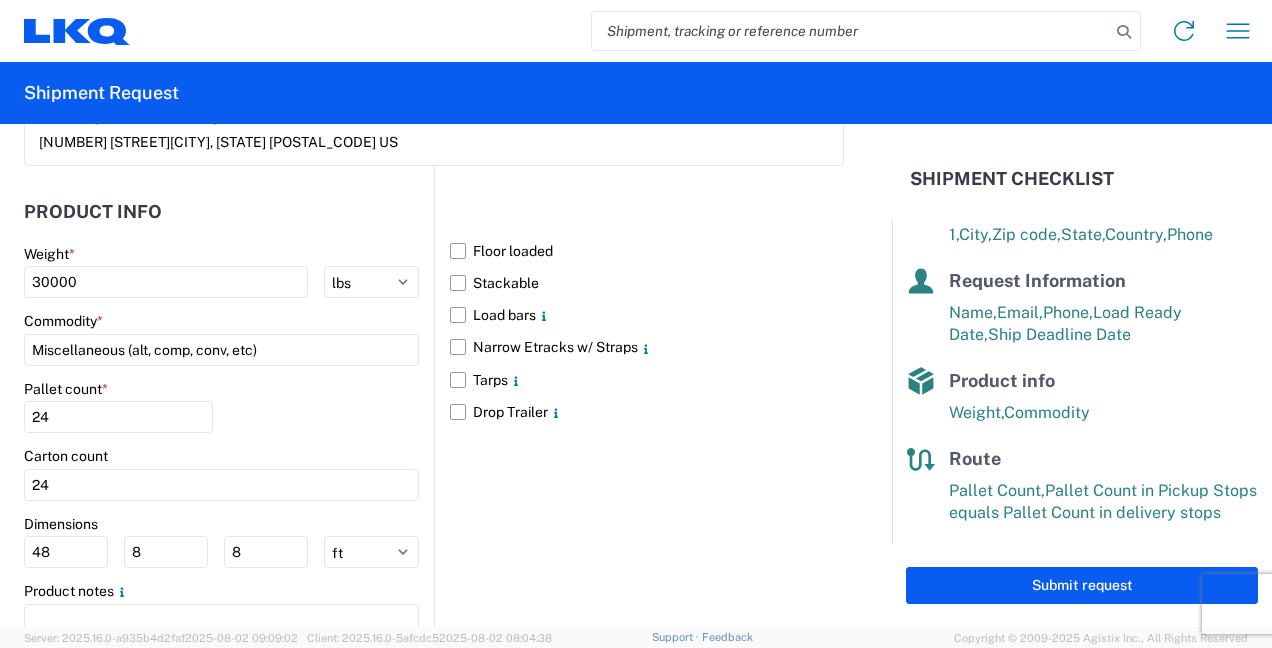 scroll, scrollTop: 1889, scrollLeft: 0, axis: vertical 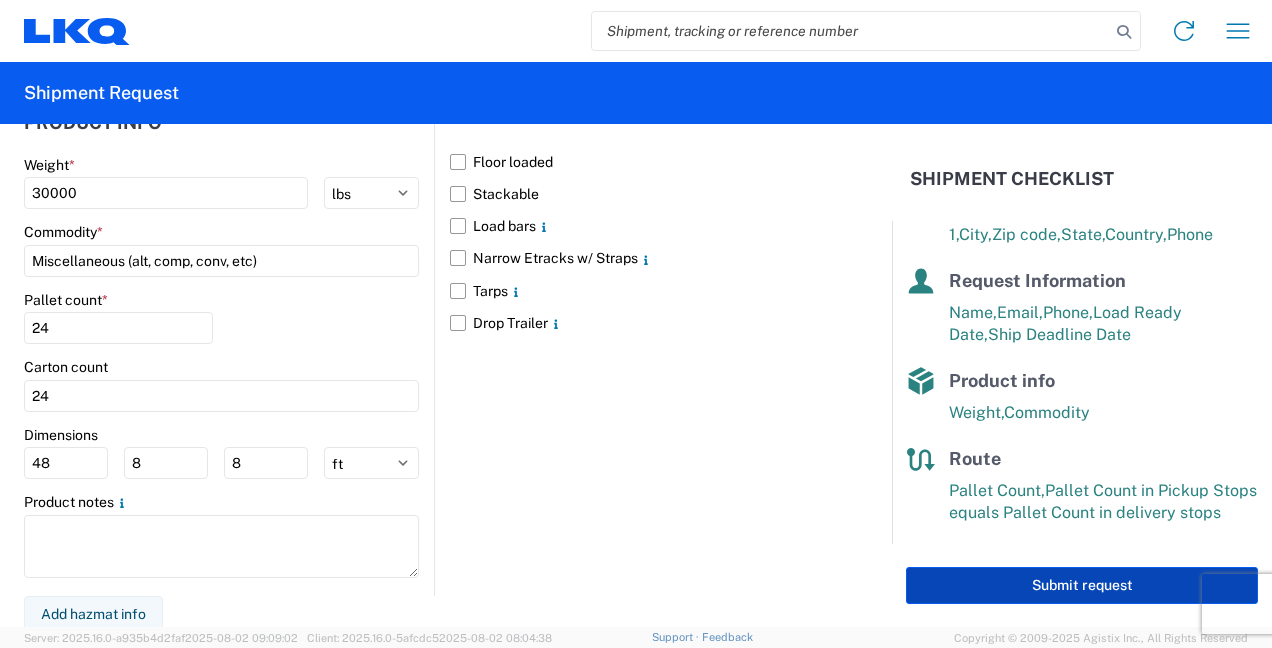 type on "[FIRST] [LAST]" 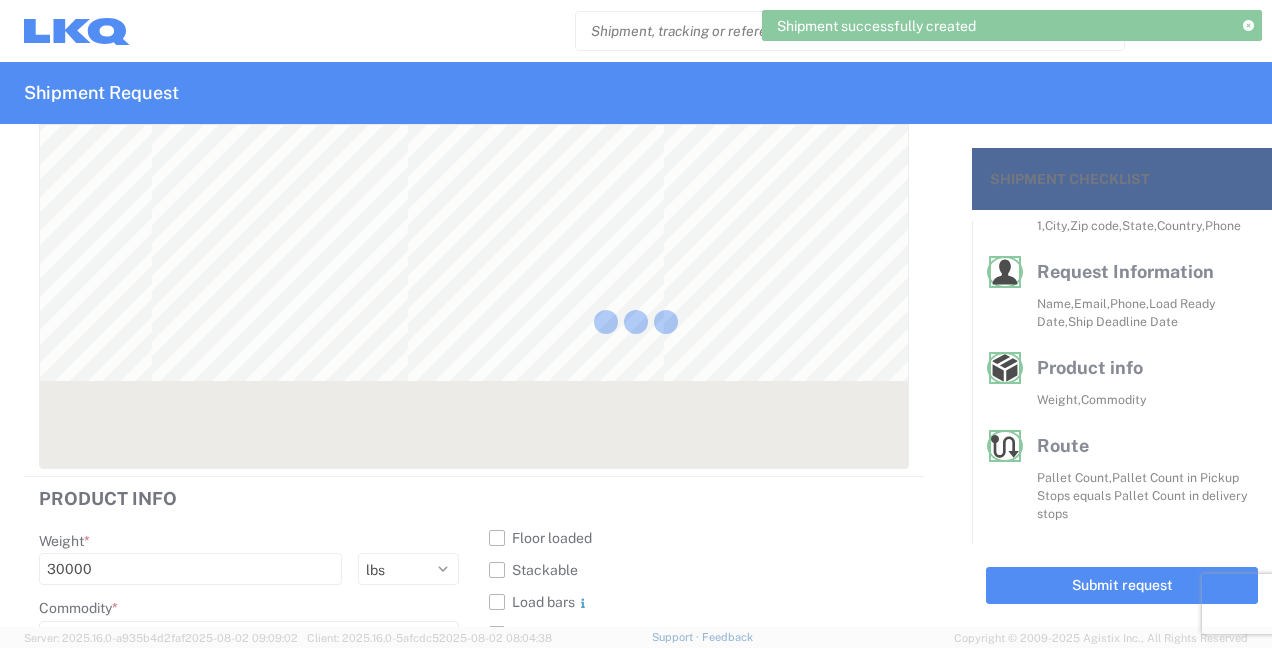 scroll, scrollTop: 295, scrollLeft: 0, axis: vertical 